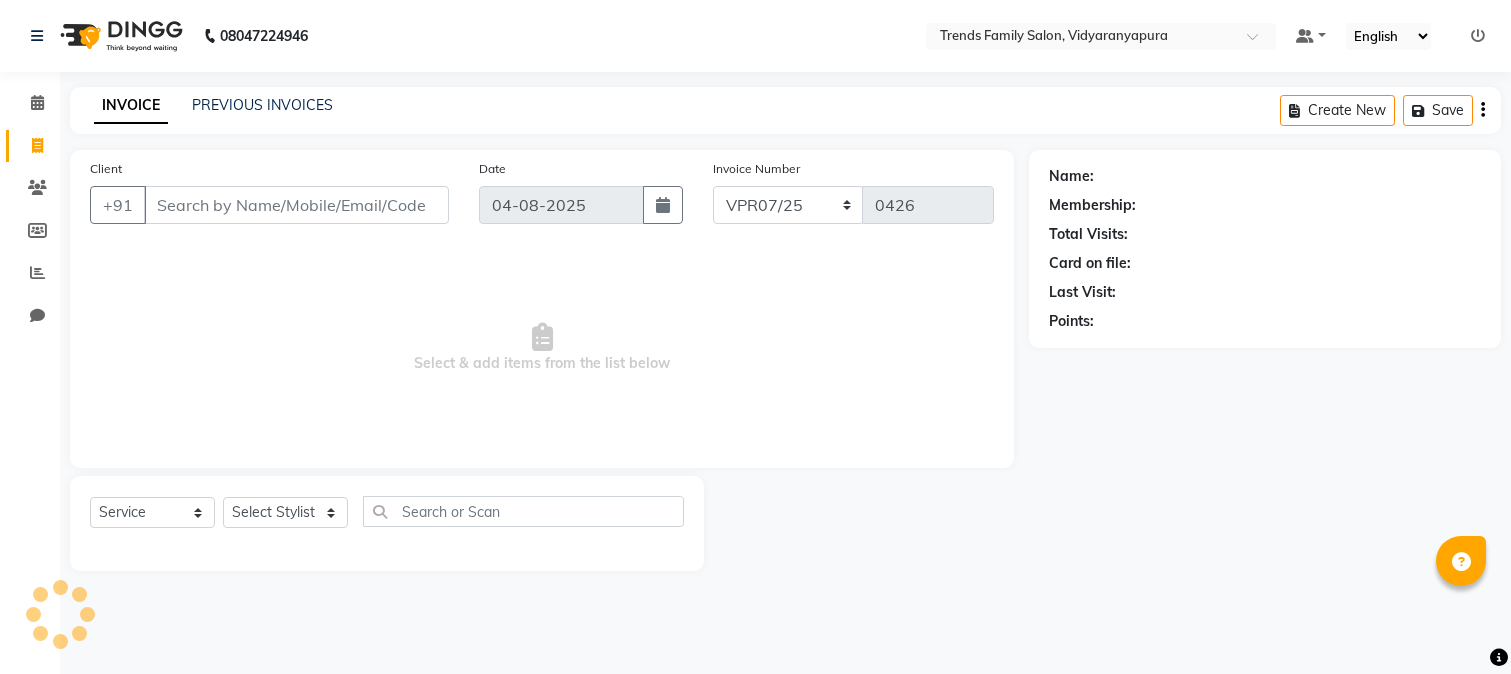 select on "service" 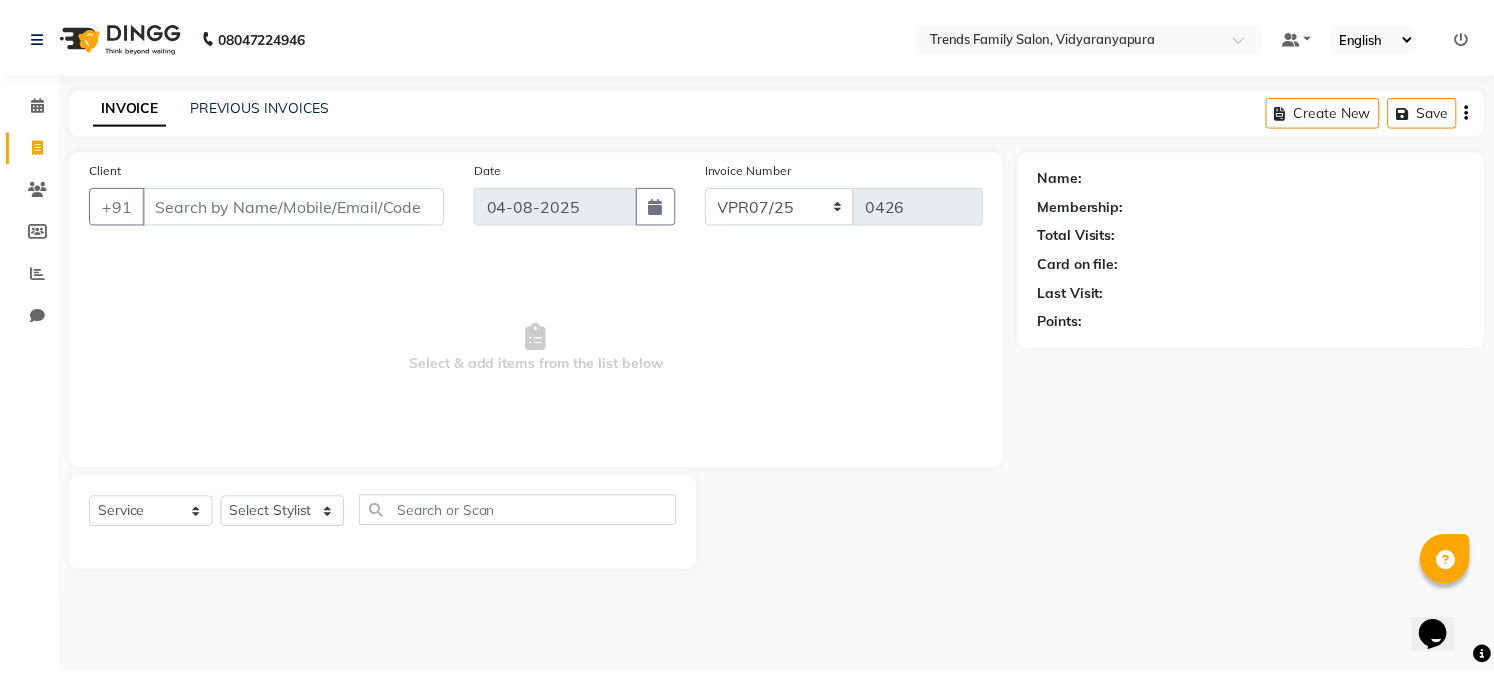 scroll, scrollTop: 0, scrollLeft: 0, axis: both 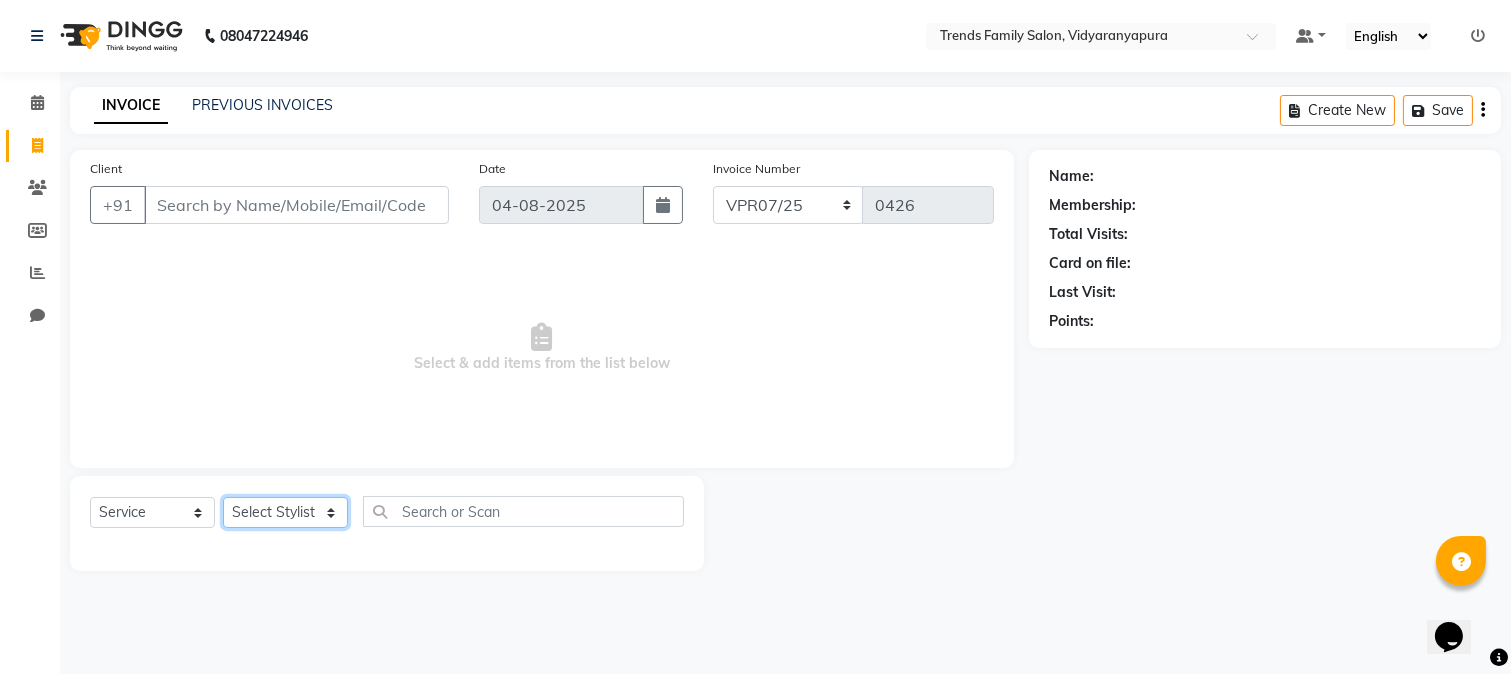 click on "Select Stylist Akshitha Alam Ali Alsa Amaritha Ashwini Asif Ayub Bhaktha Bhumi Danish Dolma Doma Ishwarya Jayanthi Juli Lakshmi  Maya Mohamad Monis Nadeem Nethravathi Pavithra S Mosali Radha Revathi Sajidh Ali Salman sanju Sanju Sawsthika Shadav Sharuk Sheela Sony Sherpa  Suhel uden Vahid" 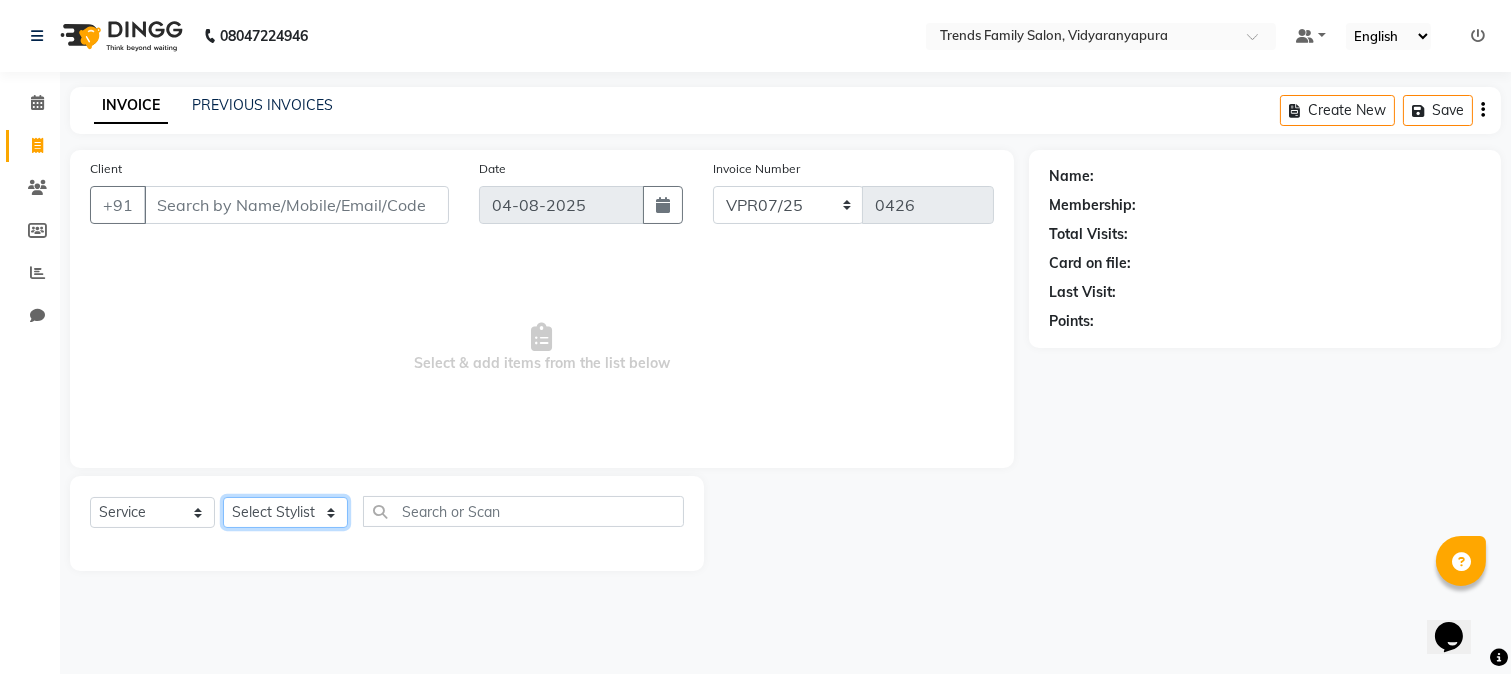 select on "74918" 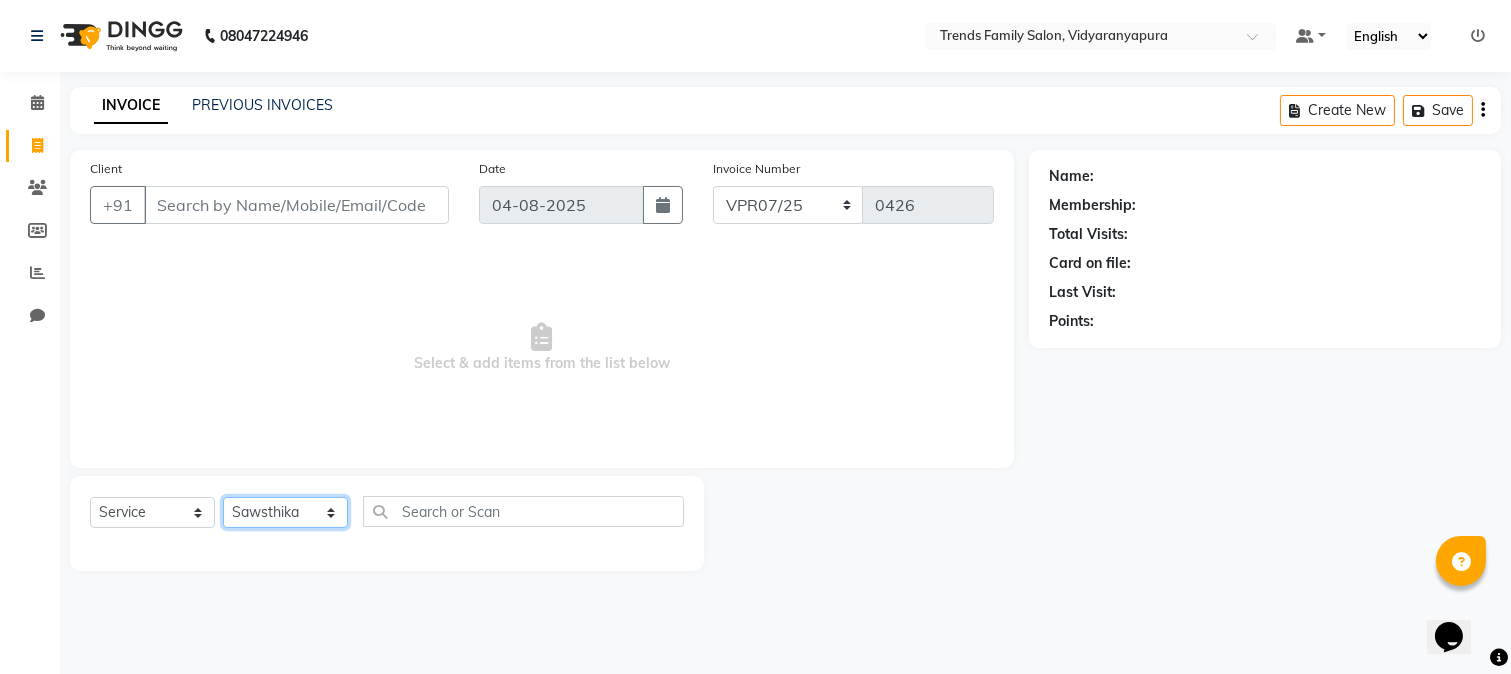 click on "Select Stylist Akshitha Alam Ali Alsa Amaritha Ashwini Asif Ayub Bhaktha Bhumi Danish Dolma Doma Ishwarya Jayanthi Juli Lakshmi  Maya Mohamad Monis Nadeem Nethravathi Pavithra S Mosali Radha Revathi Sajidh Ali Salman sanju Sanju Sawsthika Shadav Sharuk Sheela Sony Sherpa  Suhel uden Vahid" 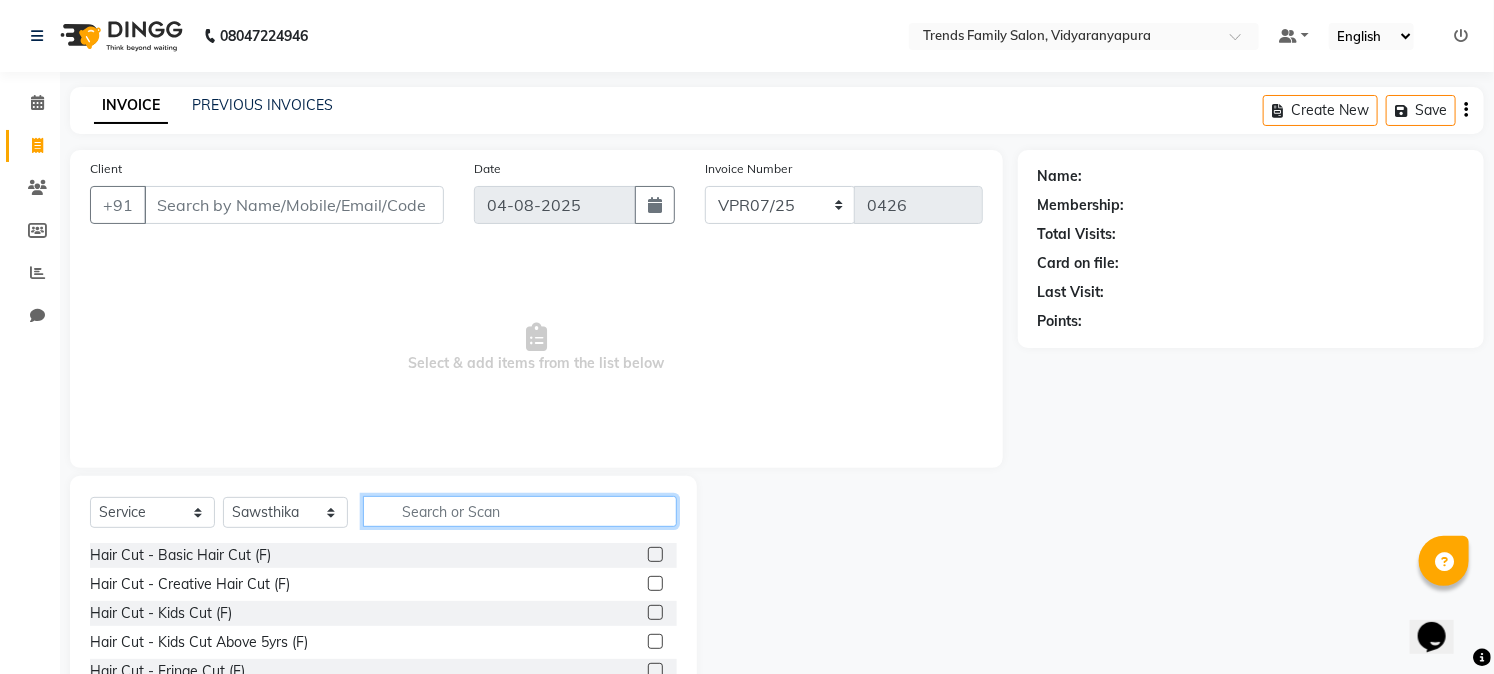 click 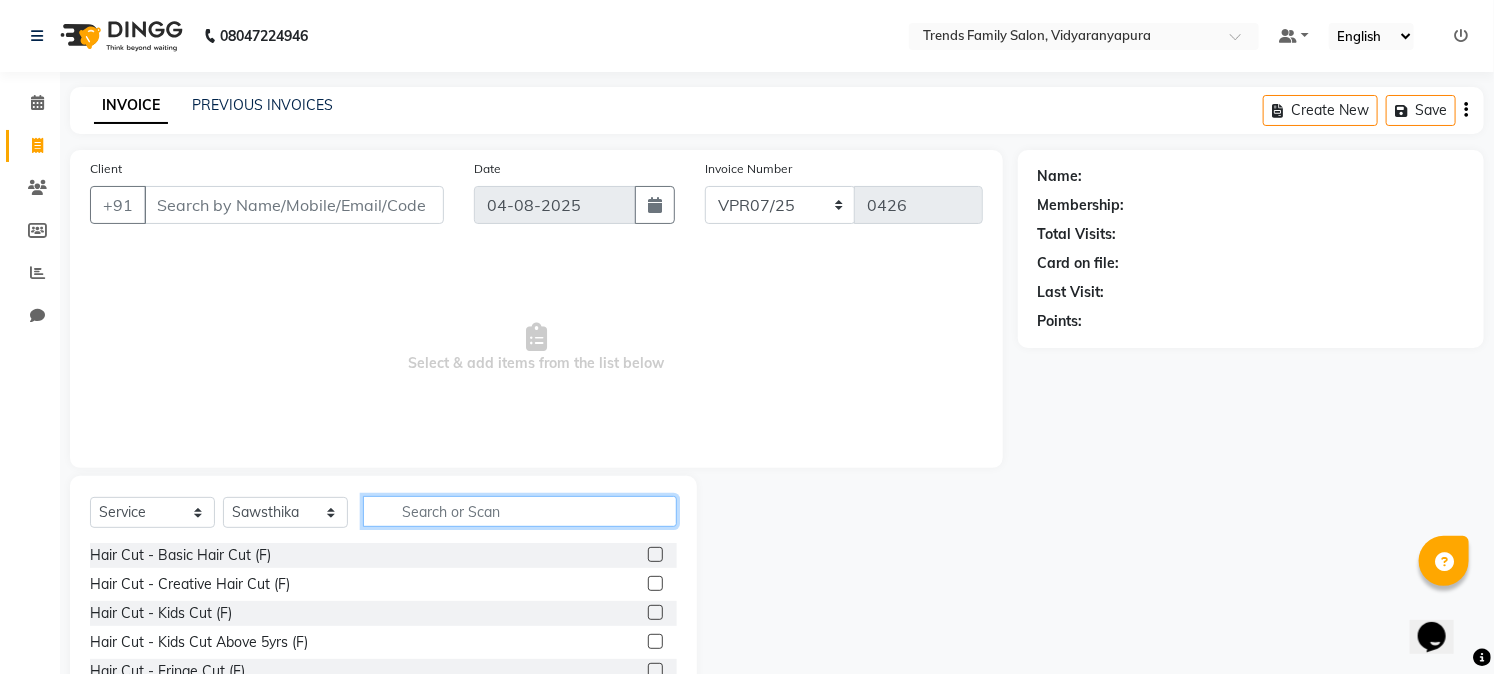 scroll, scrollTop: 126, scrollLeft: 0, axis: vertical 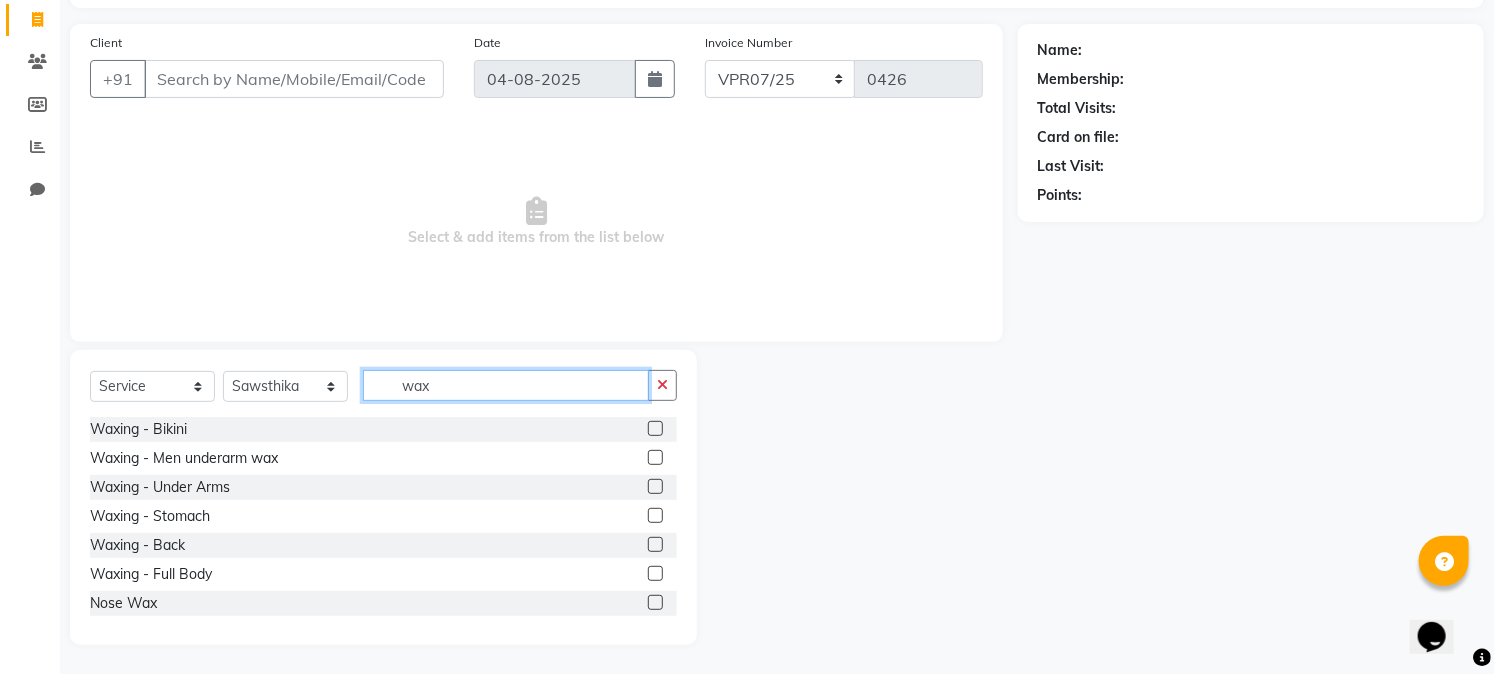 type on "wax" 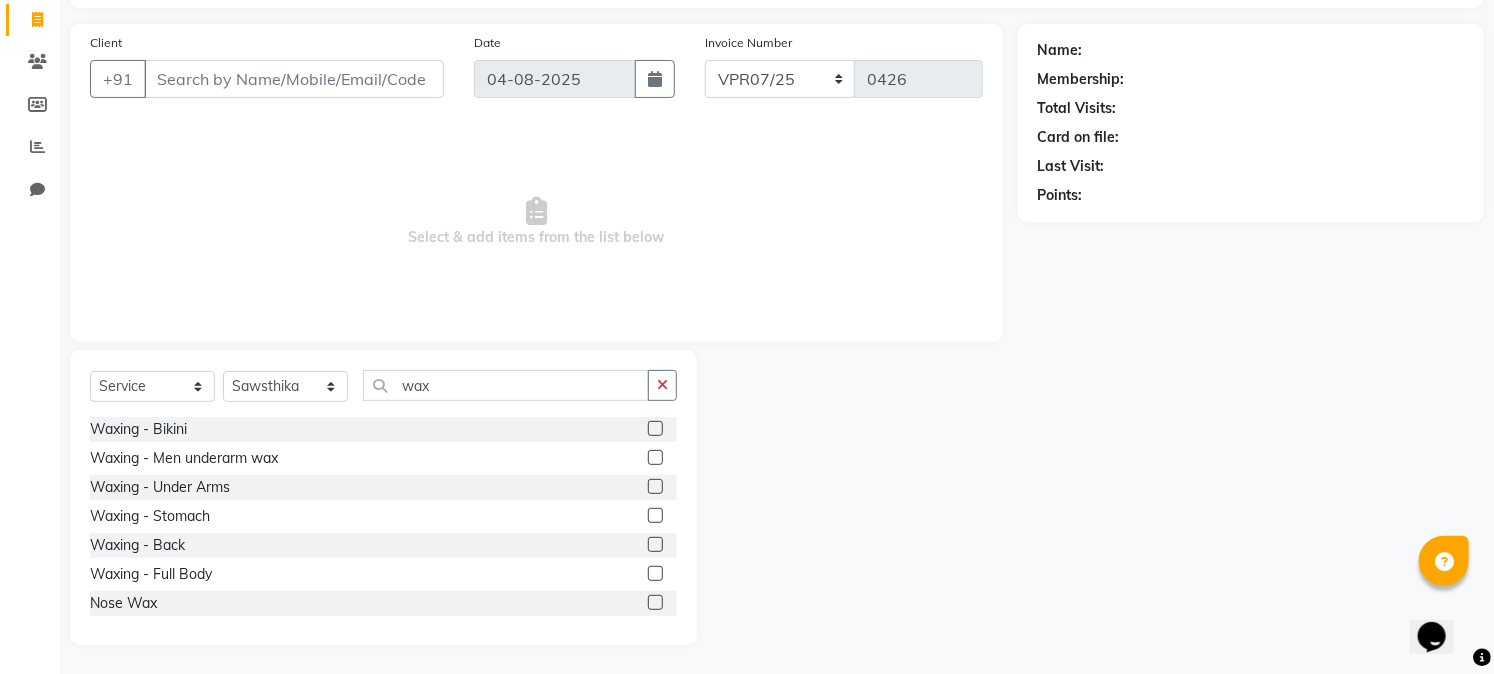 click on "Waxing - Under Arms" 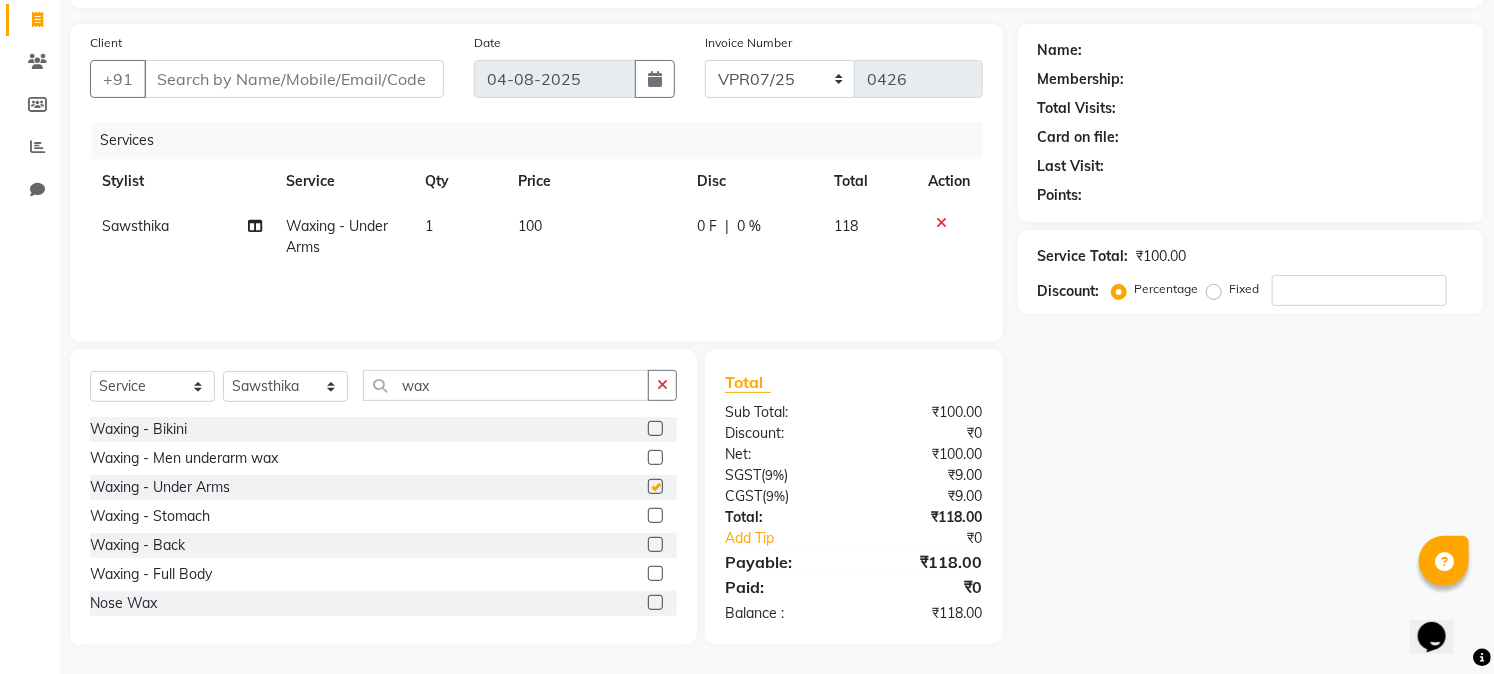 checkbox on "false" 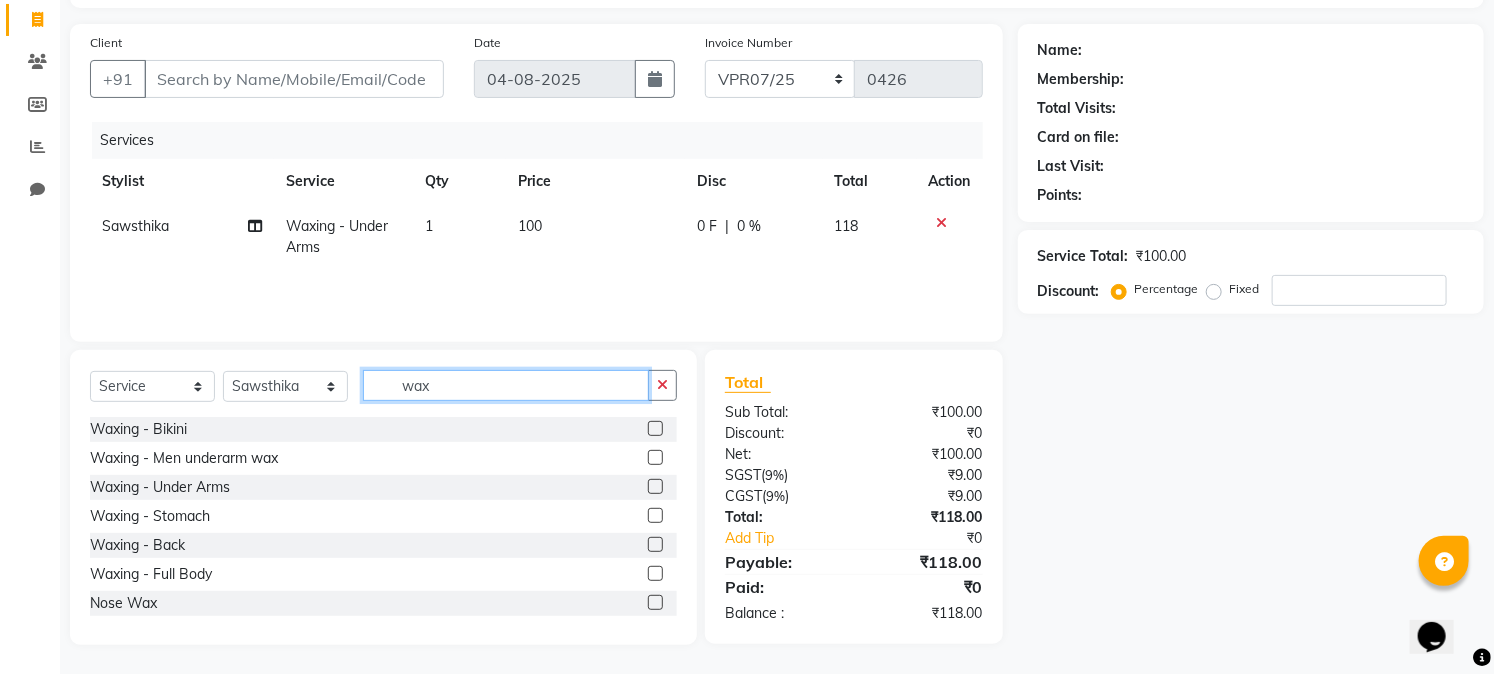 click on "wax" 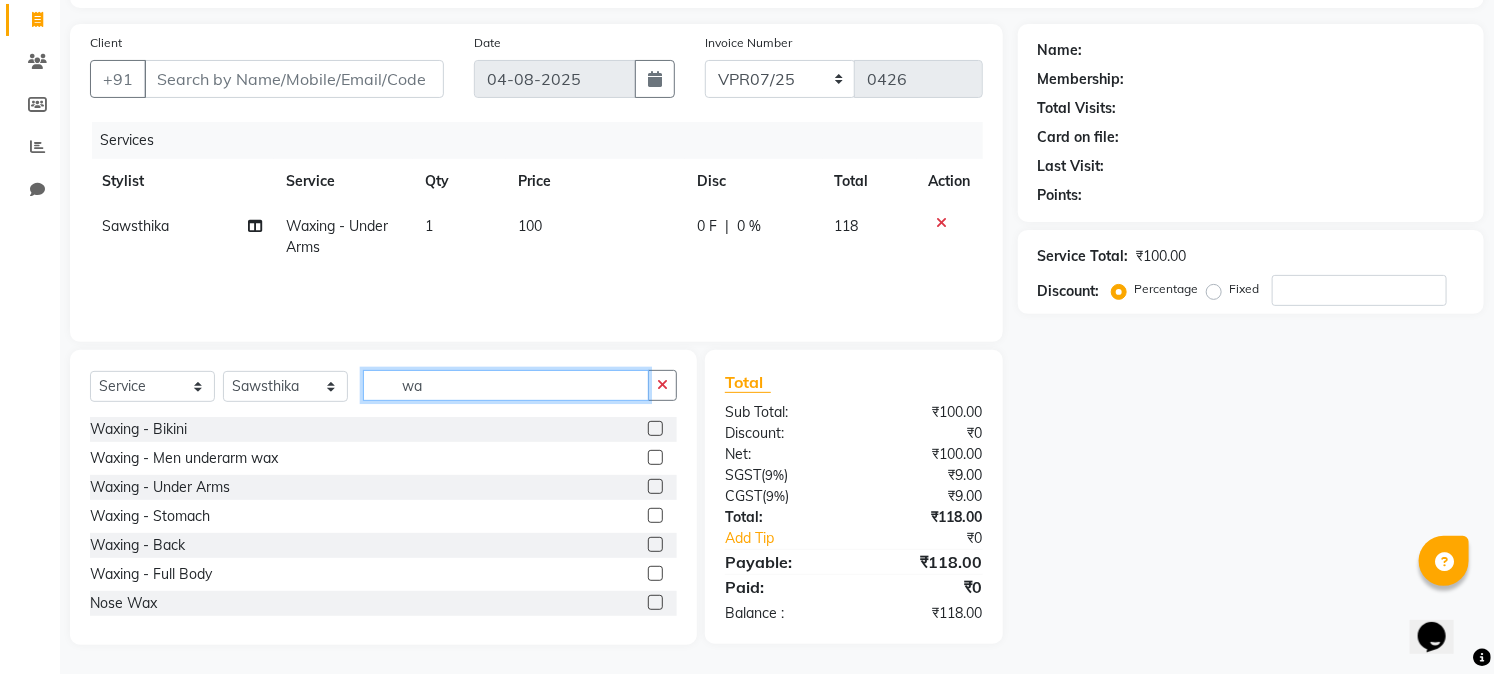 type on "w" 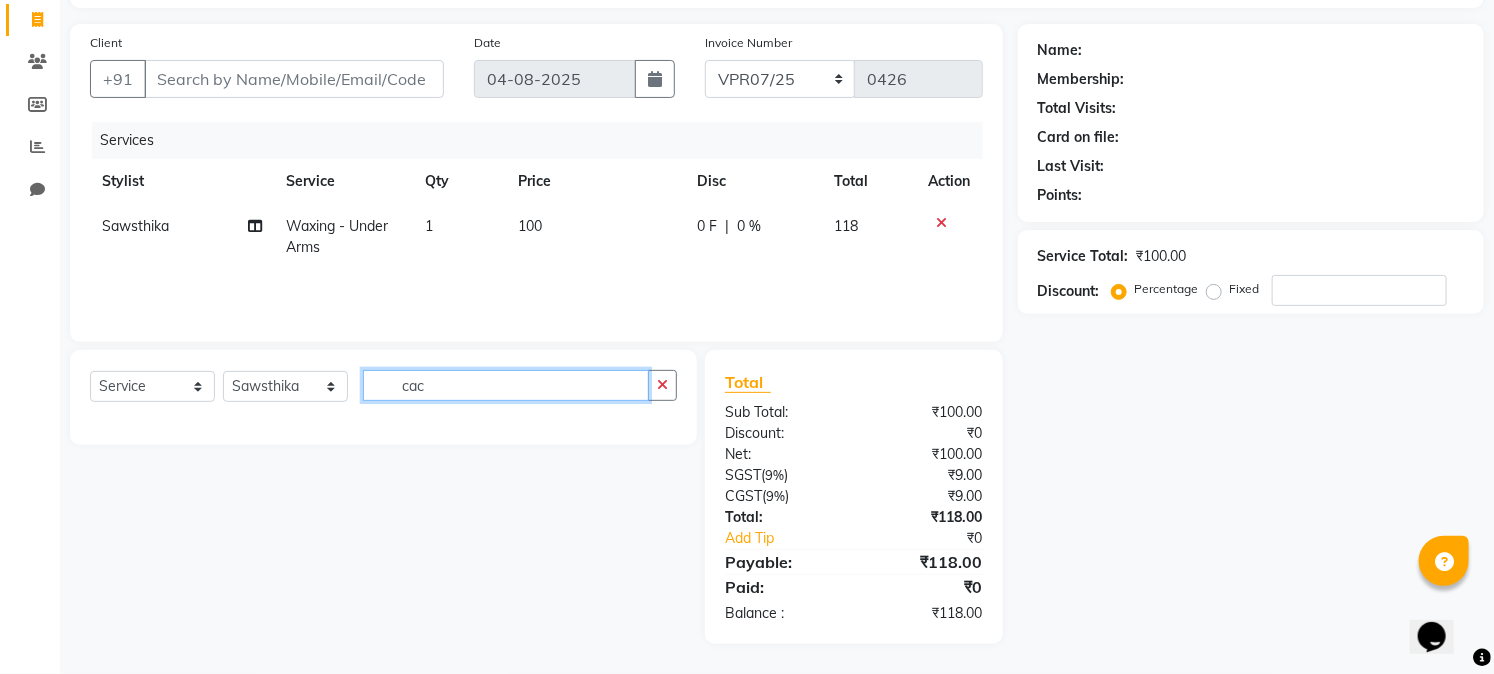 scroll, scrollTop: 125, scrollLeft: 0, axis: vertical 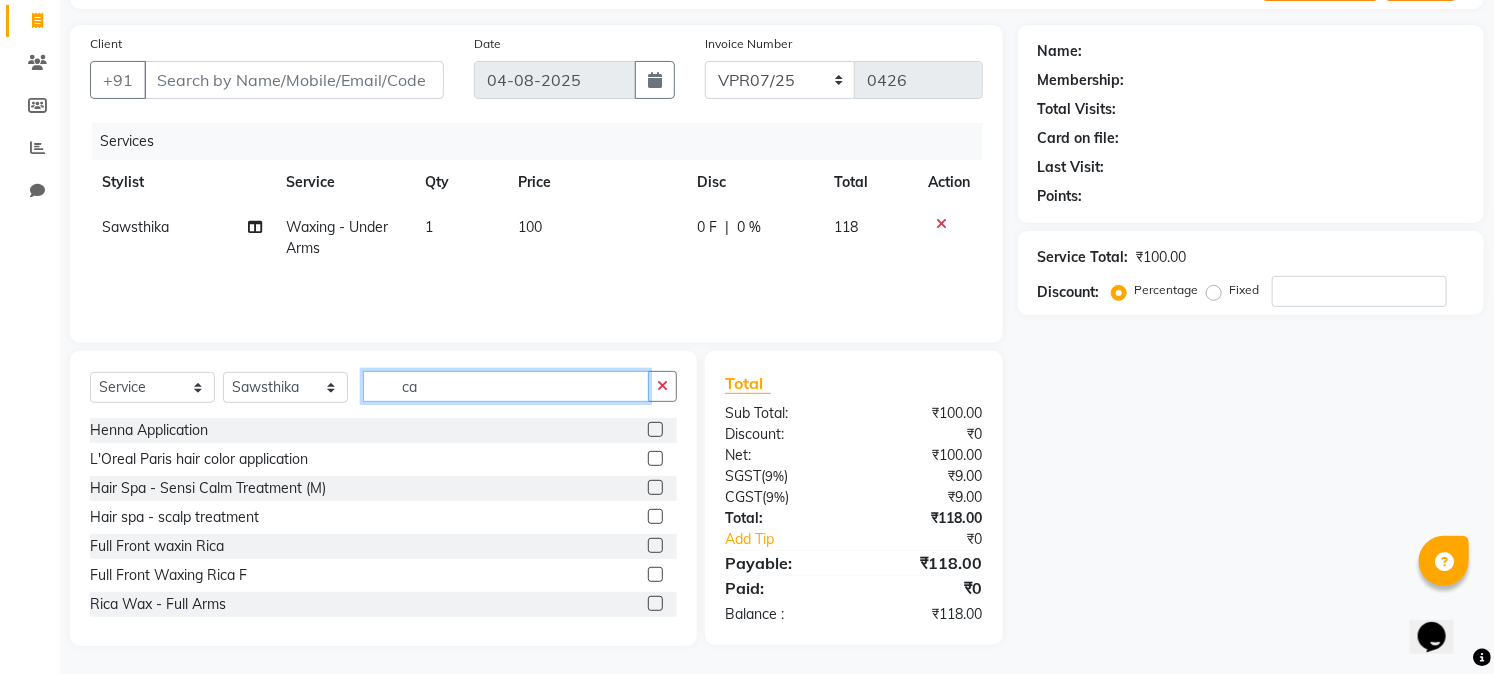 type on "c" 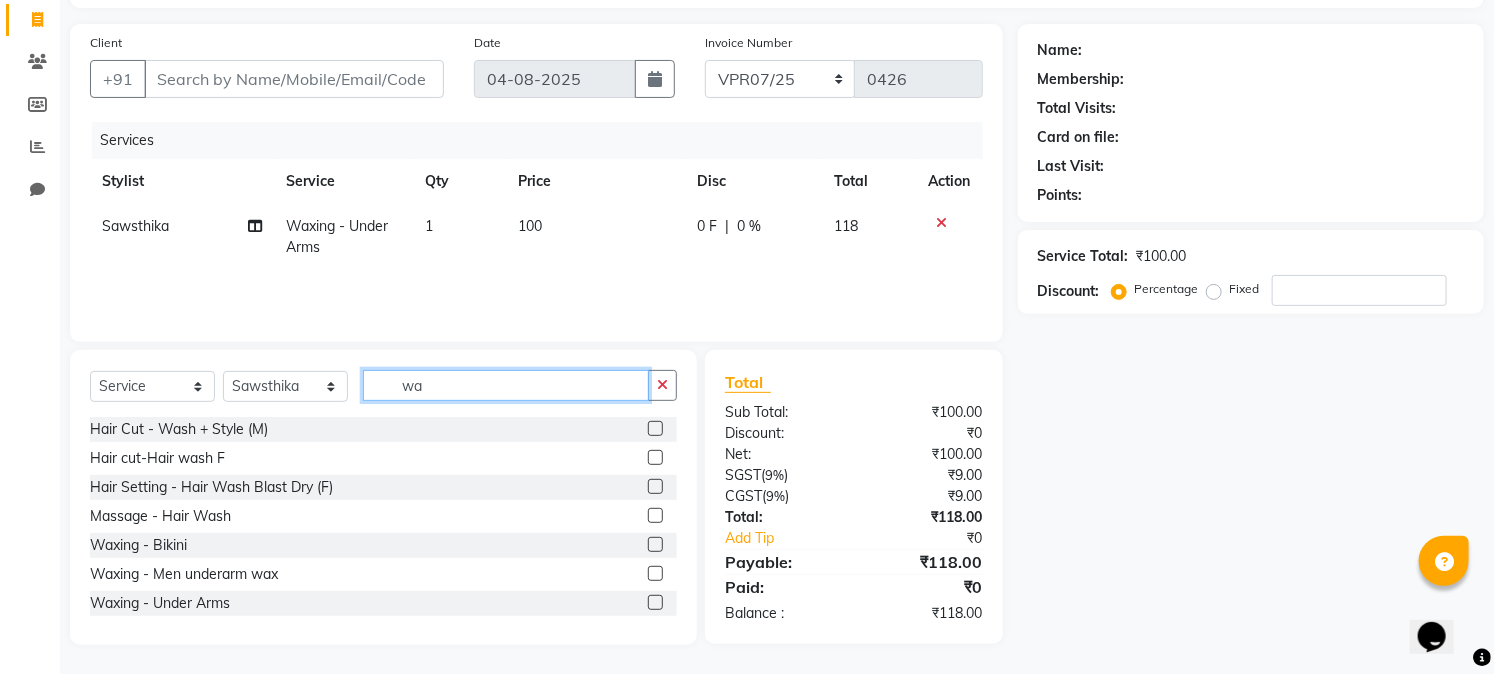 type on "wax" 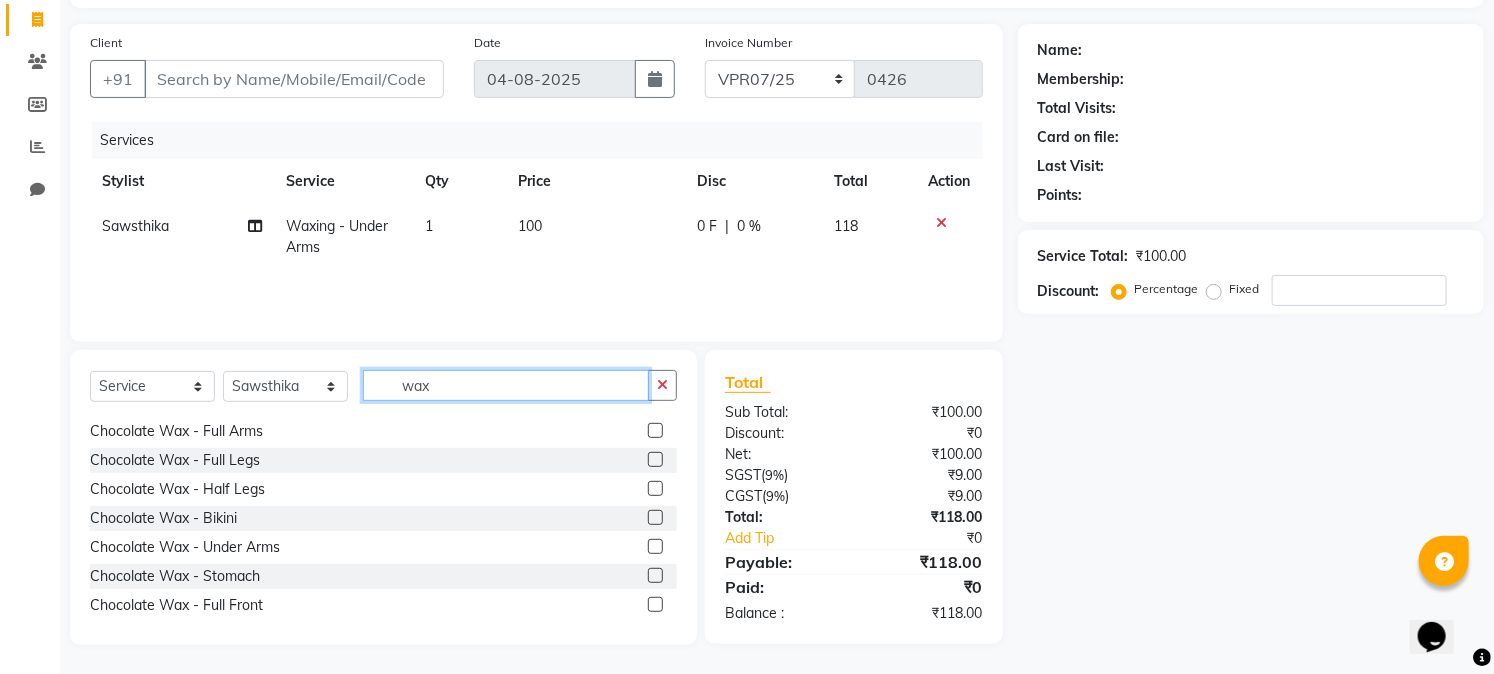 scroll, scrollTop: 666, scrollLeft: 0, axis: vertical 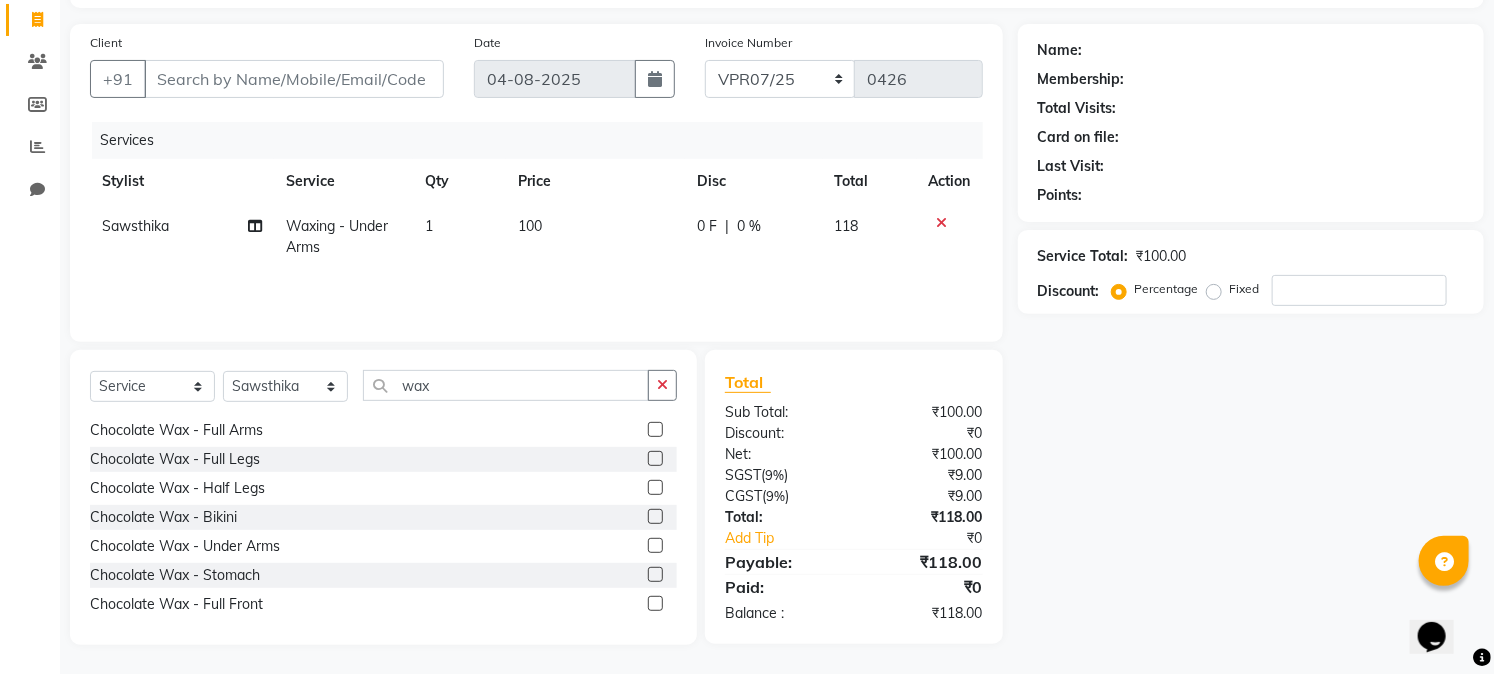 click 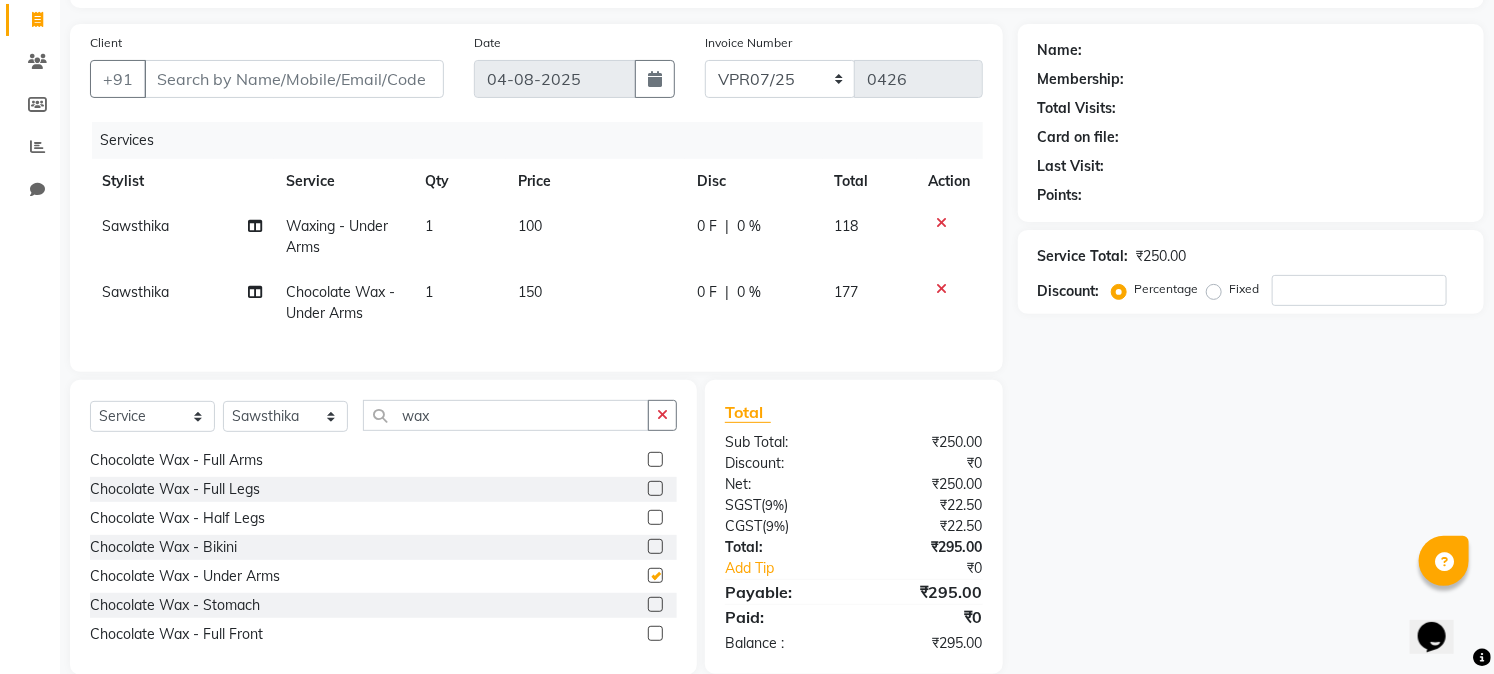 checkbox on "false" 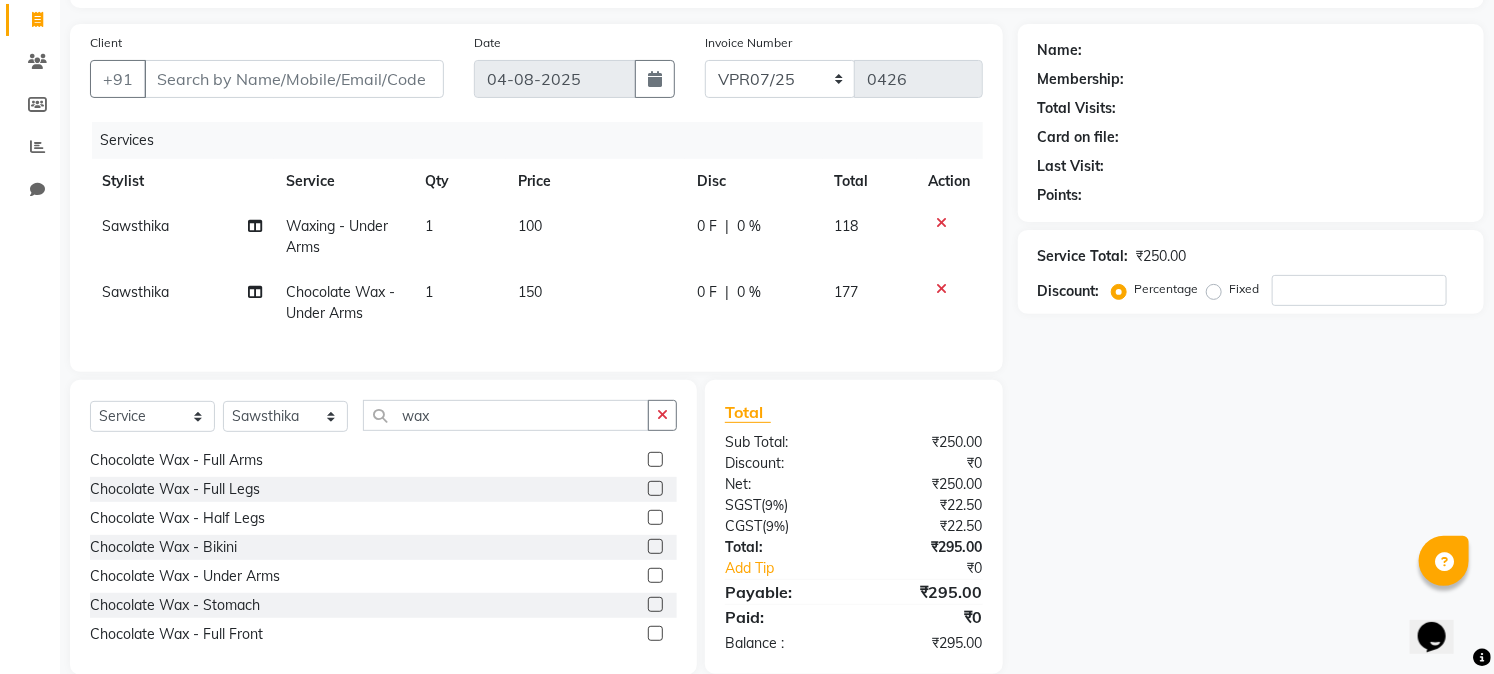 click 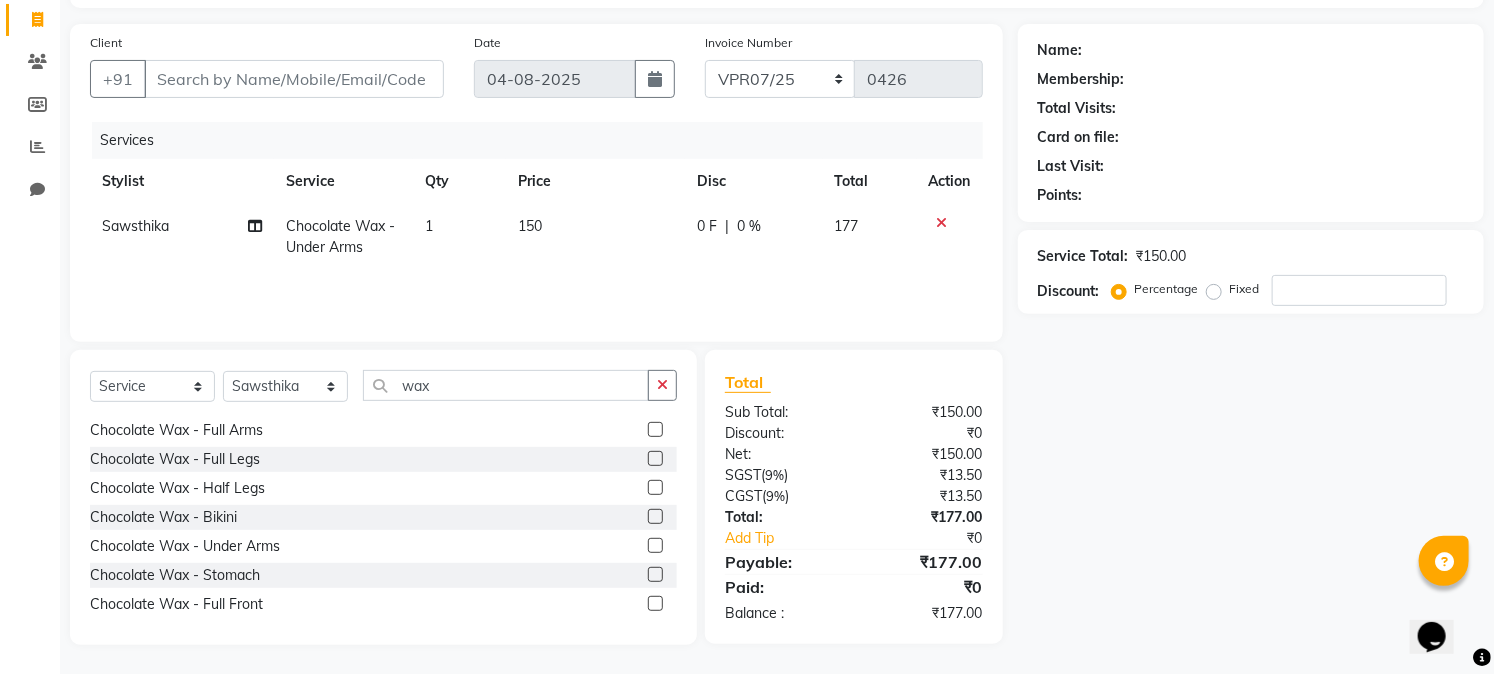 click on "0 %" 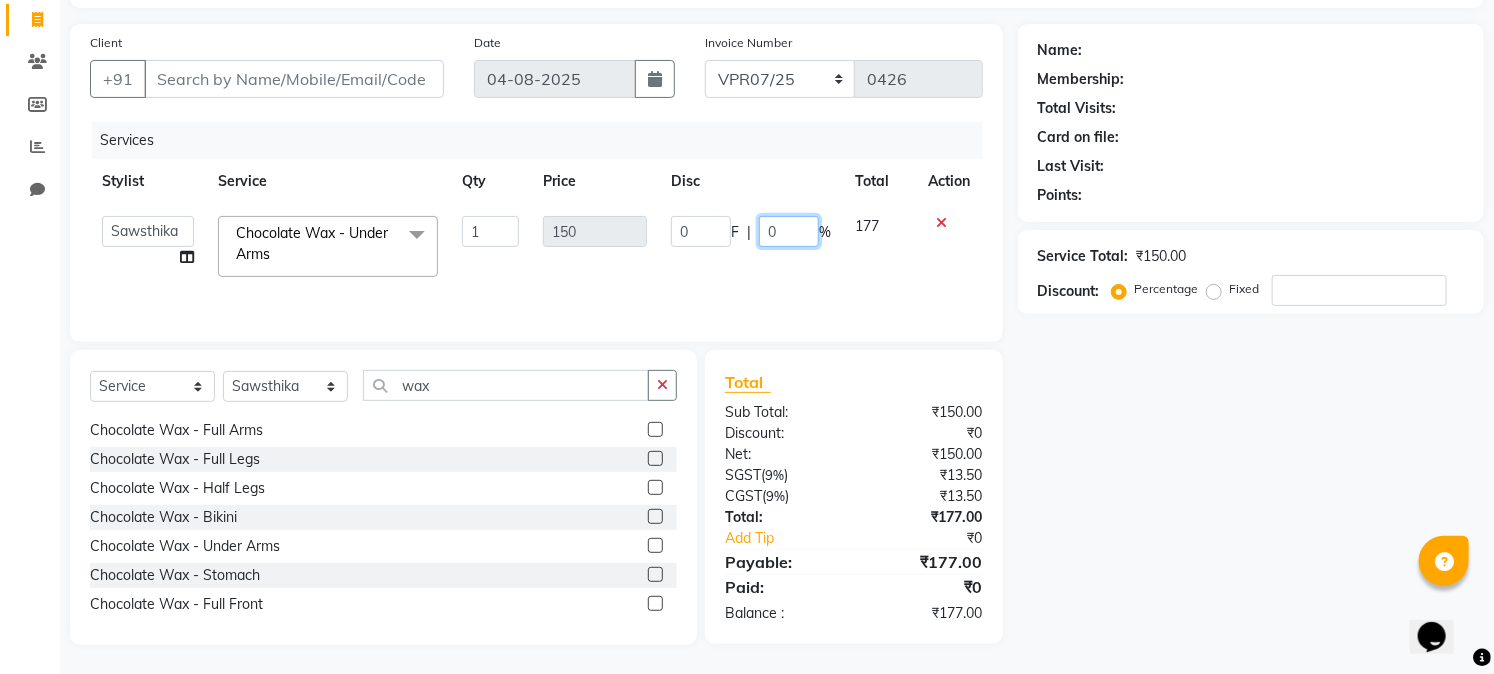 click on "0" 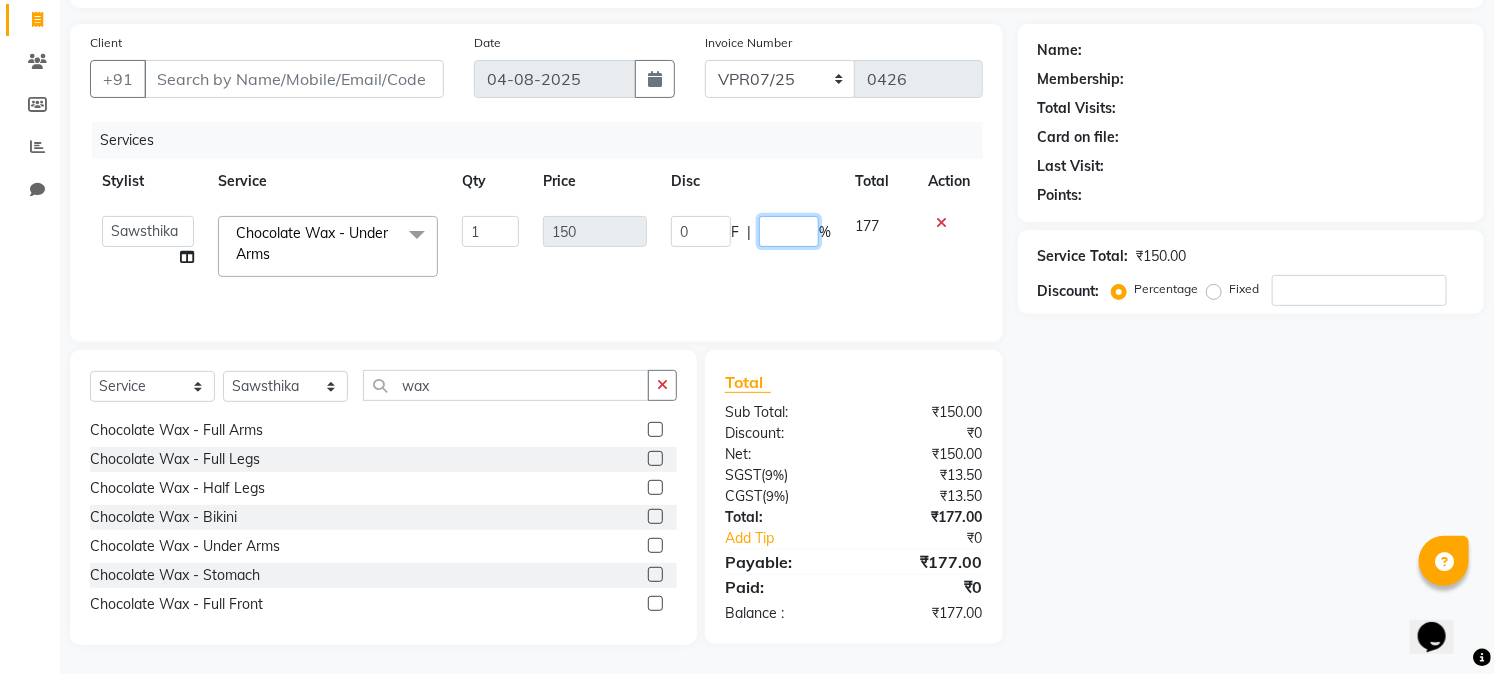 type on "5" 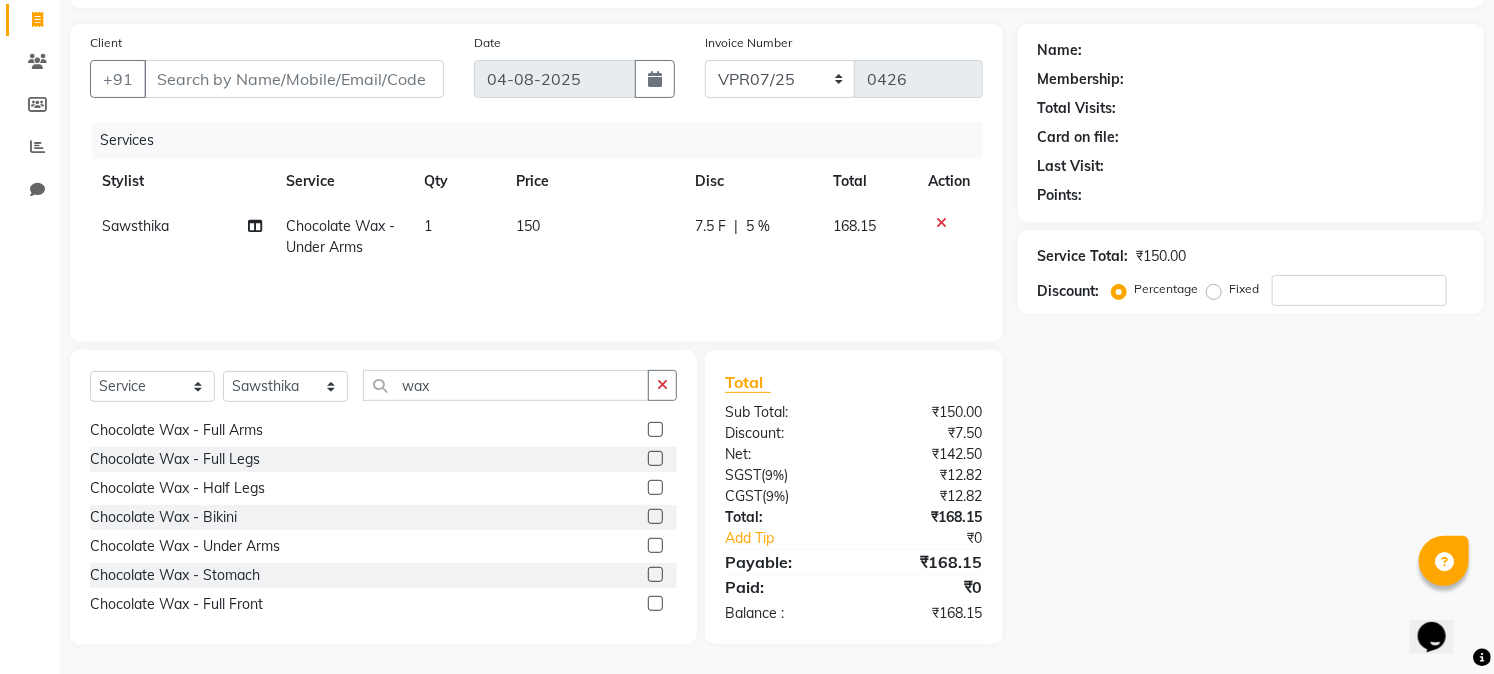 click on "Name: Membership: Total Visits: Card on file: Last Visit:  Points:  Service Total:  ₹150.00  Discount:  Percentage   Fixed" 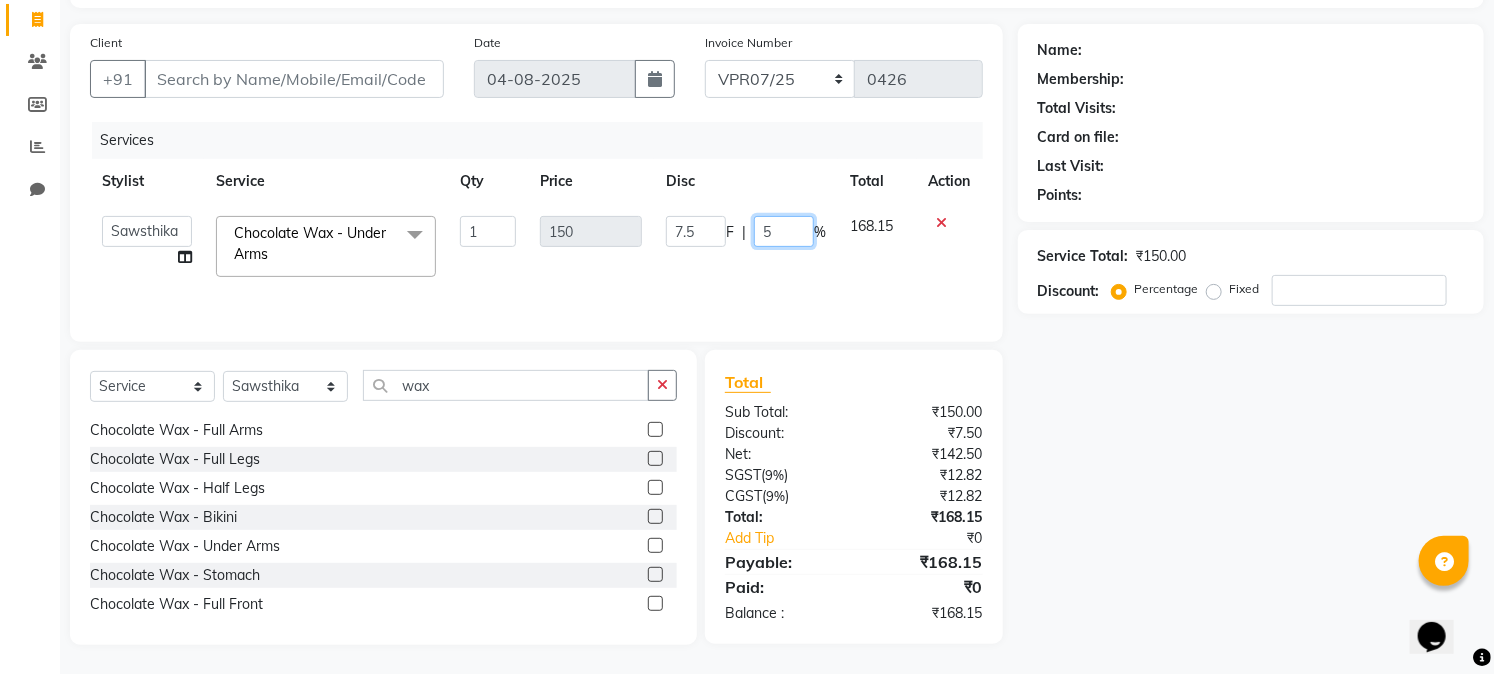 click on "5" 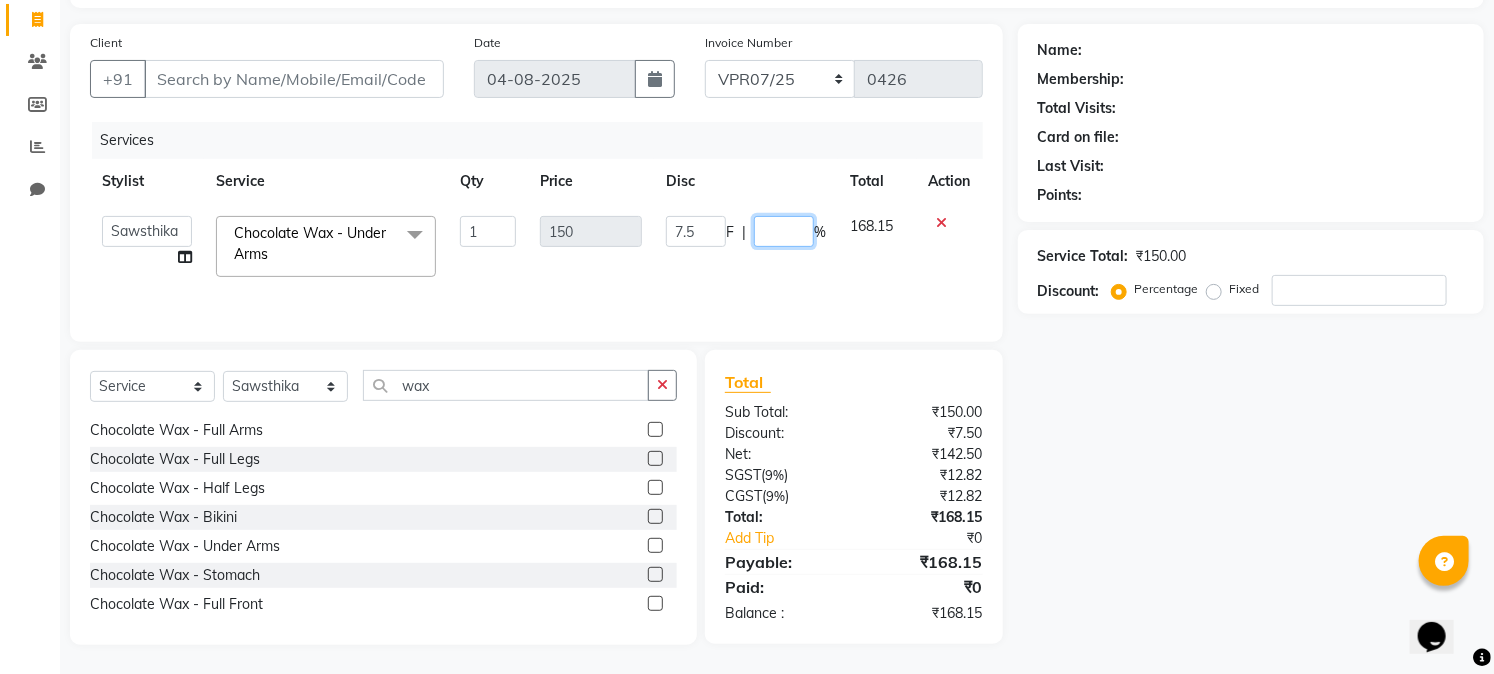 type on "6" 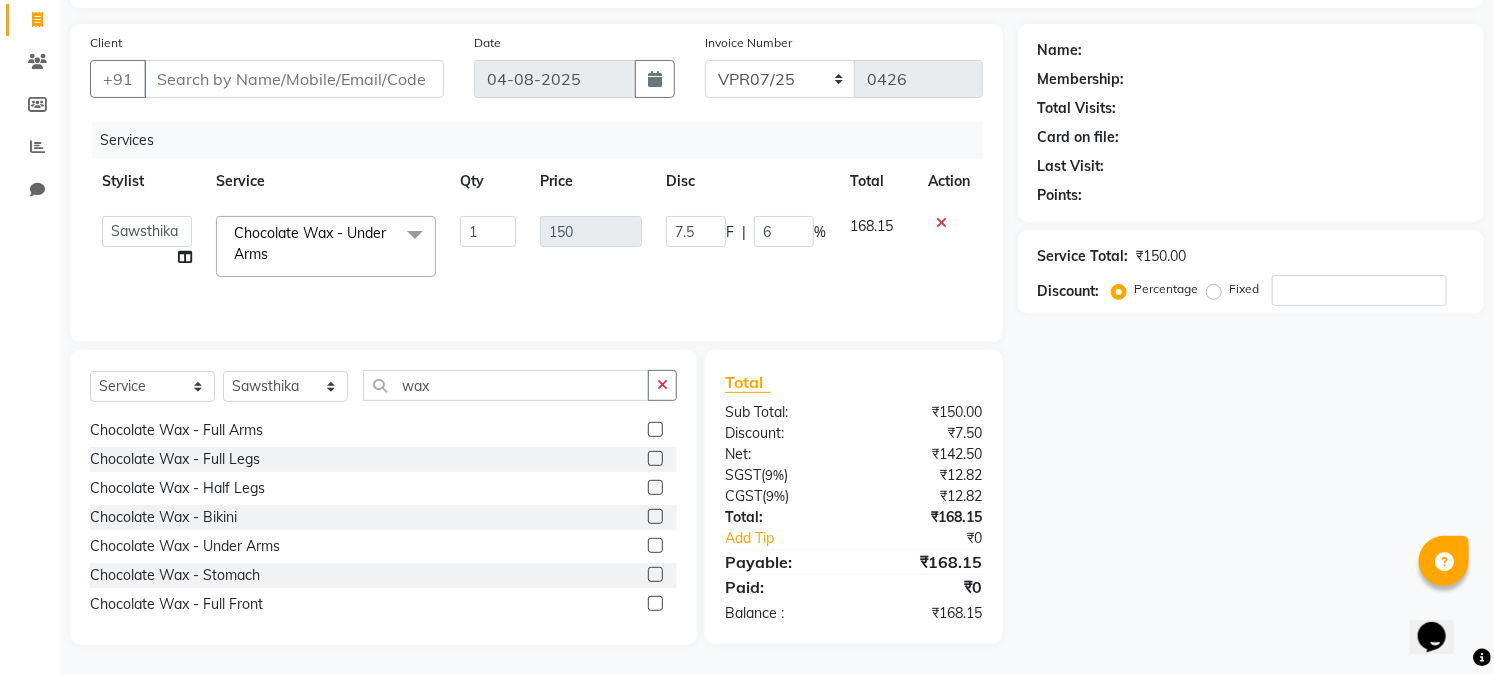 click on "Name: Membership: Total Visits: Card on file: Last Visit:  Points:  Service Total:  ₹150.00  Discount:  Percentage   Fixed" 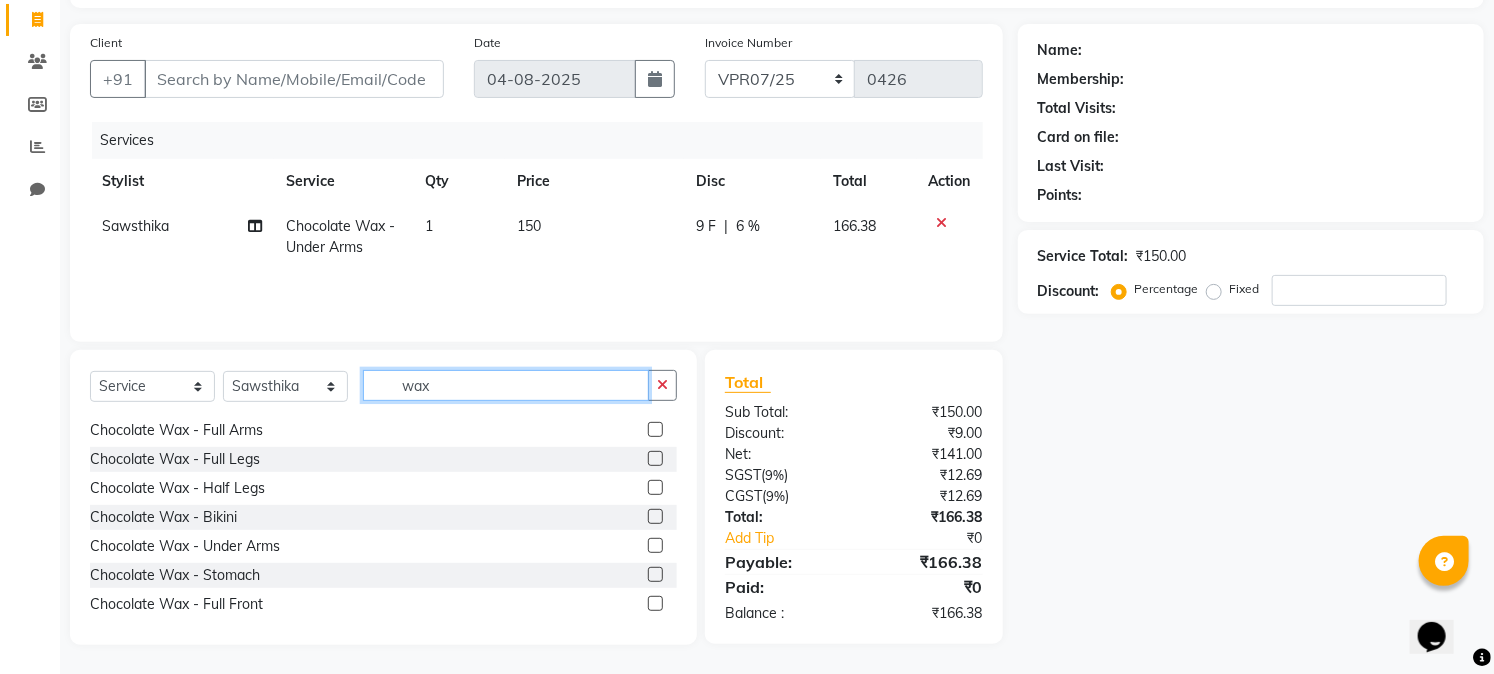 click on "wax" 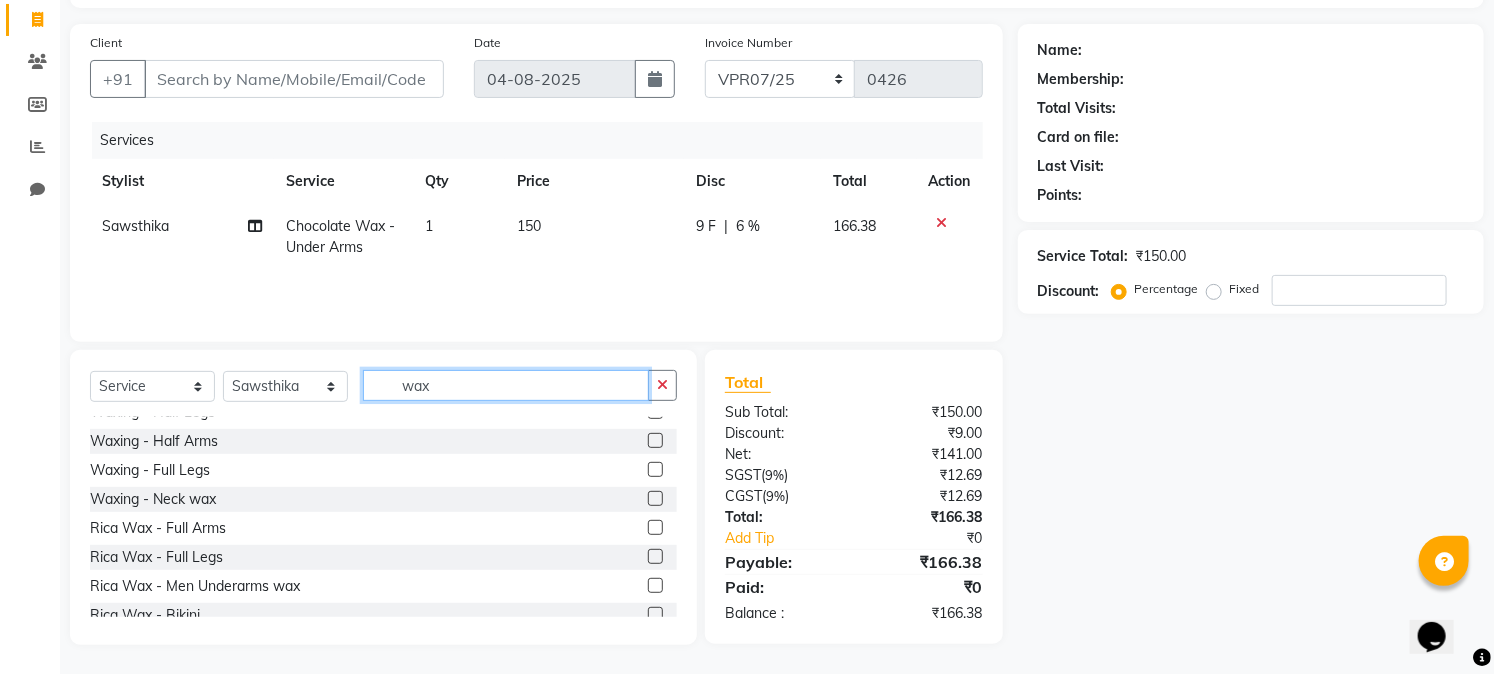 scroll, scrollTop: 333, scrollLeft: 0, axis: vertical 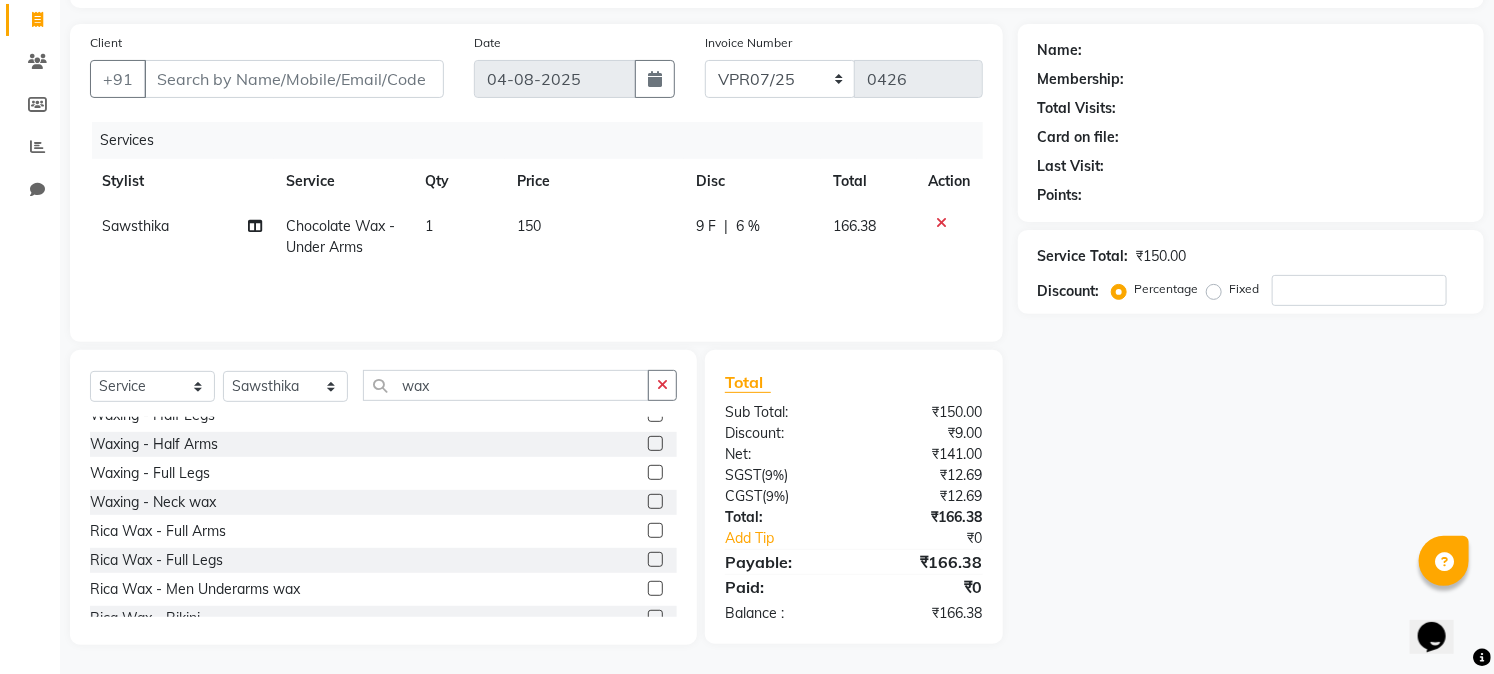 click on "Rica Wax - Full Arms" 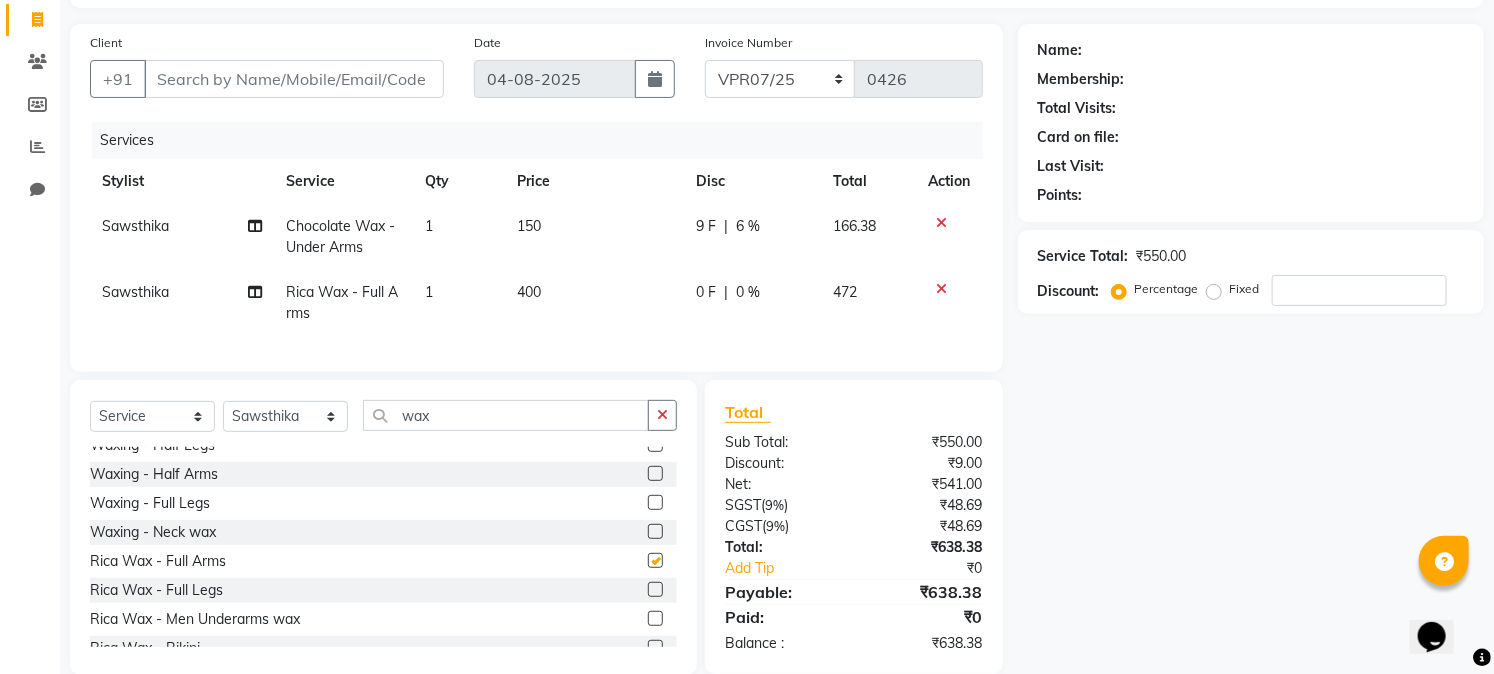 checkbox on "false" 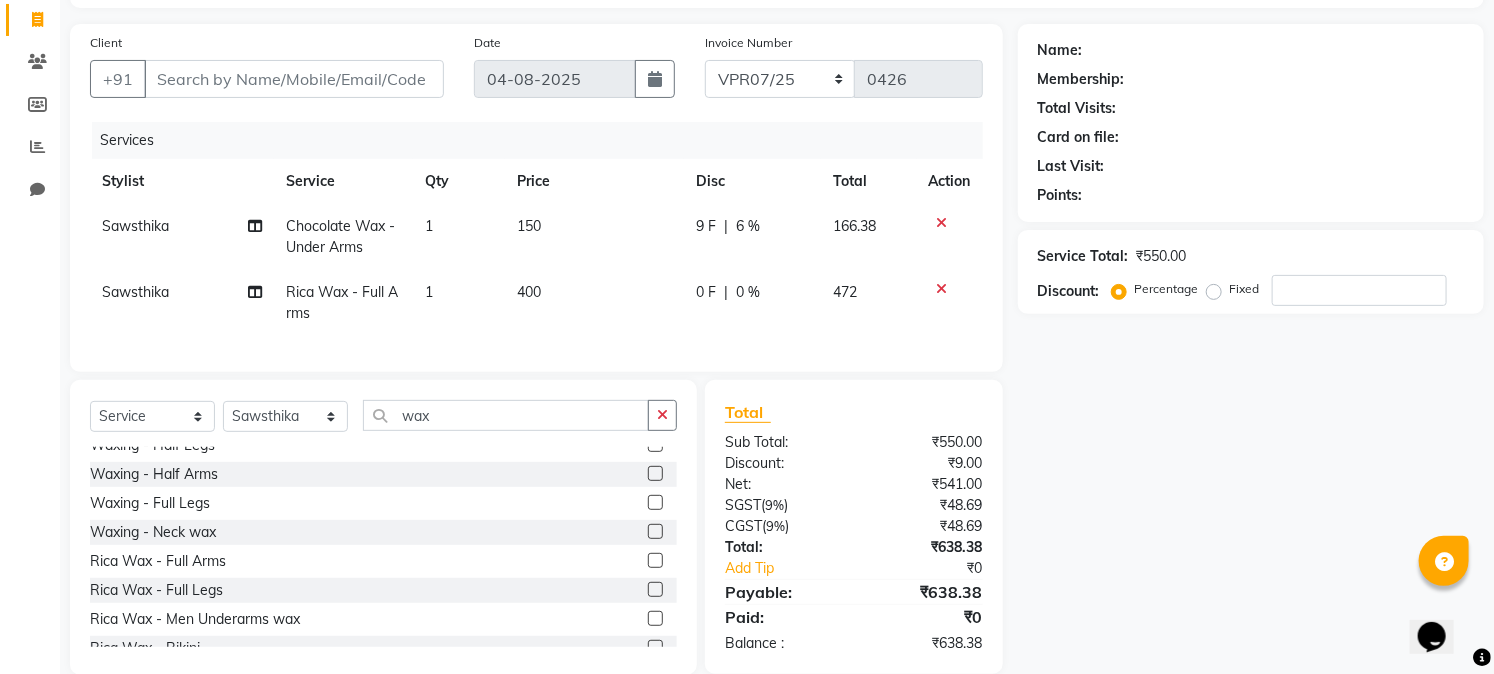 click on "0 %" 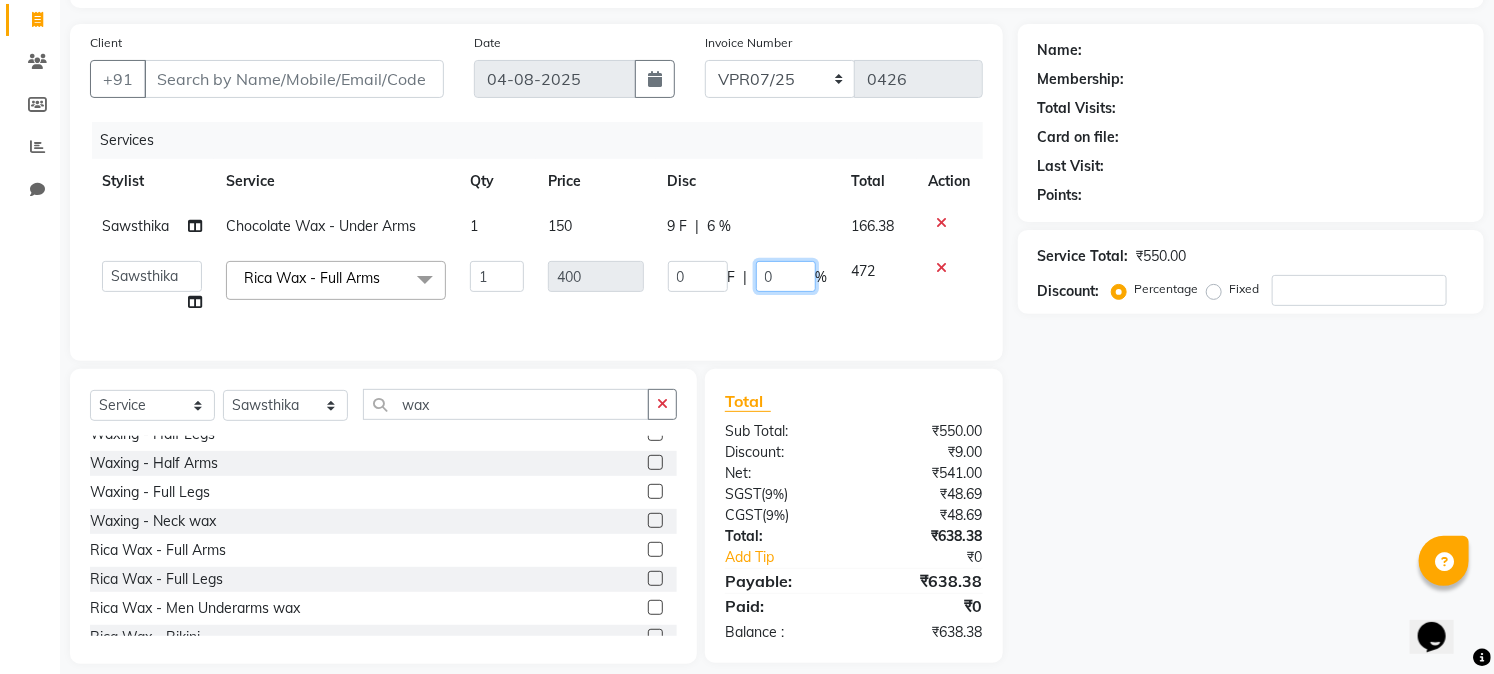 click on "0" 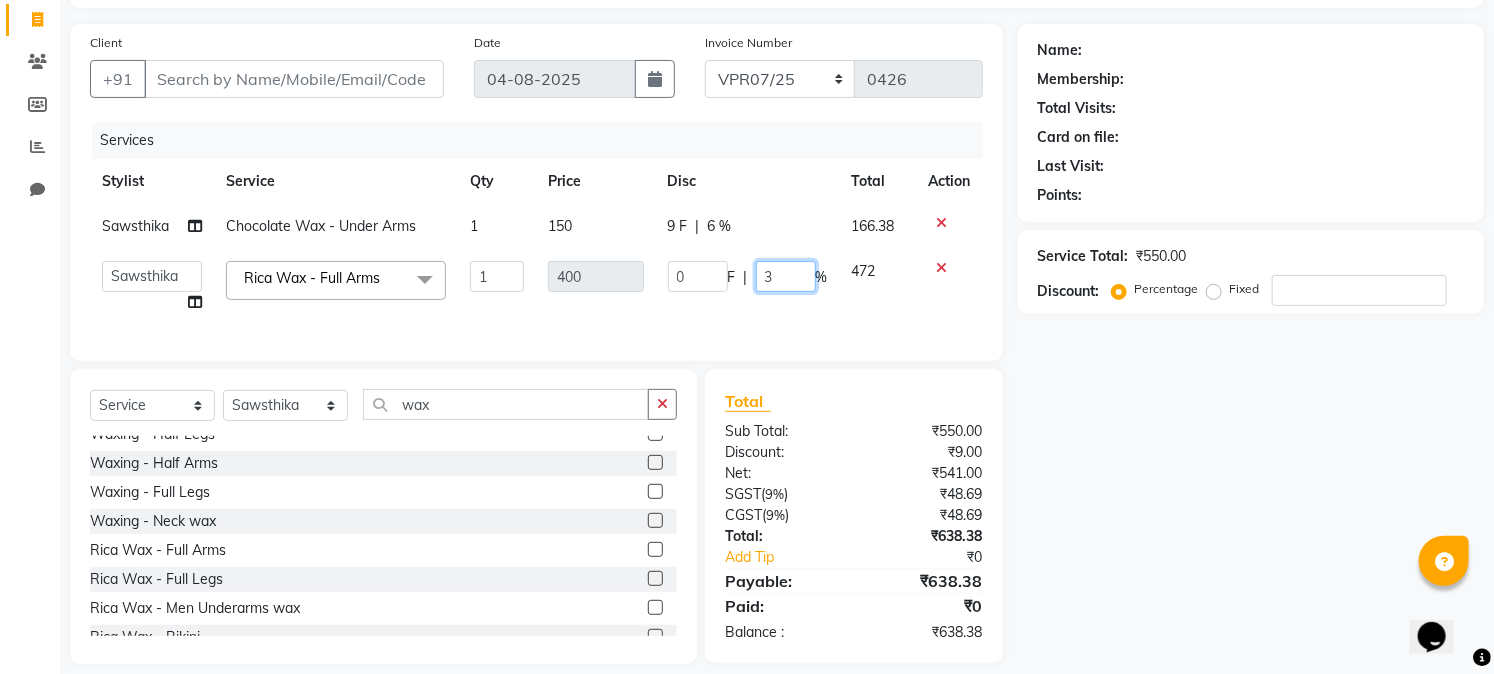 type on "30" 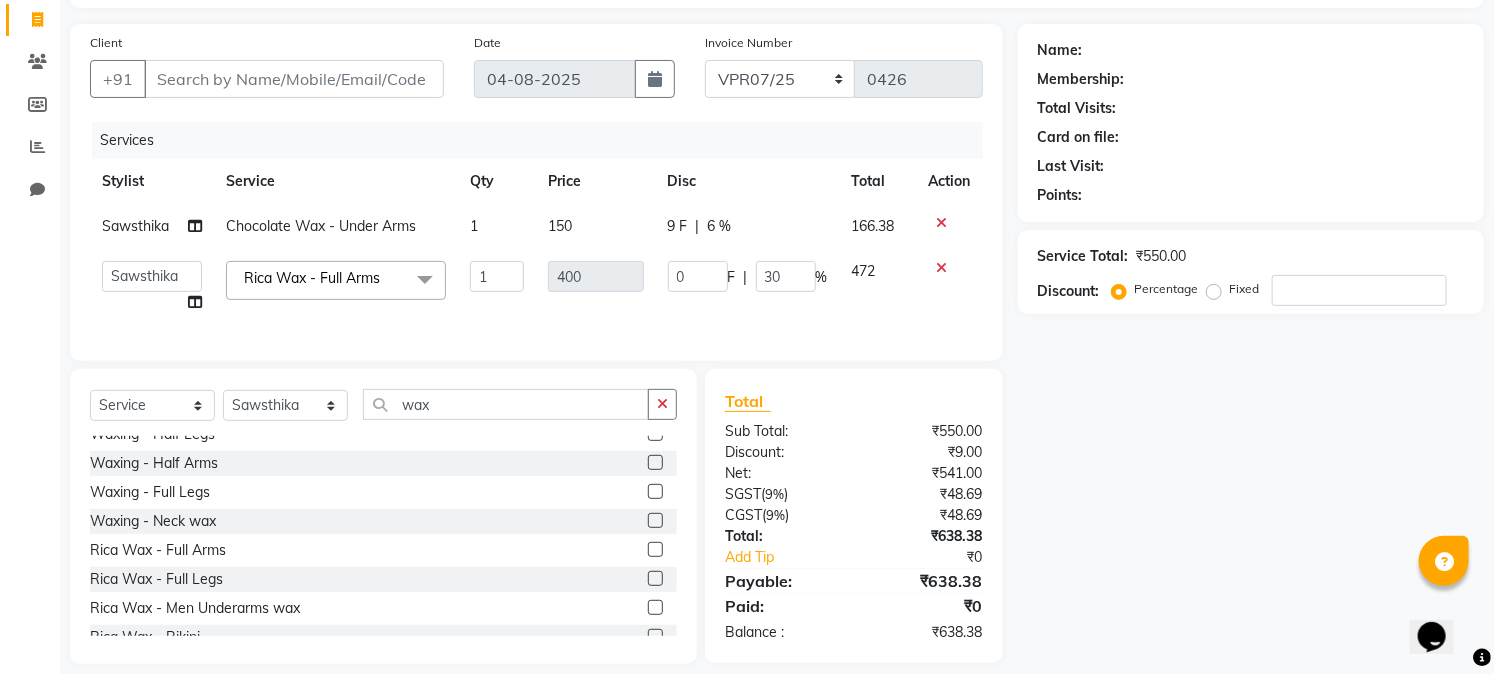 click on "Name: Membership: Total Visits: Card on file: Last Visit:  Points:  Service Total:  ₹550.00  Discount:  Percentage   Fixed" 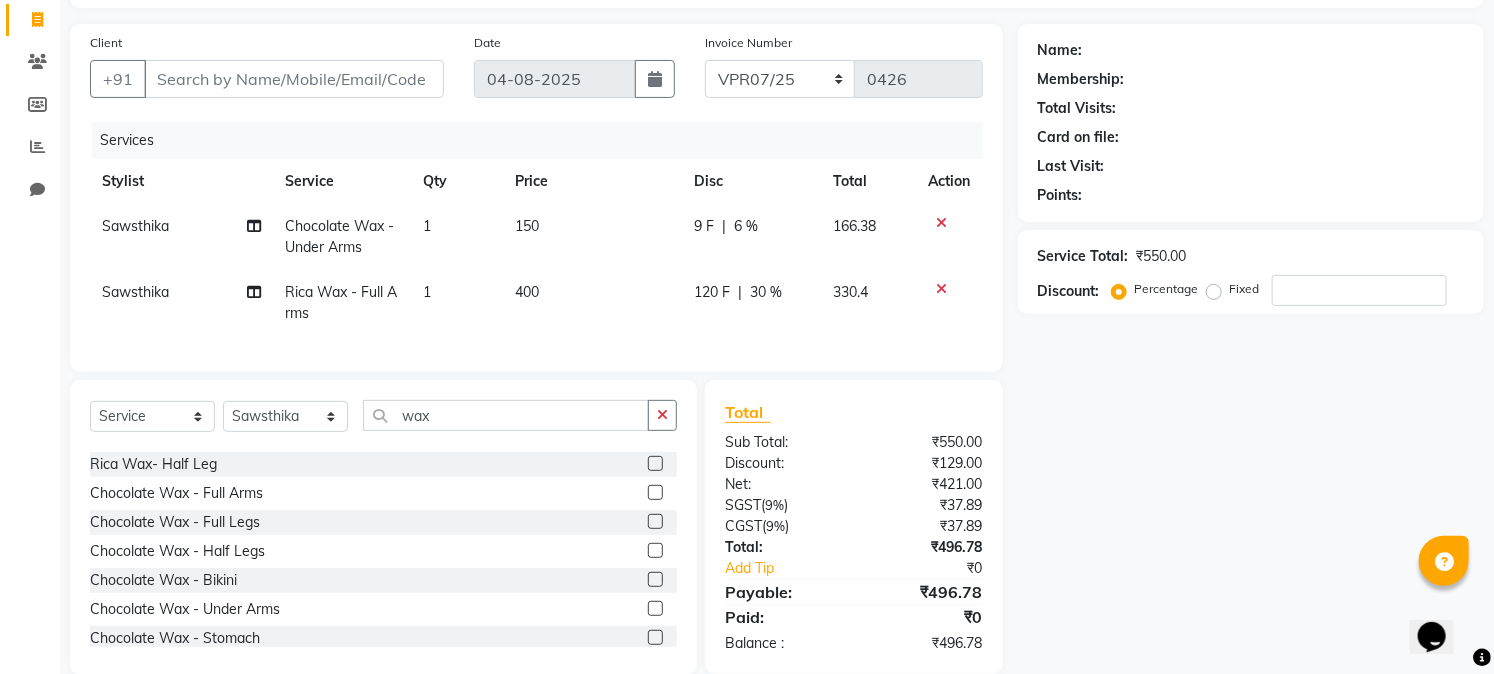 scroll, scrollTop: 666, scrollLeft: 0, axis: vertical 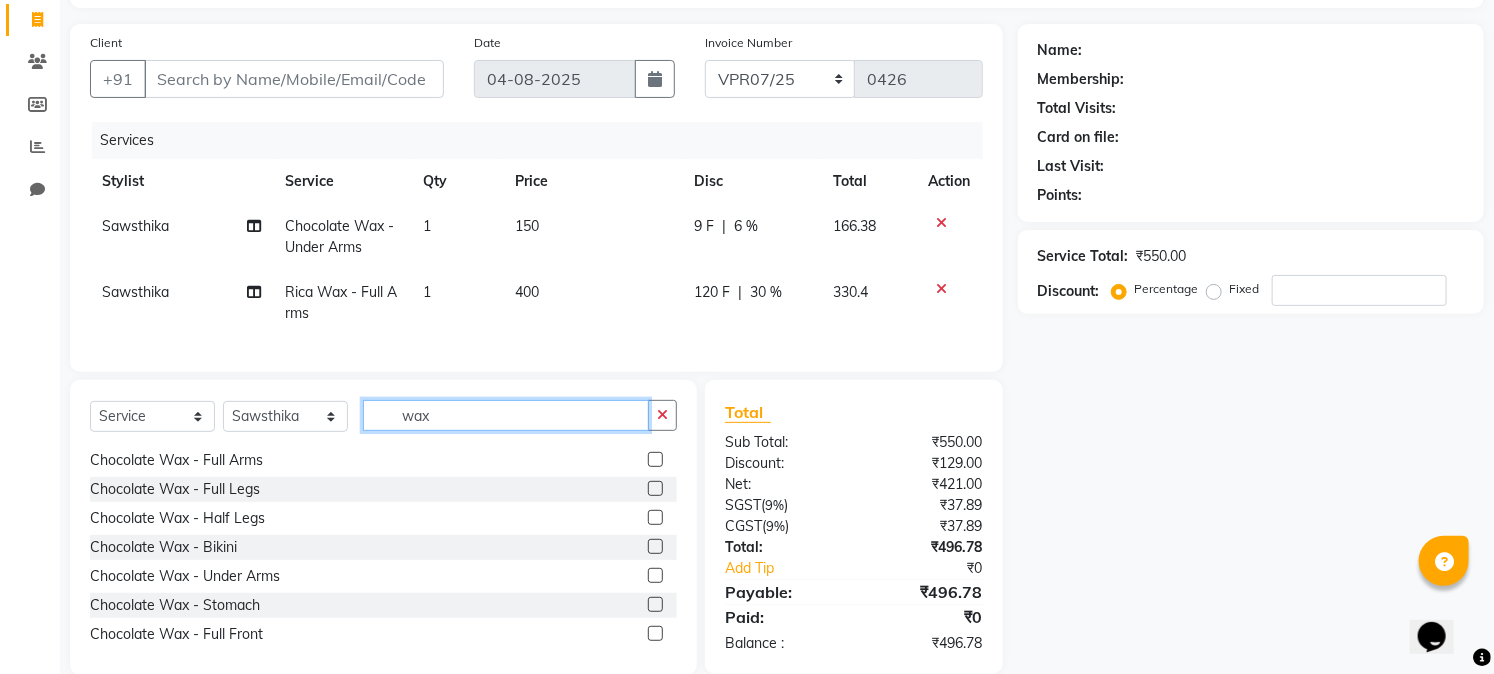 click on "wax" 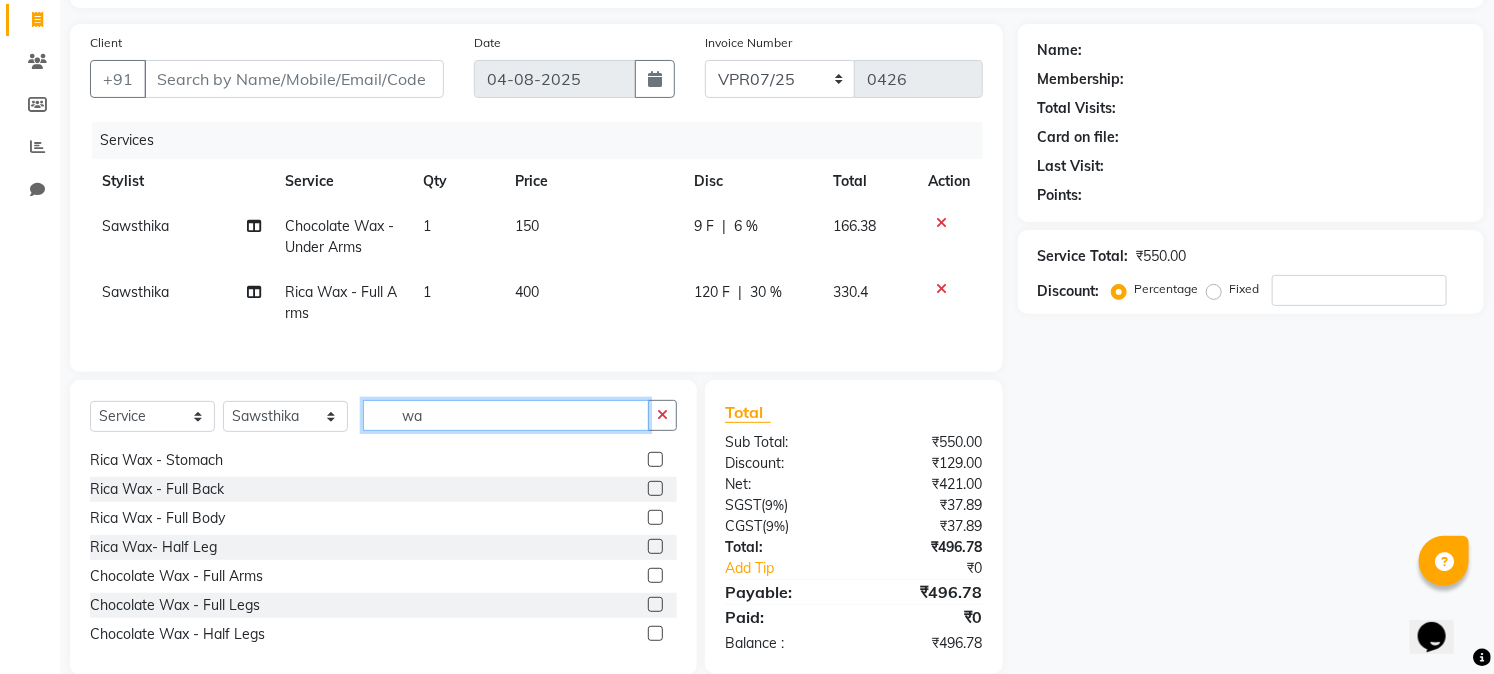 type on "w" 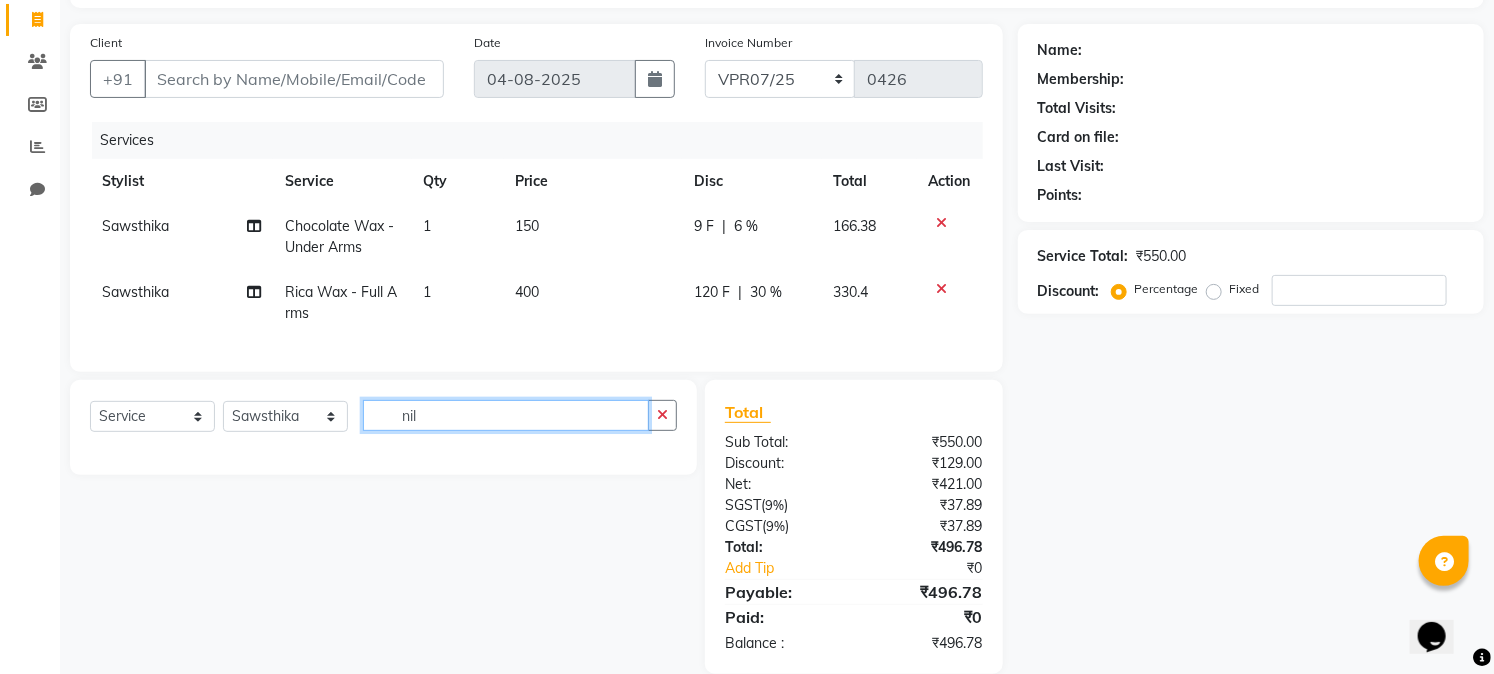 scroll, scrollTop: 0, scrollLeft: 0, axis: both 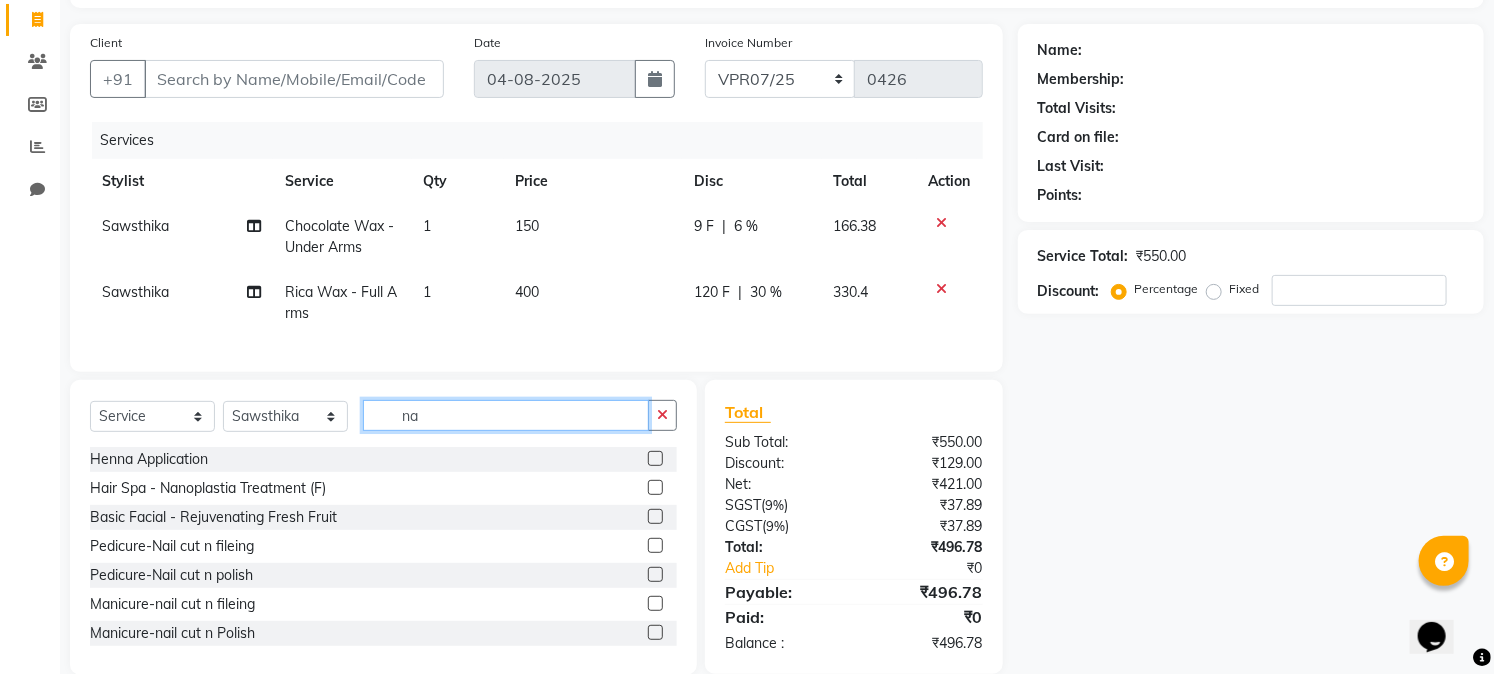 type on "n" 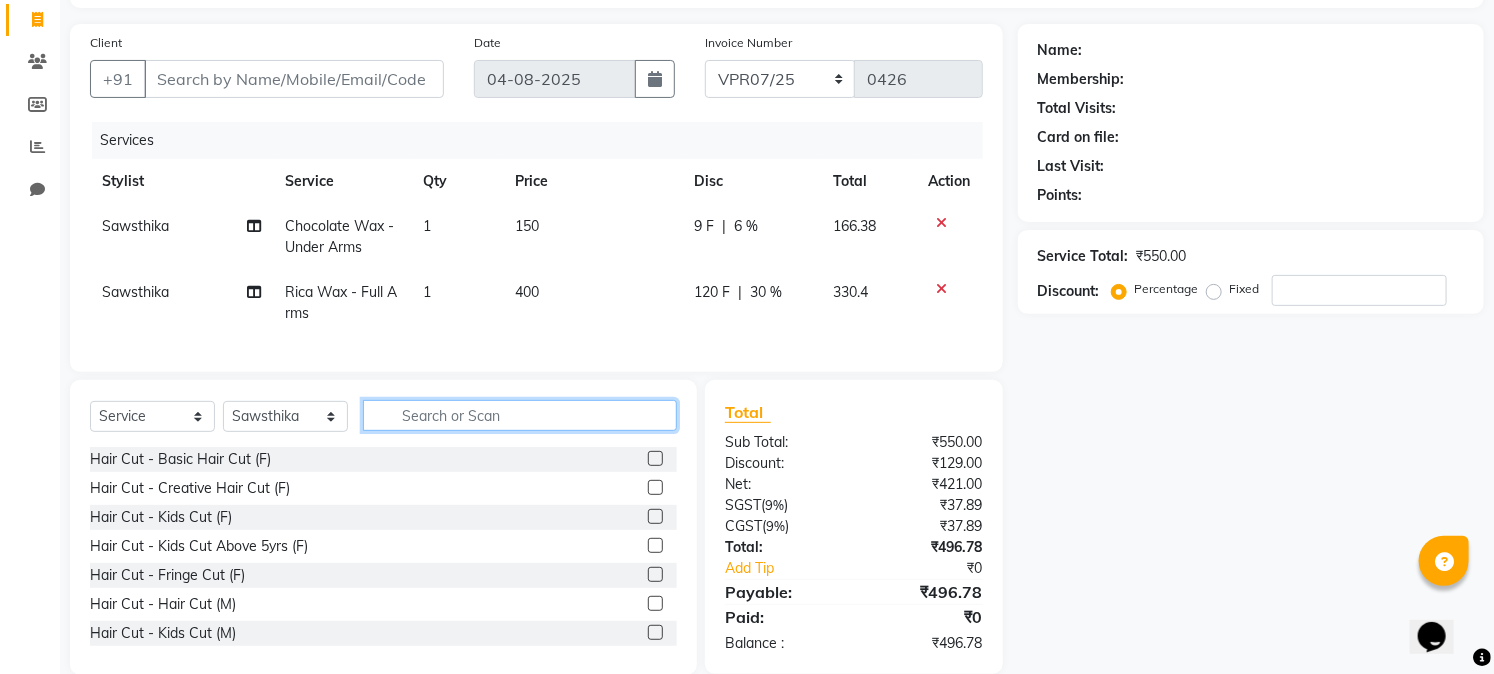 type on "p" 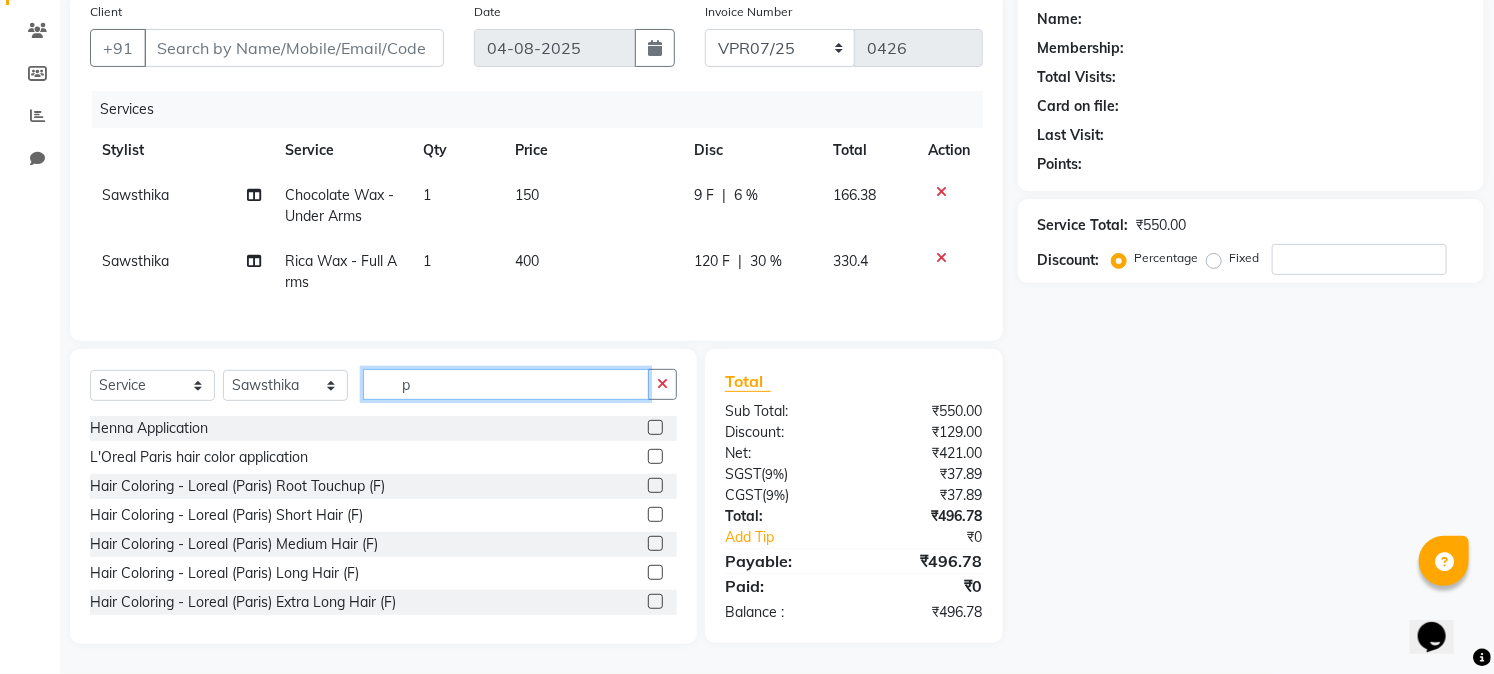 scroll, scrollTop: 173, scrollLeft: 0, axis: vertical 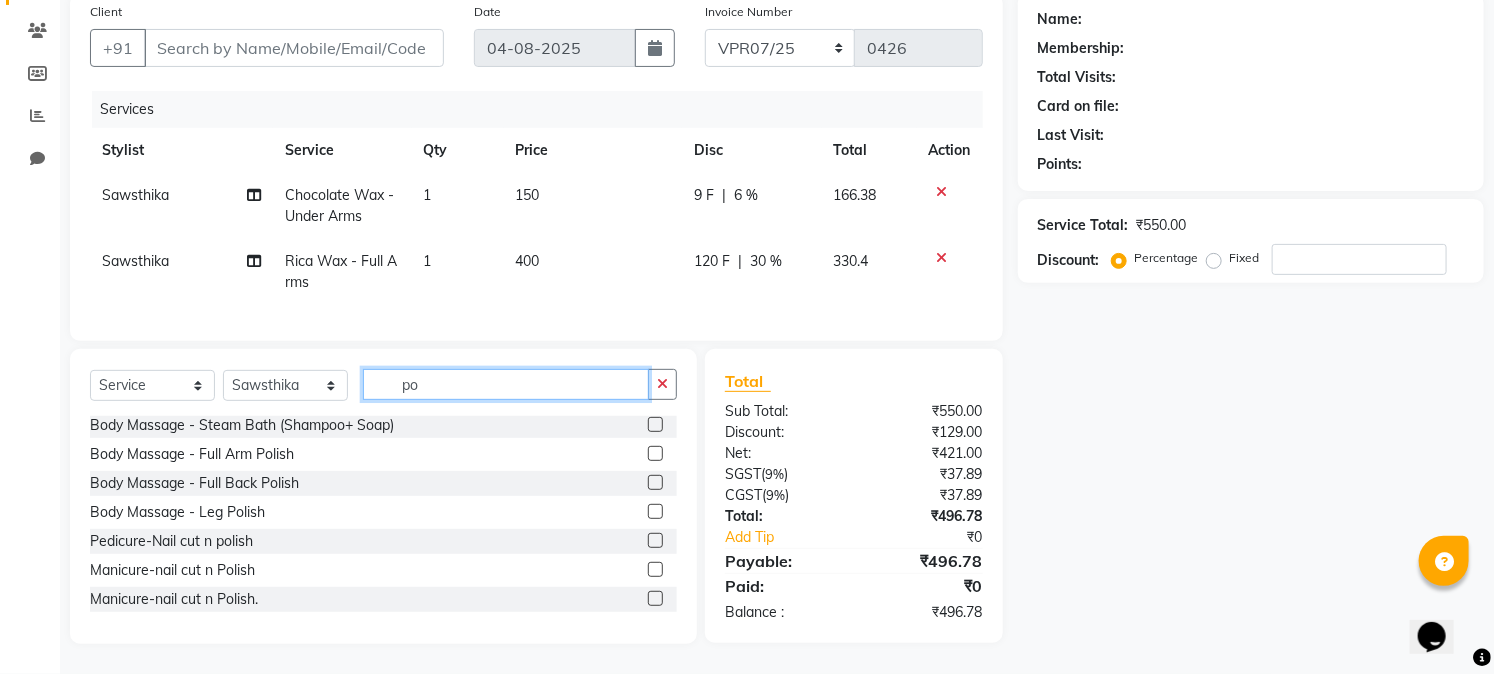 type on "po" 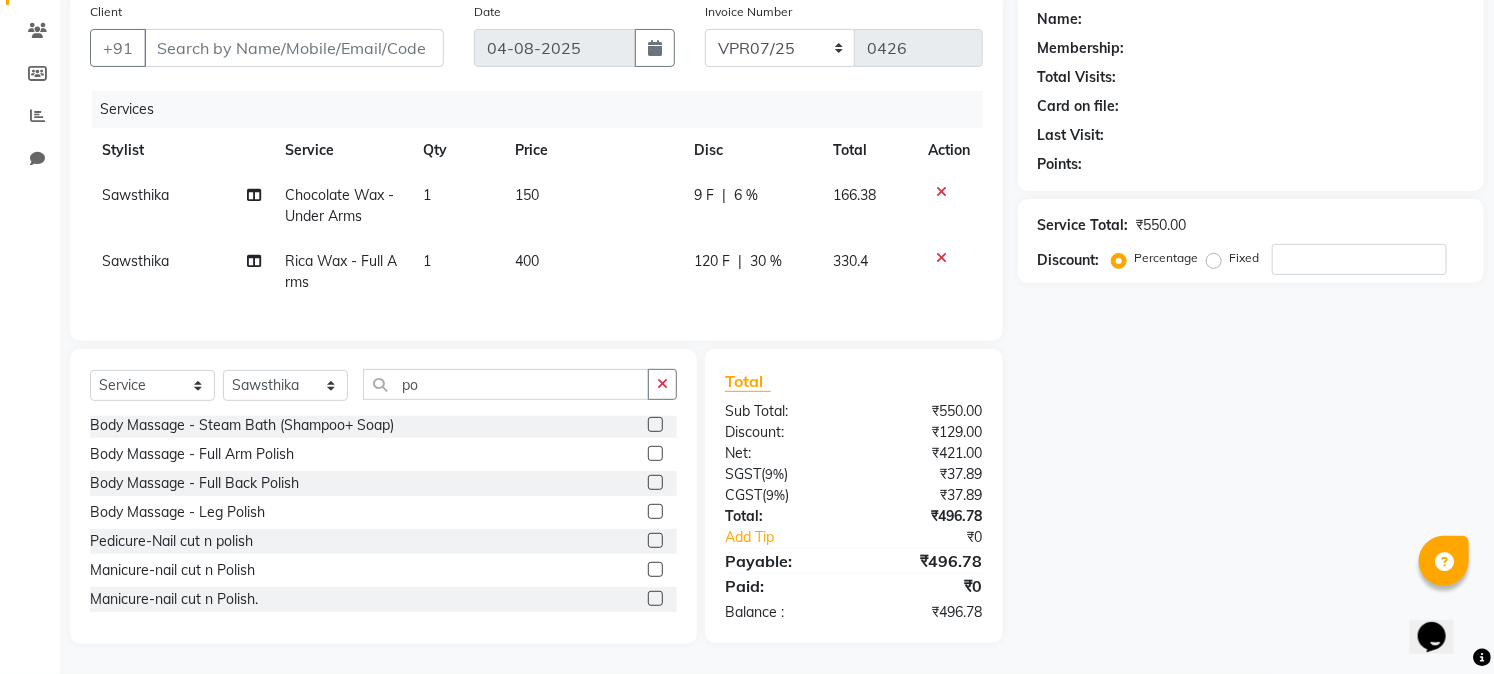click 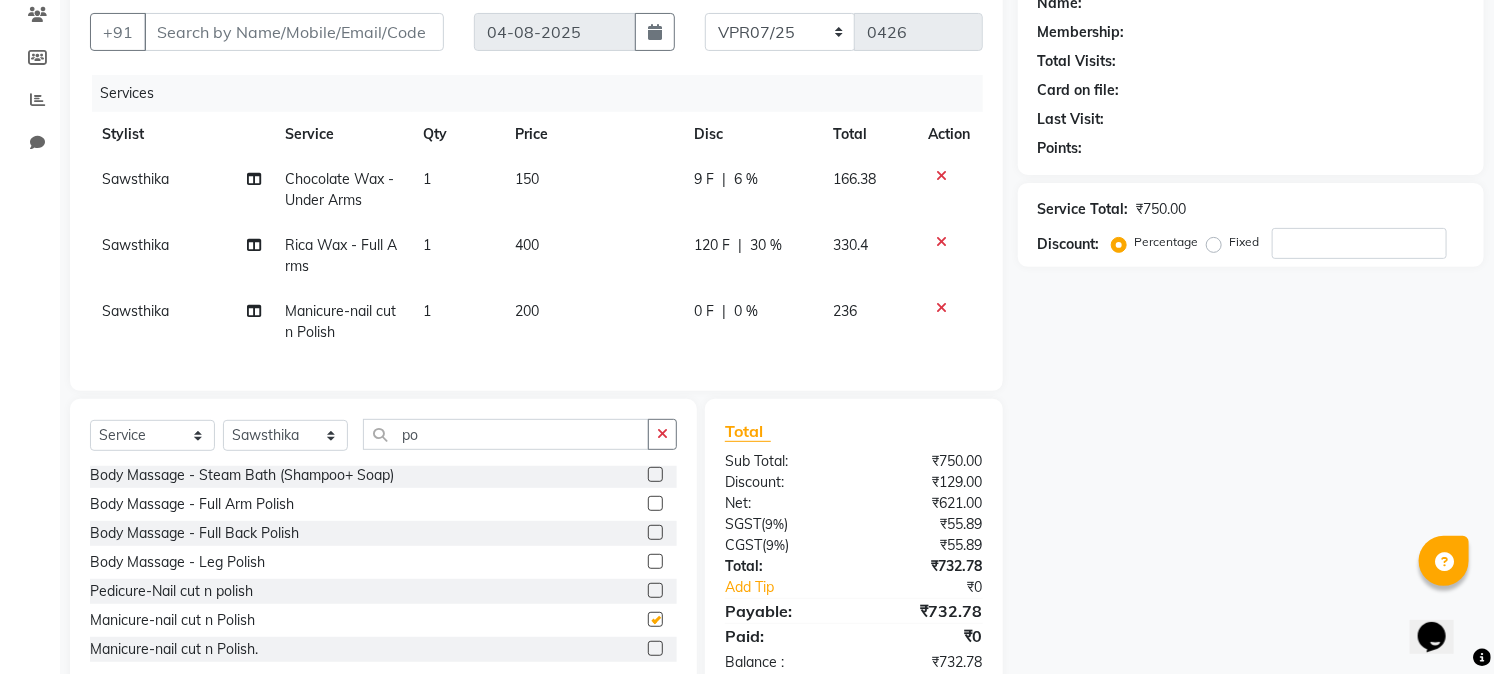 checkbox on "false" 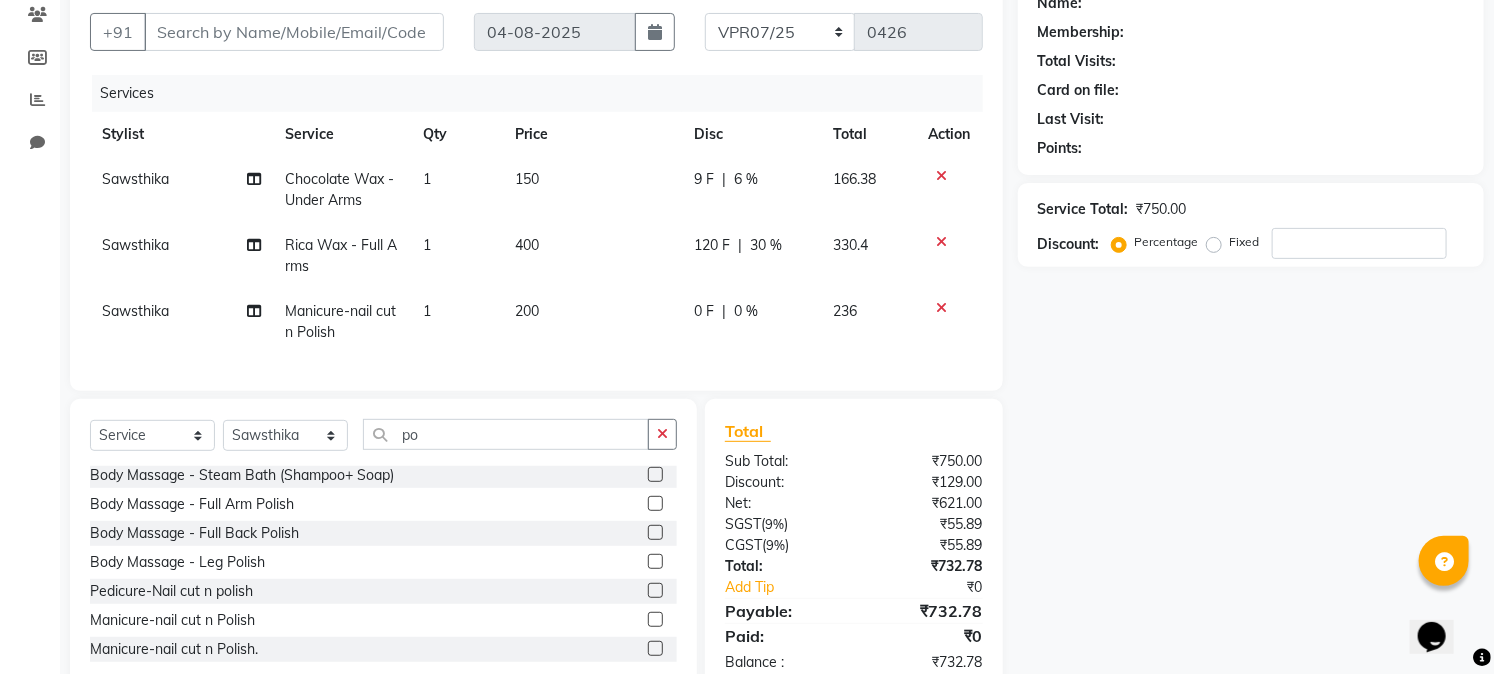scroll, scrollTop: 240, scrollLeft: 0, axis: vertical 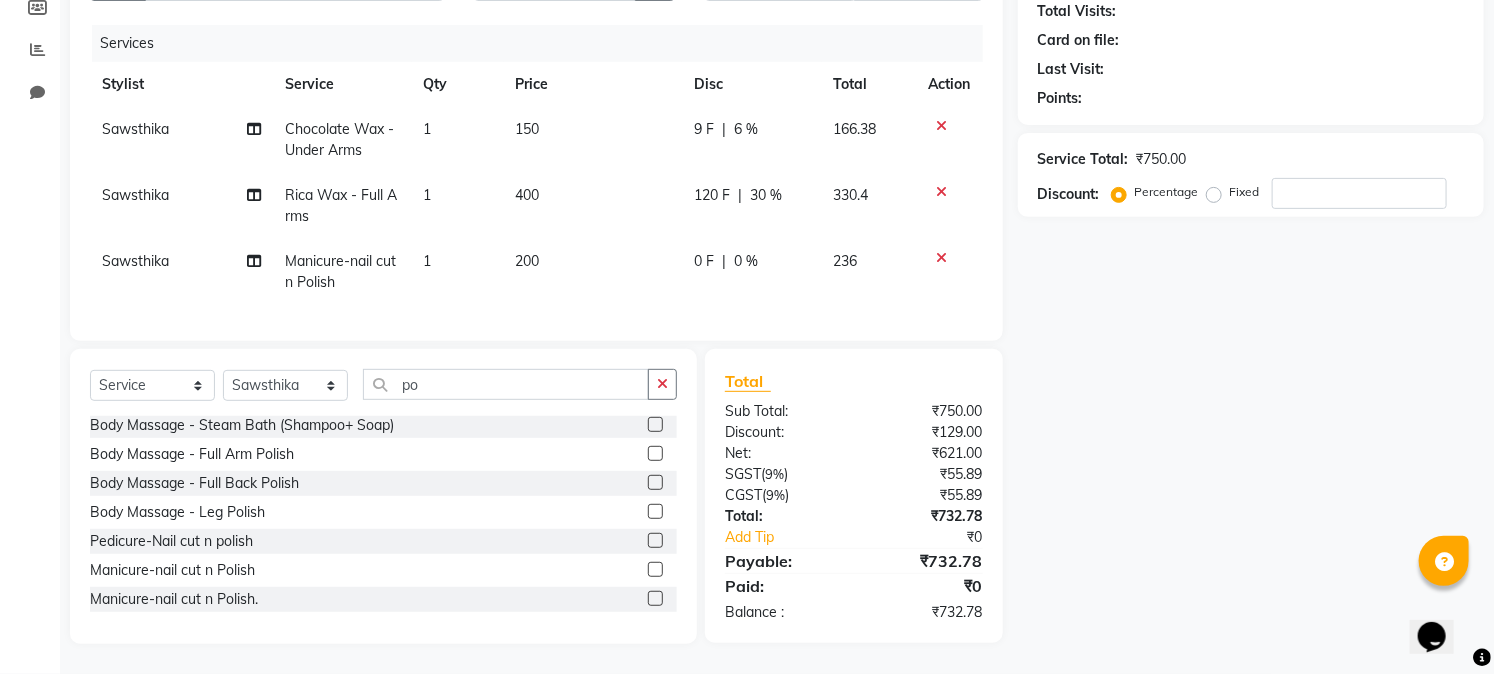 click 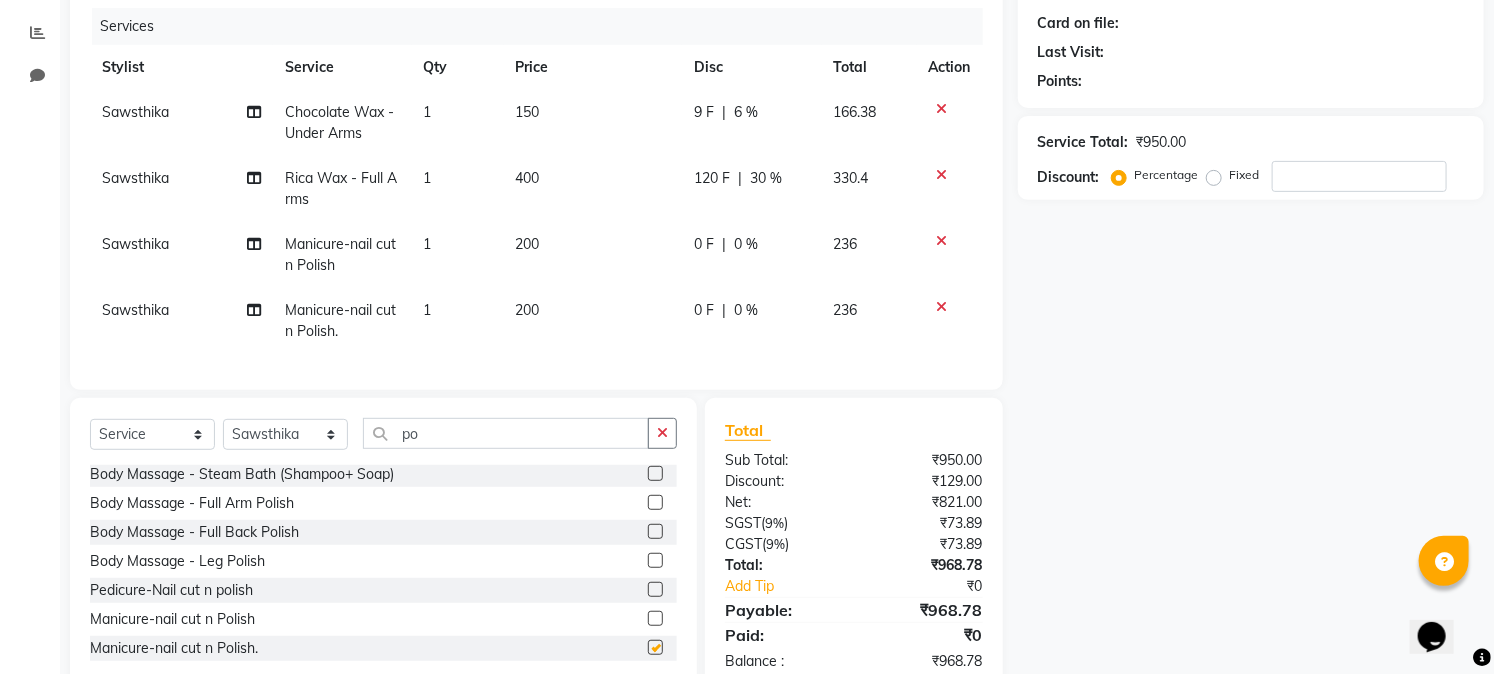 checkbox on "false" 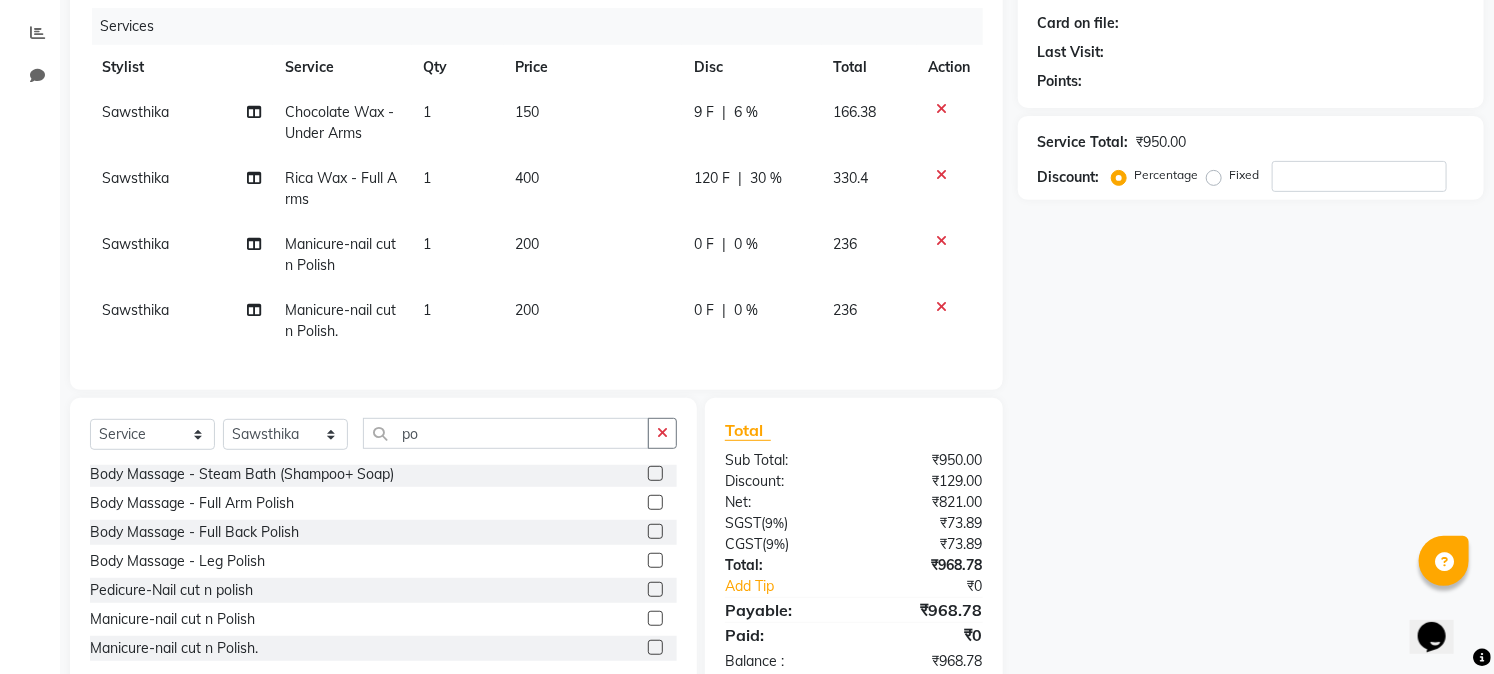 click 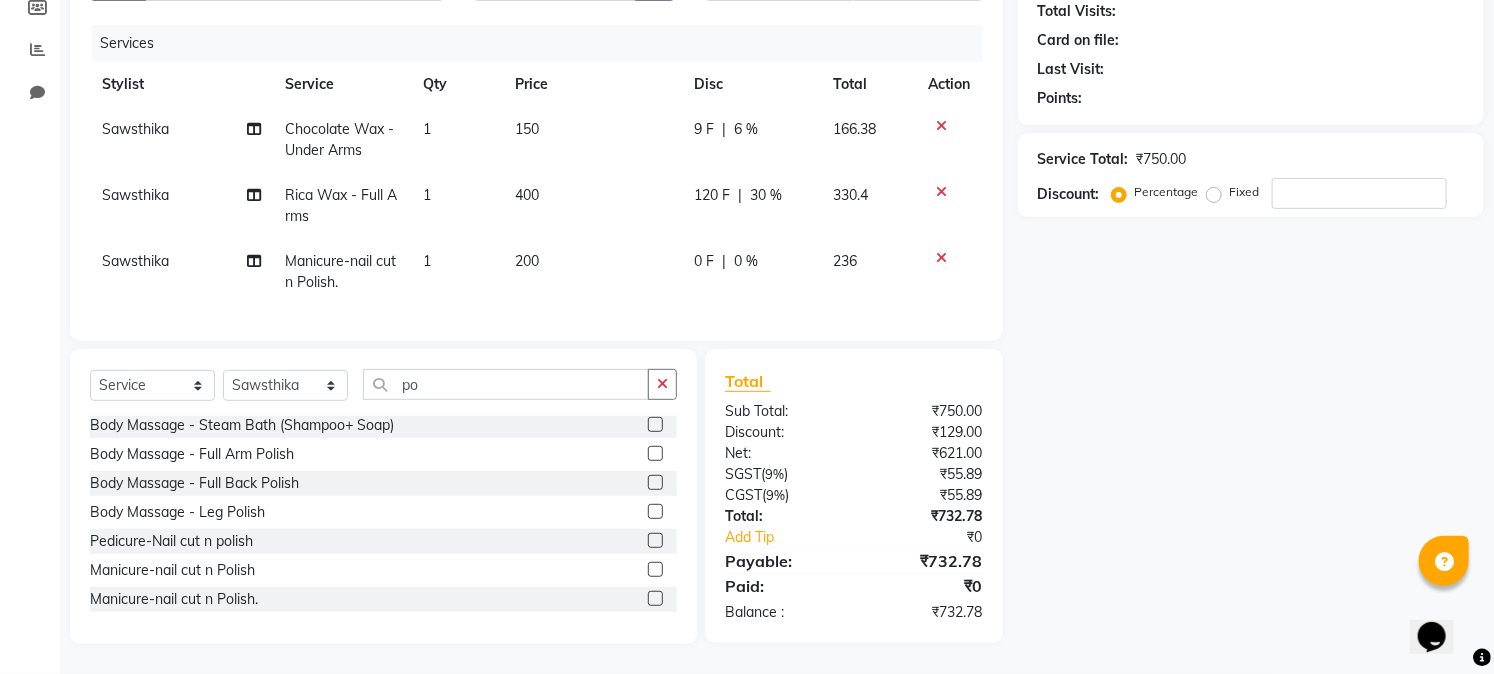 click on "0 %" 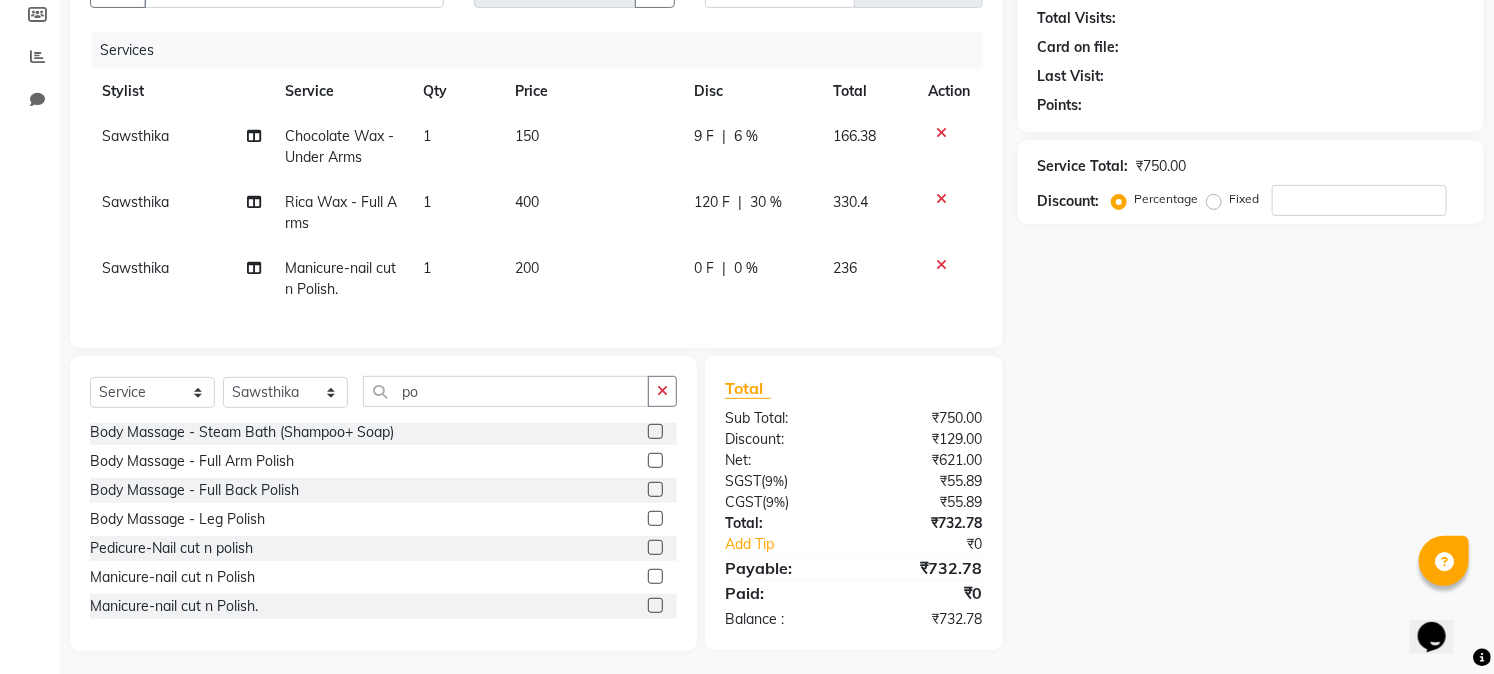 select on "74918" 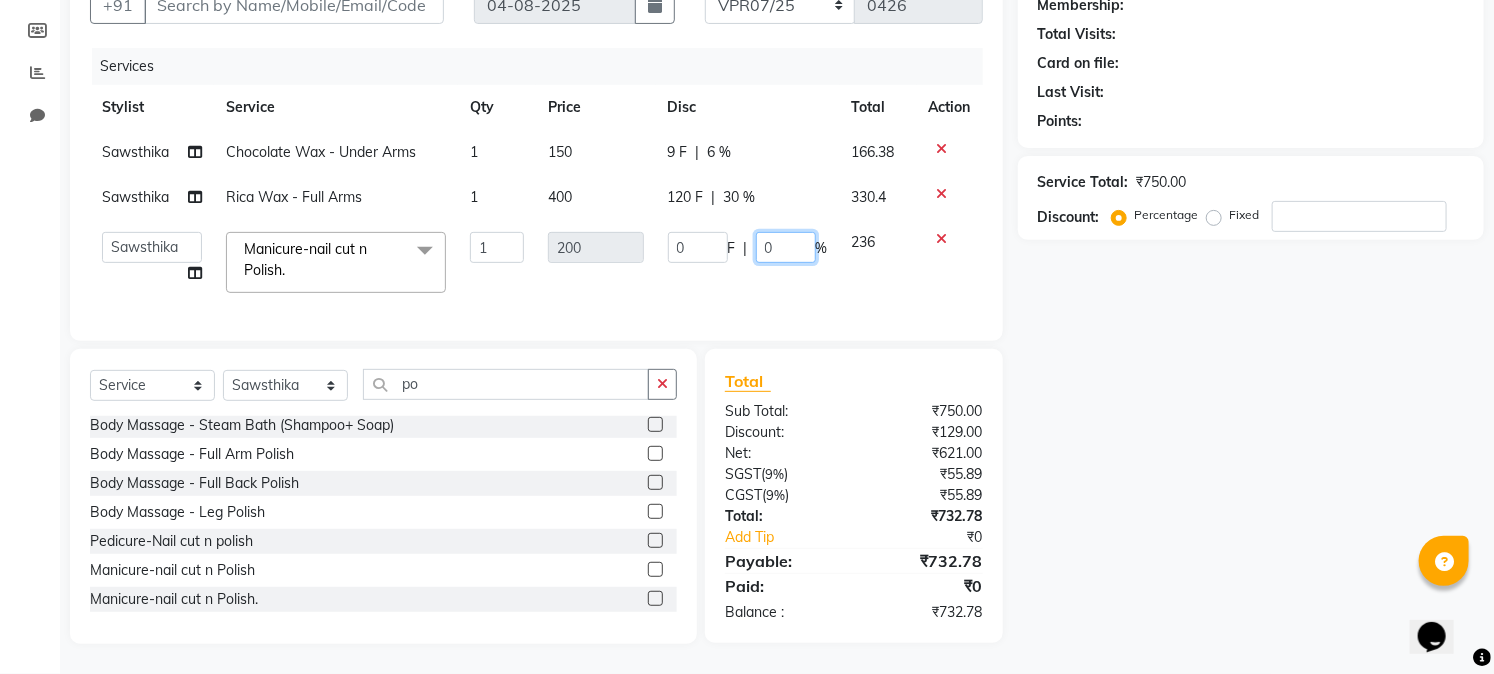 click on "0" 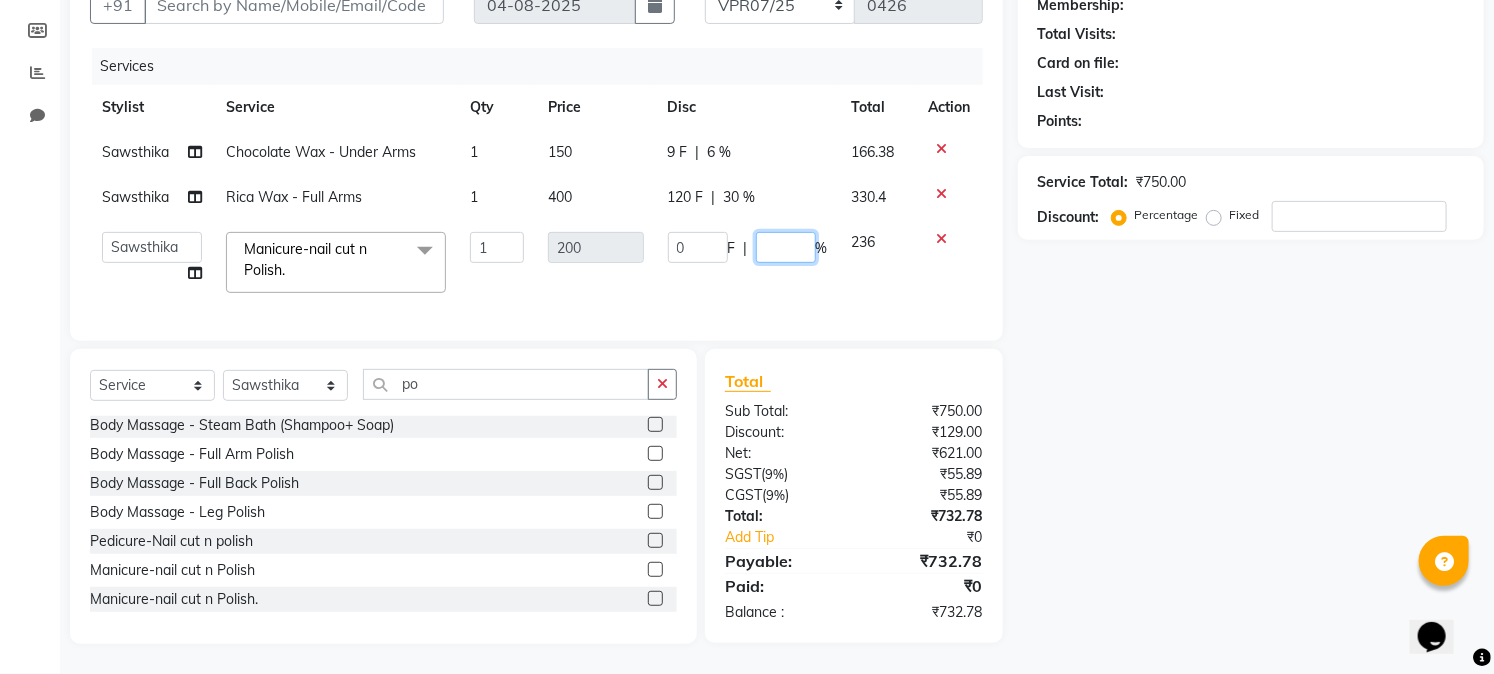 type on "5" 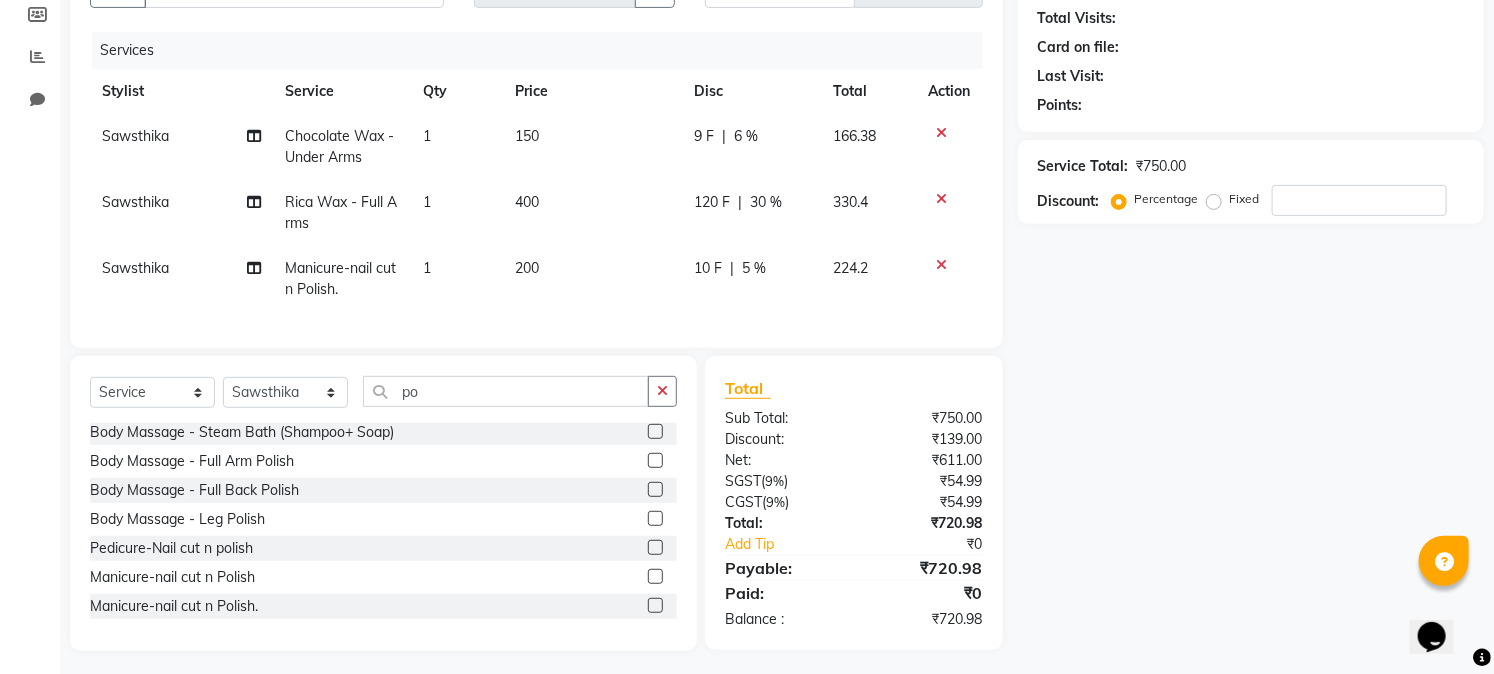 click 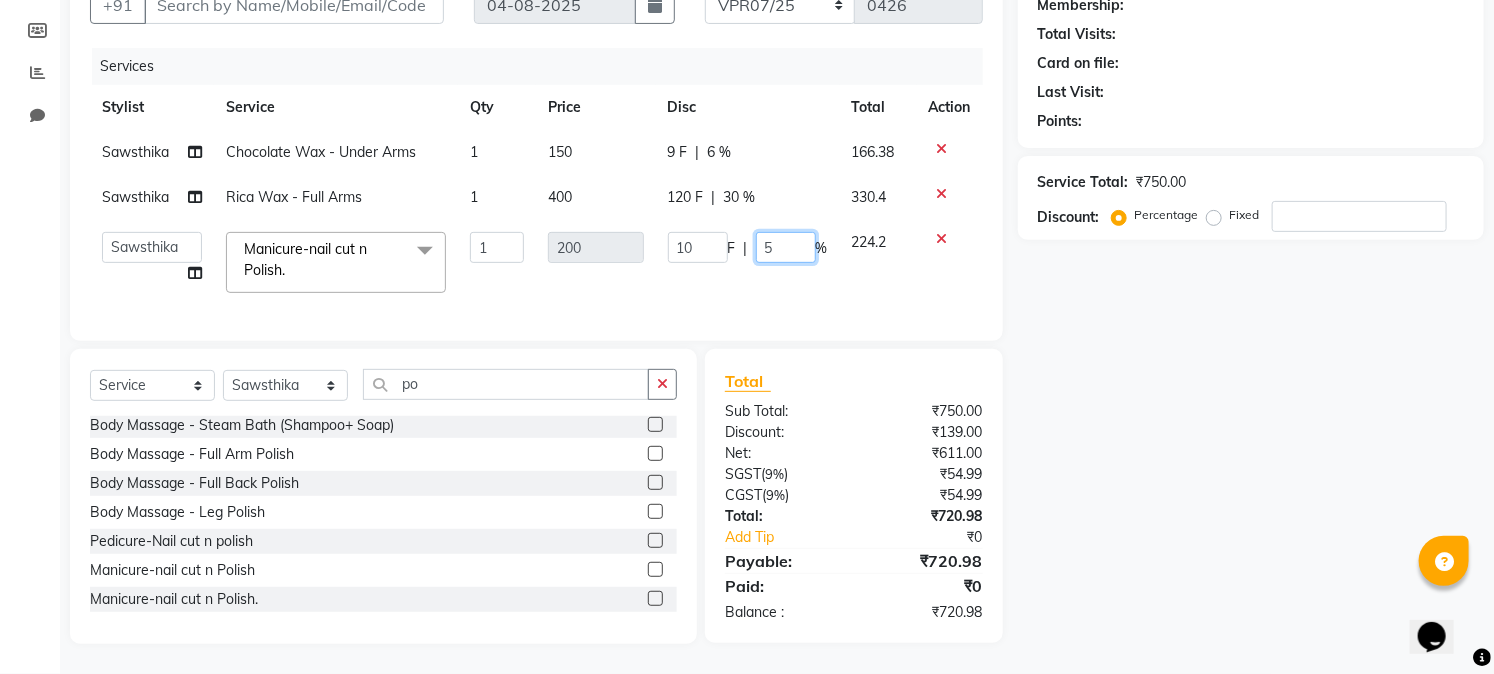click on "5" 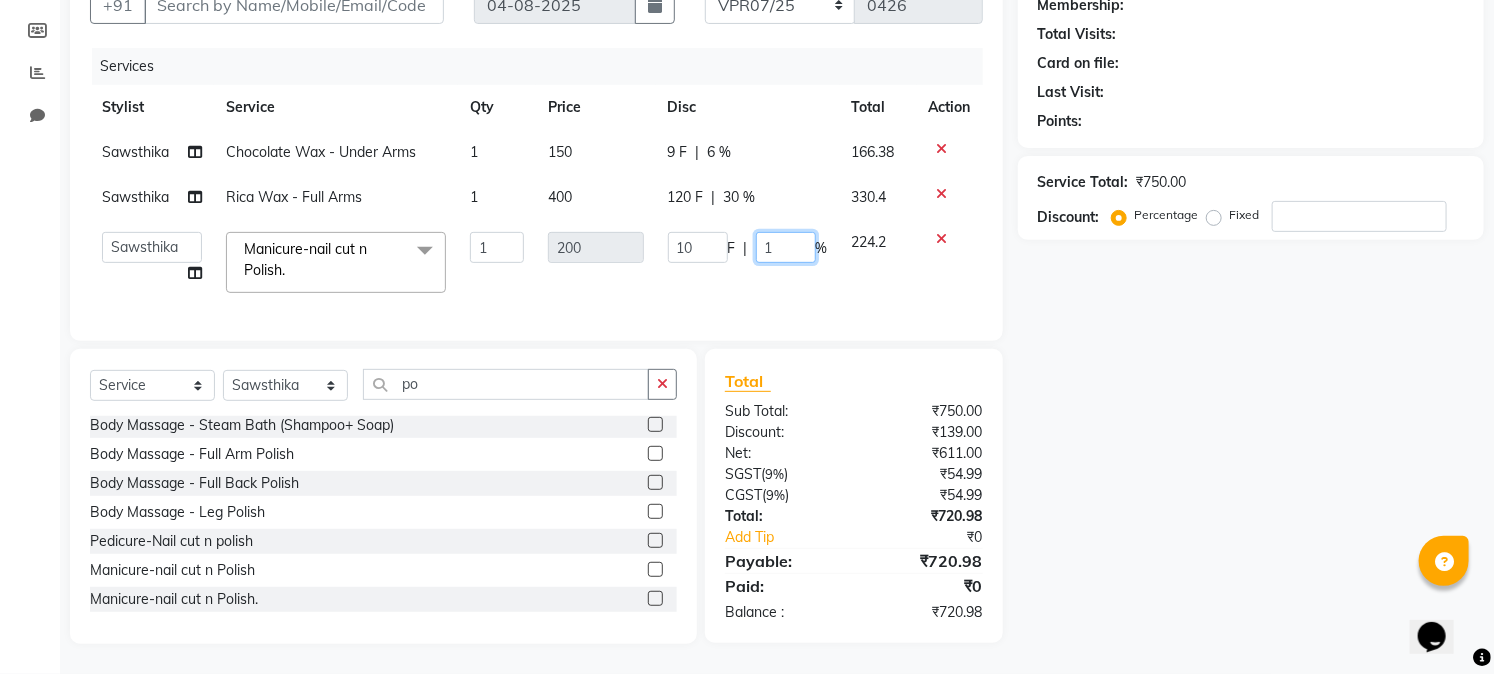 type on "10" 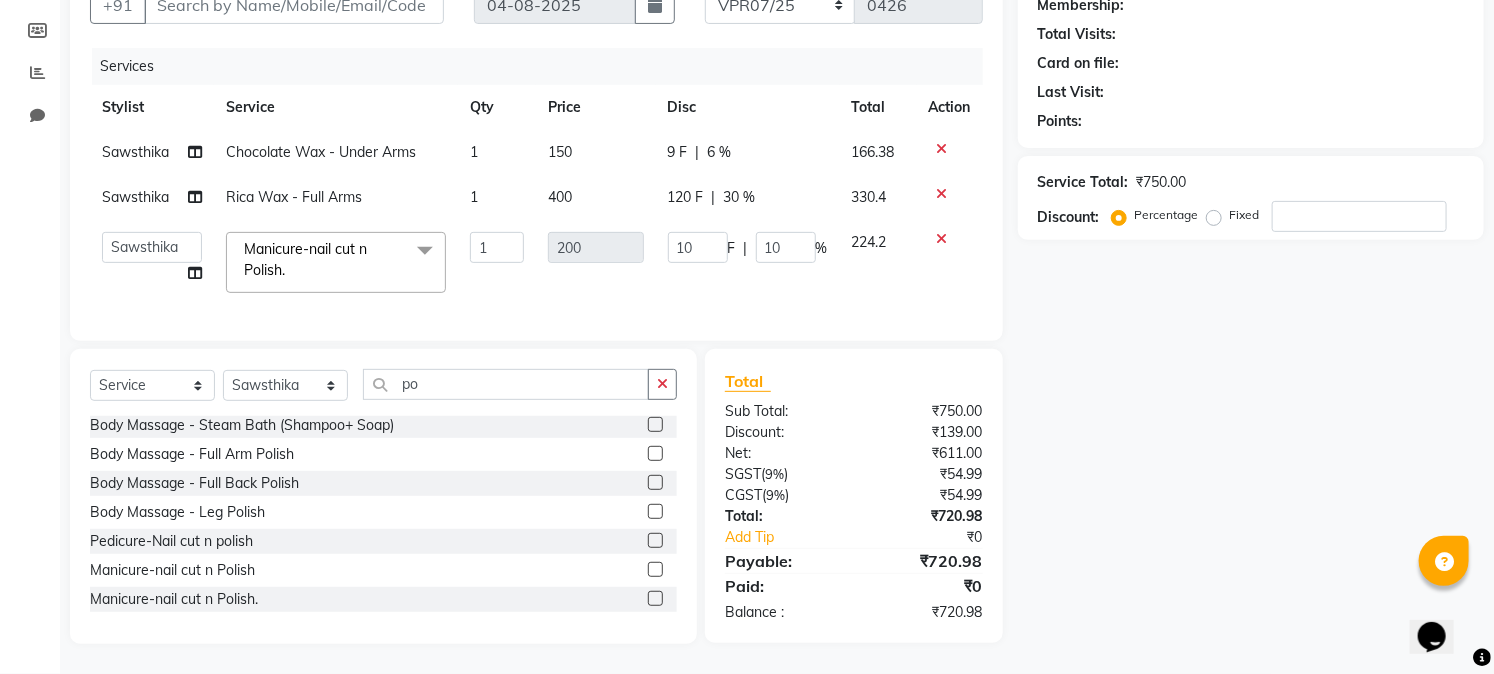 click on "Name: Membership: Total Visits: Card on file: Last Visit:  Points:  Service Total:  ₹750.00  Discount:  Percentage   Fixed" 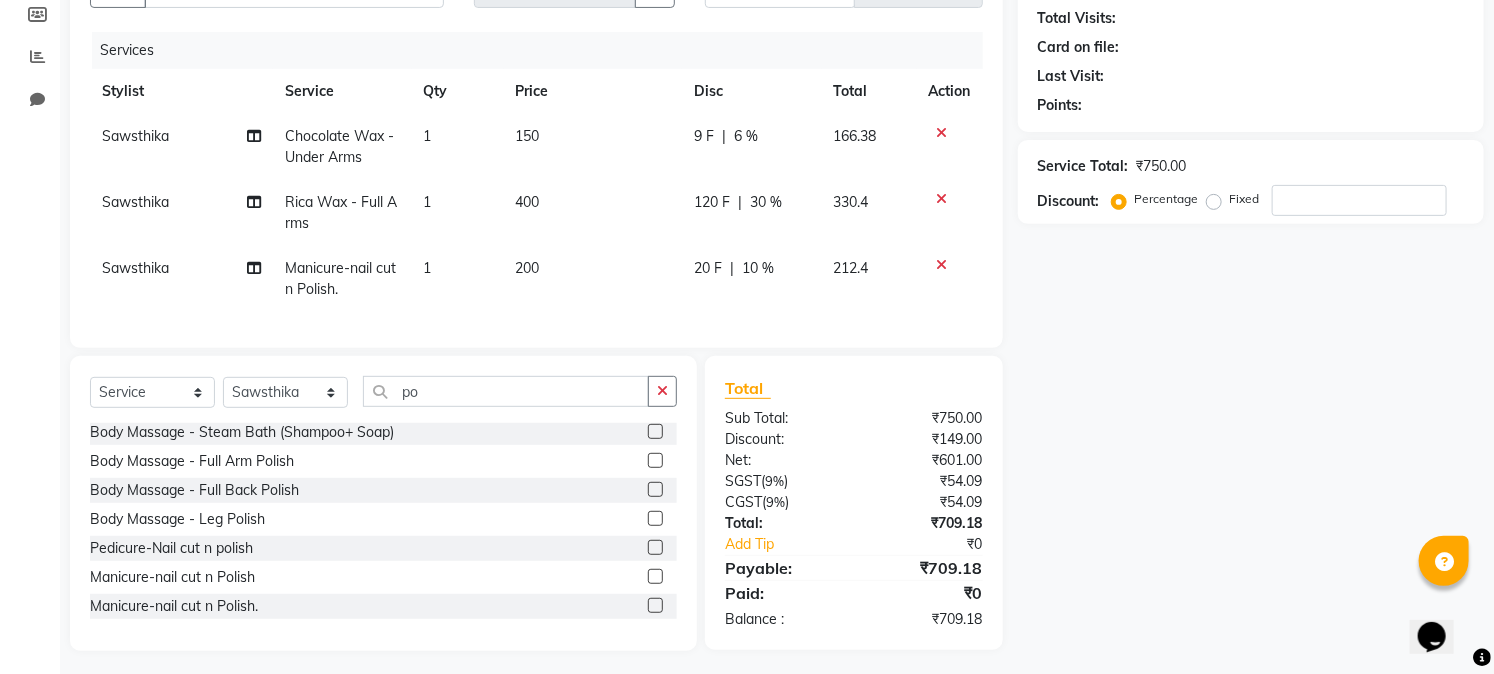 click on "10 %" 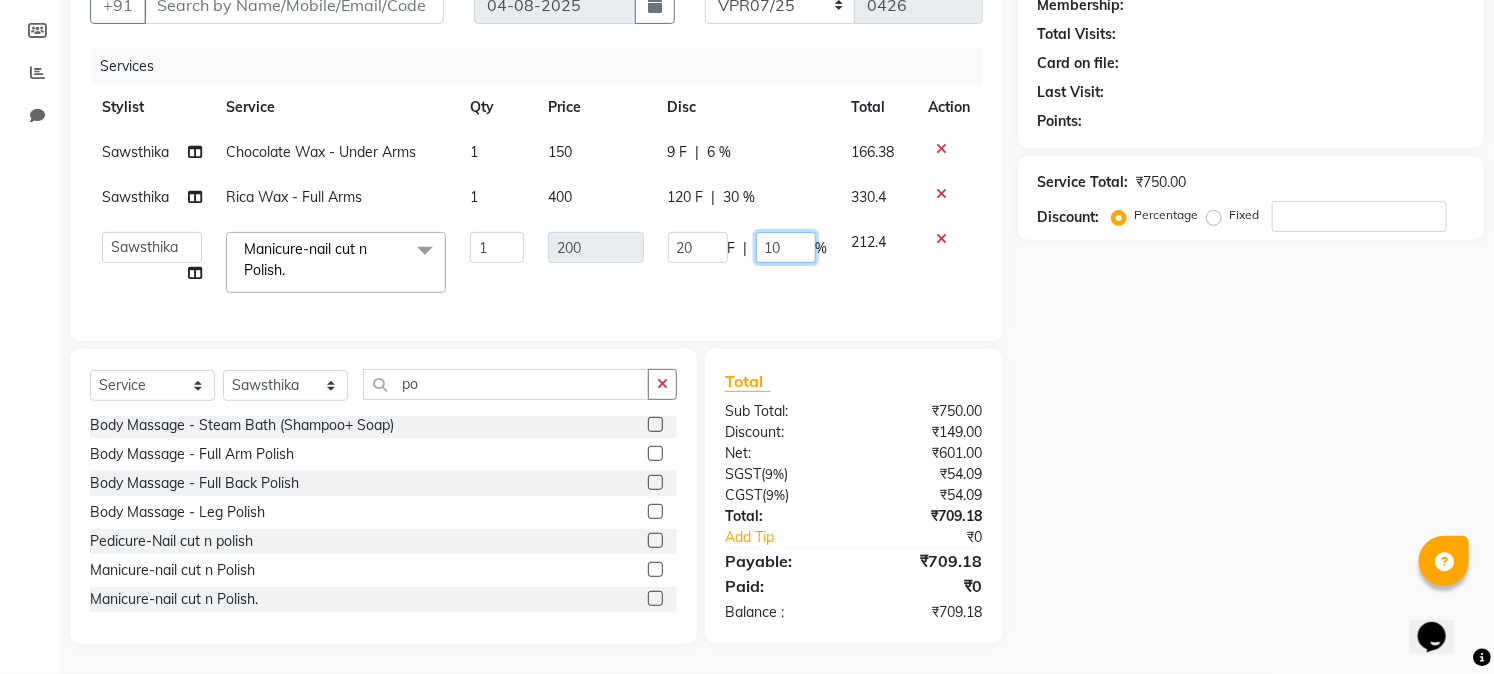 click on "10" 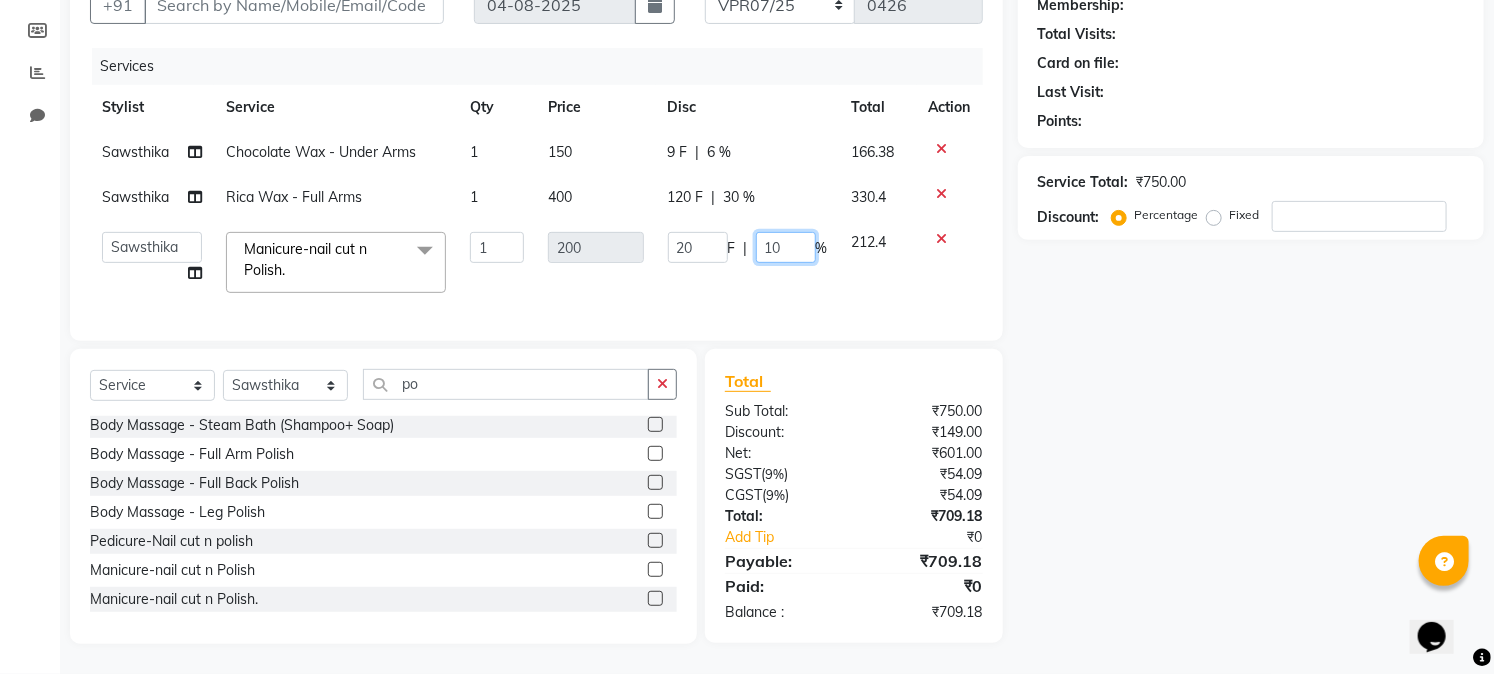 type on "1" 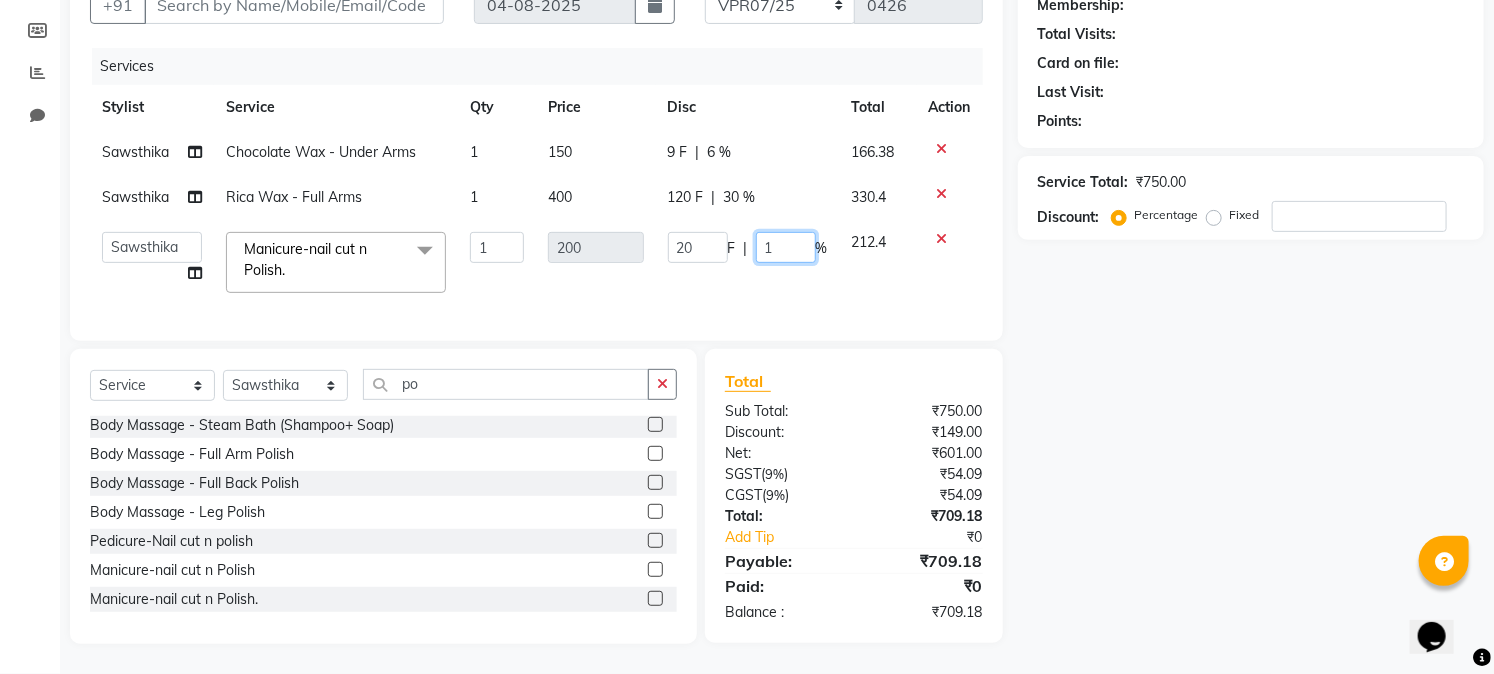 type on "12" 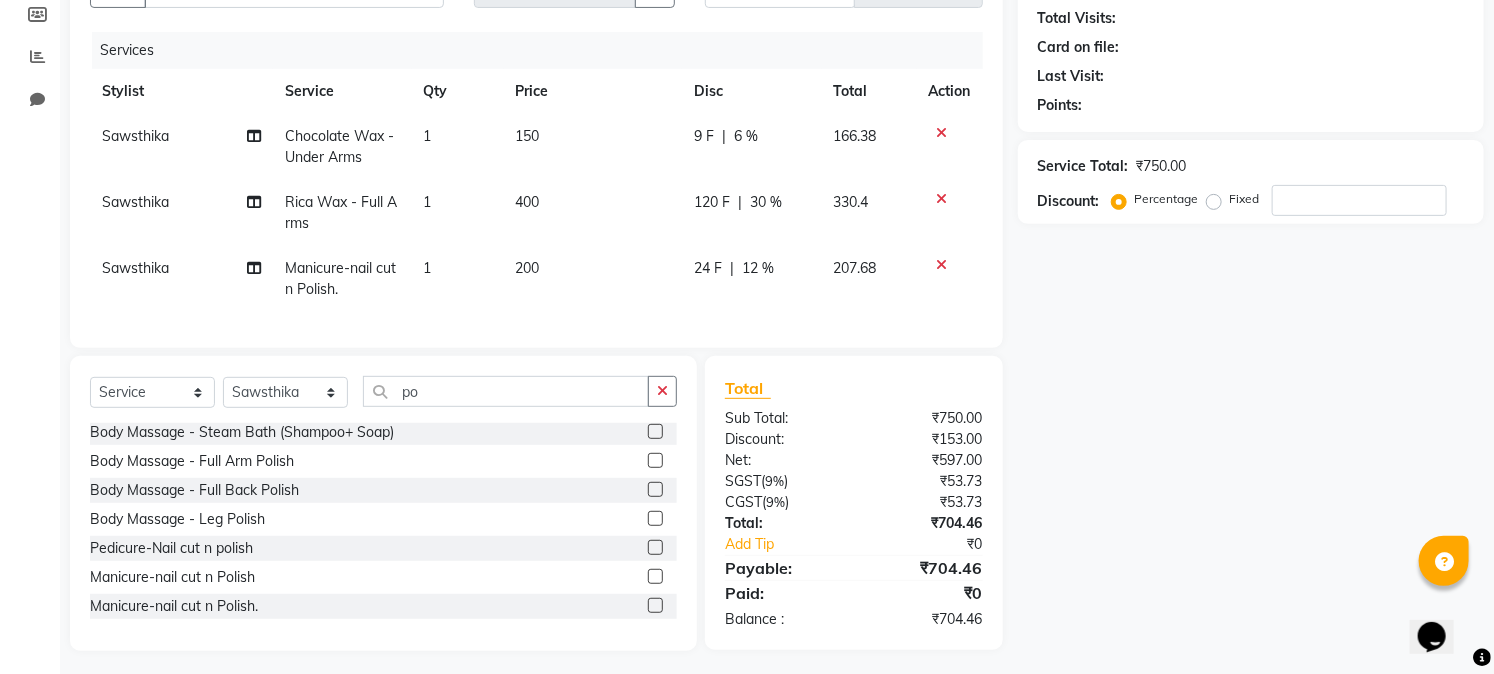 click on "Name: Membership: Total Visits: Card on file: Last Visit:  Points:  Service Total:  ₹750.00  Discount:  Percentage   Fixed" 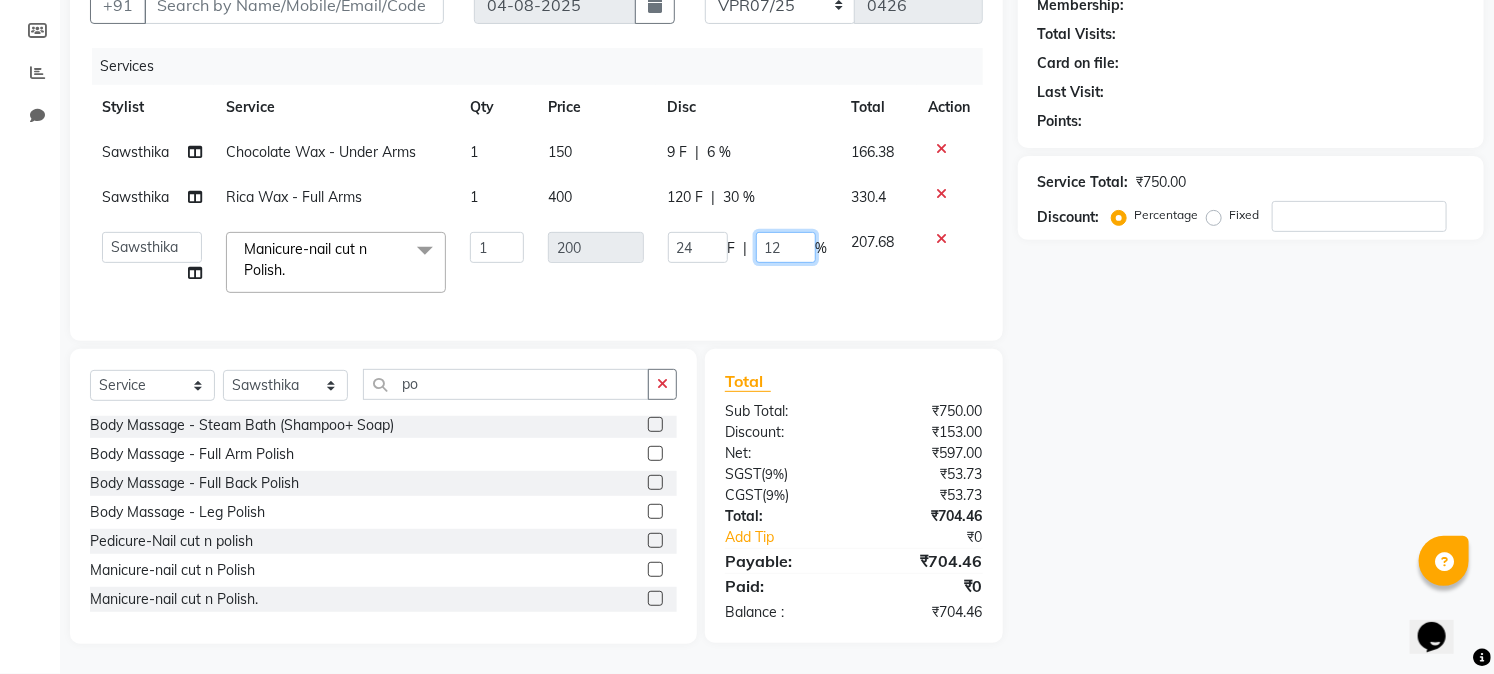 click on "12" 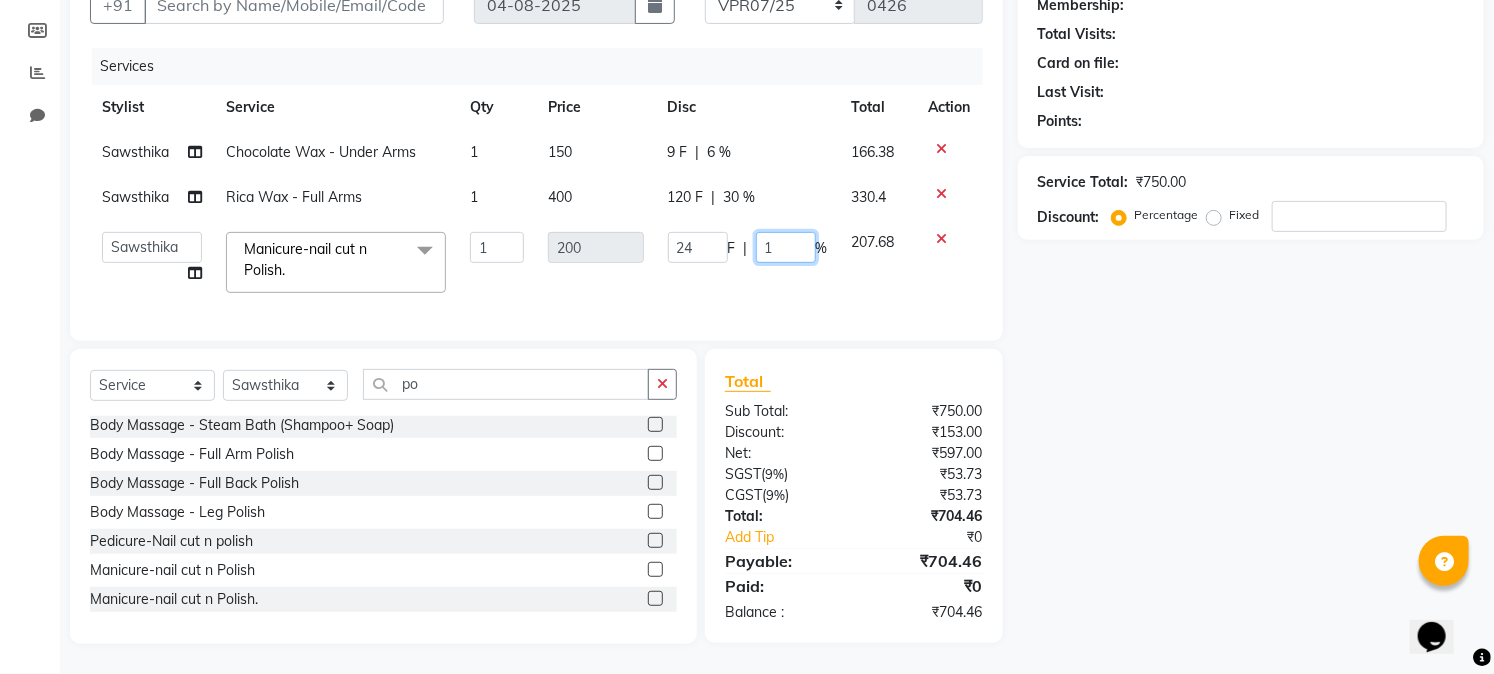 type on "15" 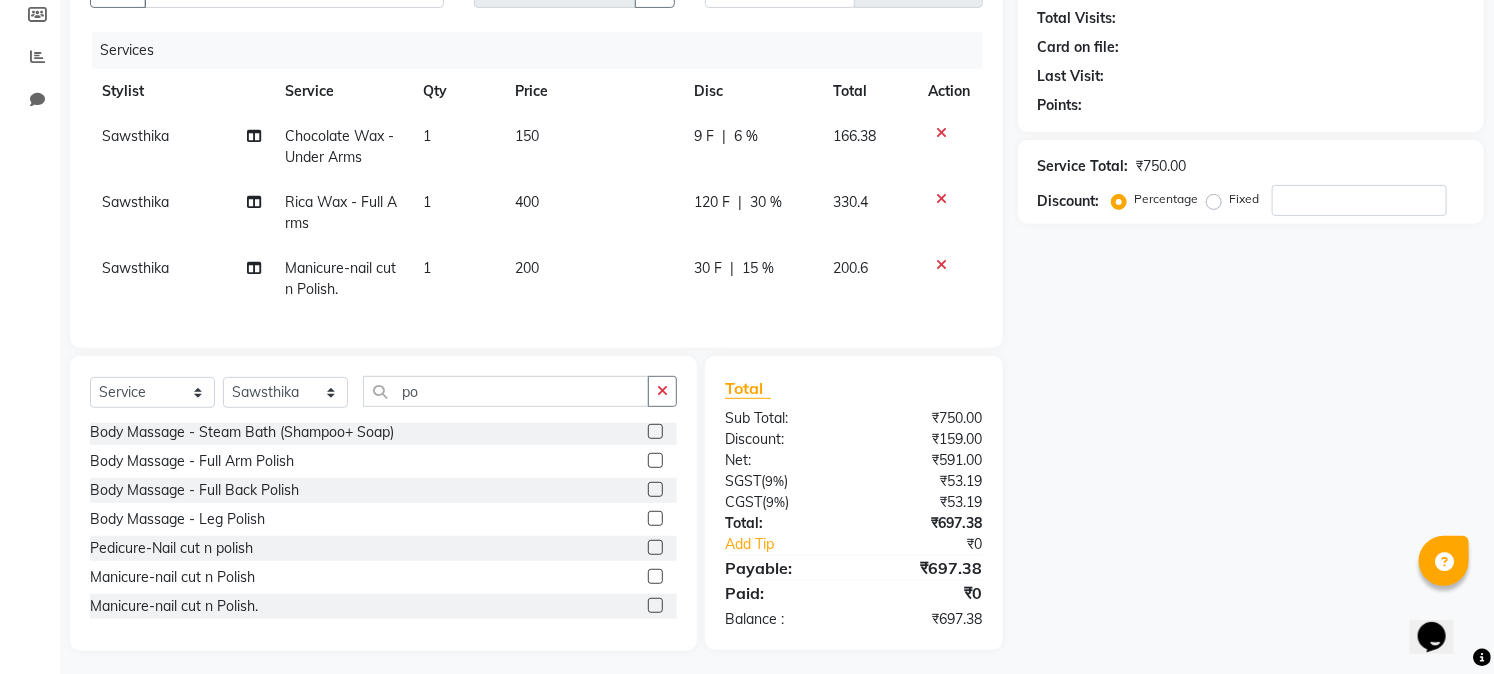 click on "Name: Membership: Total Visits: Card on file: Last Visit:  Points:  Service Total:  ₹750.00  Discount:  Percentage   Fixed" 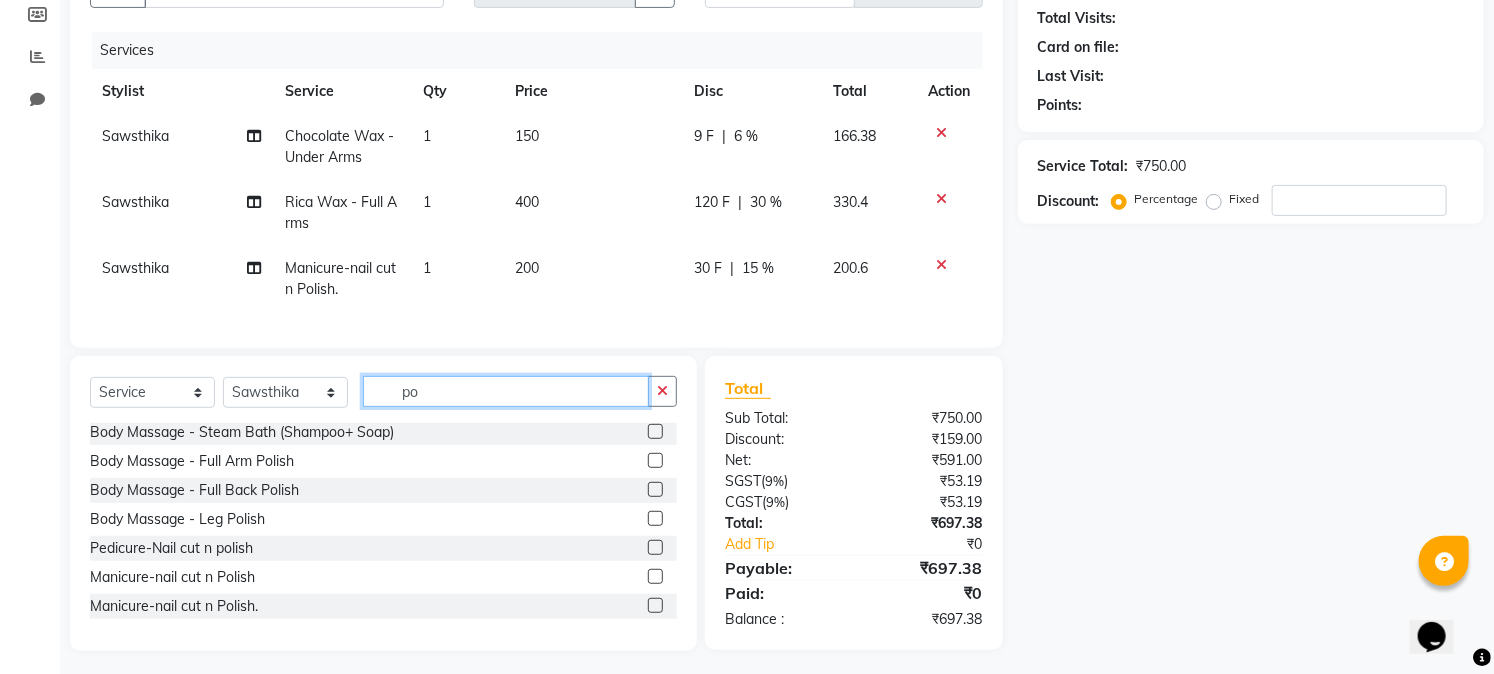 click on "po" 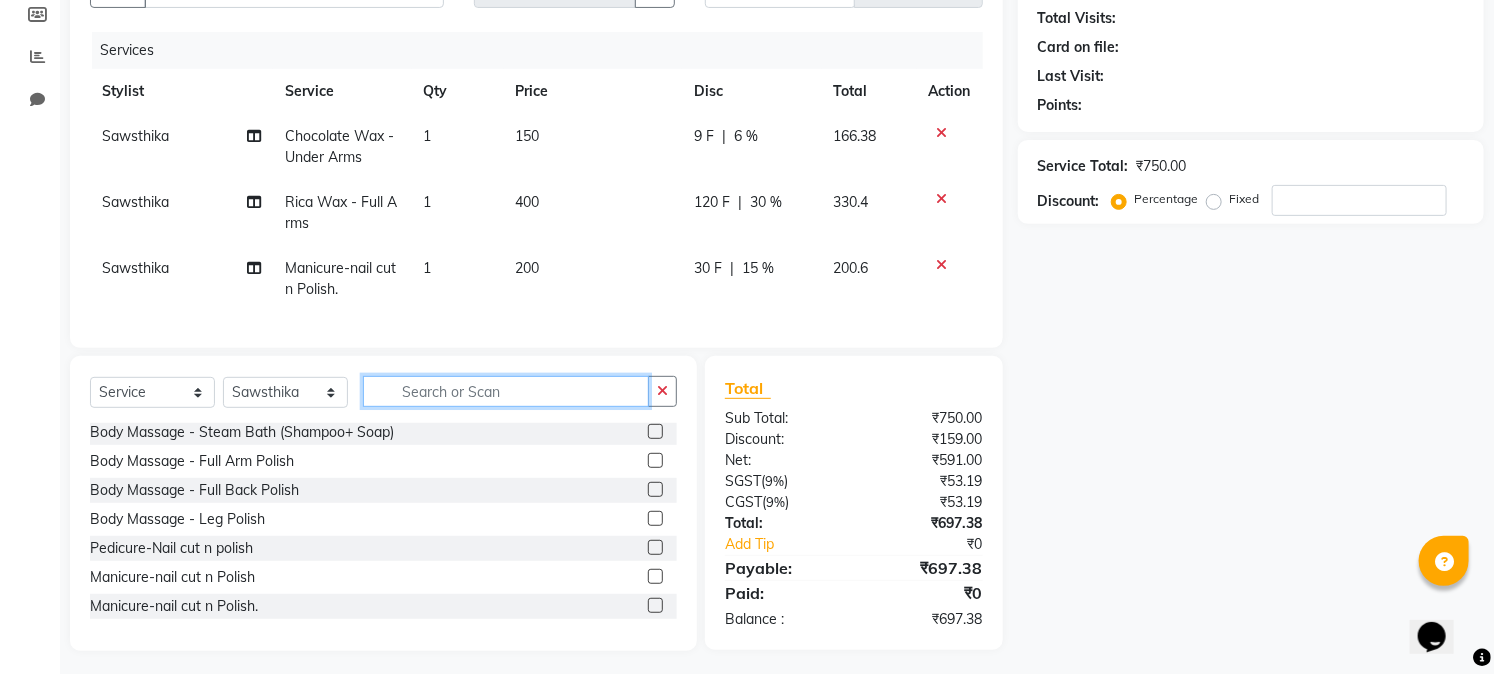 scroll, scrollTop: 1248, scrollLeft: 0, axis: vertical 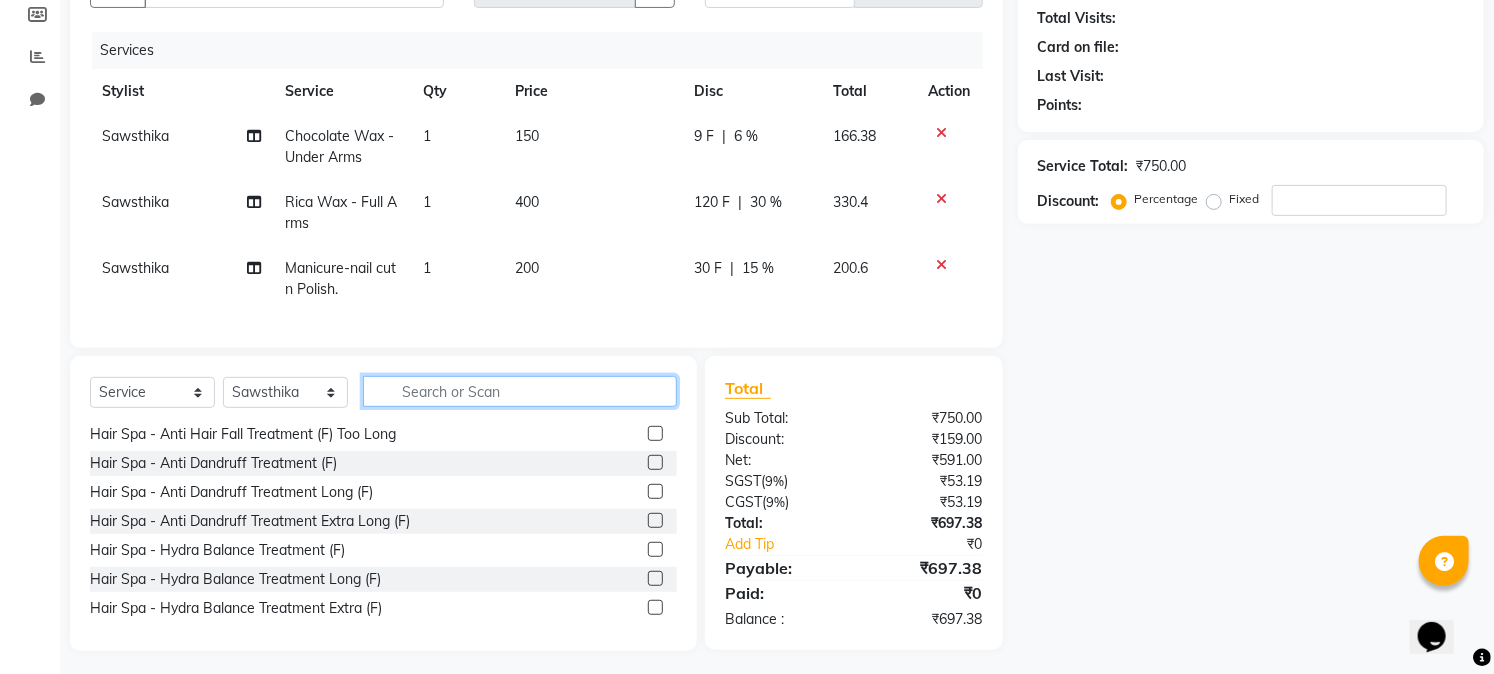type 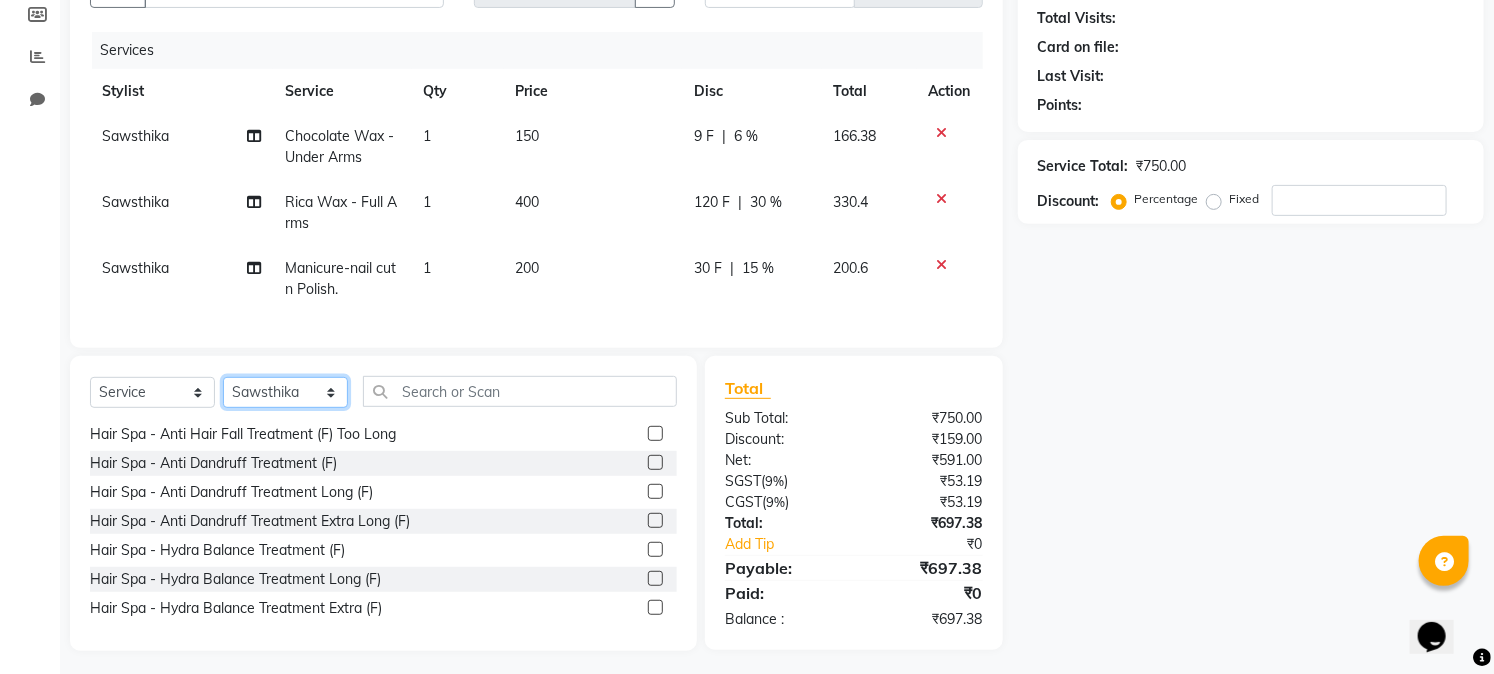 click on "Select Stylist Akshitha Alam Ali Alsa Amaritha Ashwini Asif Ayub Bhaktha Bhumi Danish Dolma Doma Ishwarya Jayanthi Juli Lakshmi  Maya Mohamad Monis Nadeem Nethravathi Pavithra S Mosali Radha Revathi Sajidh Ali Salman sanju Sanju Sawsthika Shadav Sharuk Sheela Sony Sherpa  Suhel uden Vahid" 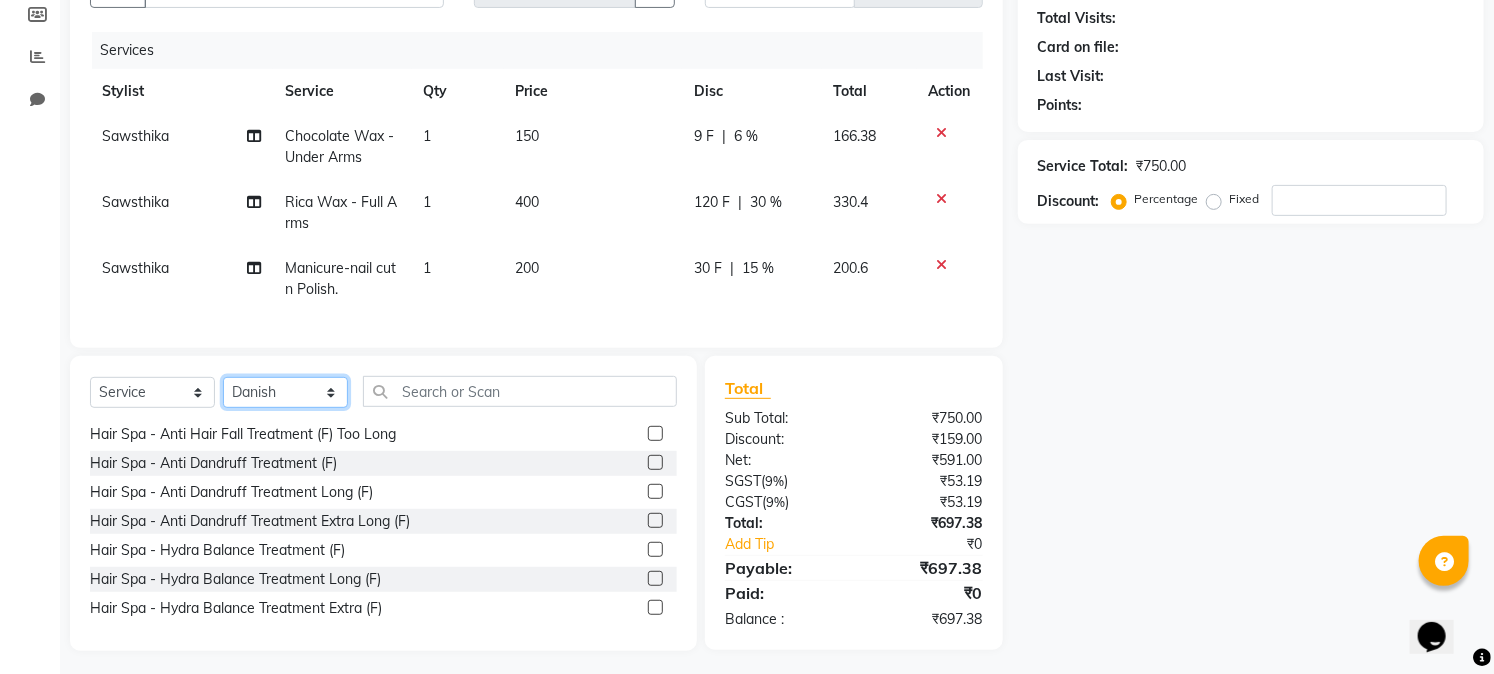 click on "Select Stylist Akshitha Alam Ali Alsa Amaritha Ashwini Asif Ayub Bhaktha Bhumi Danish Dolma Doma Ishwarya Jayanthi Juli Lakshmi  Maya Mohamad Monis Nadeem Nethravathi Pavithra S Mosali Radha Revathi Sajidh Ali Salman sanju Sanju Sawsthika Shadav Sharuk Sheela Sony Sherpa  Suhel uden Vahid" 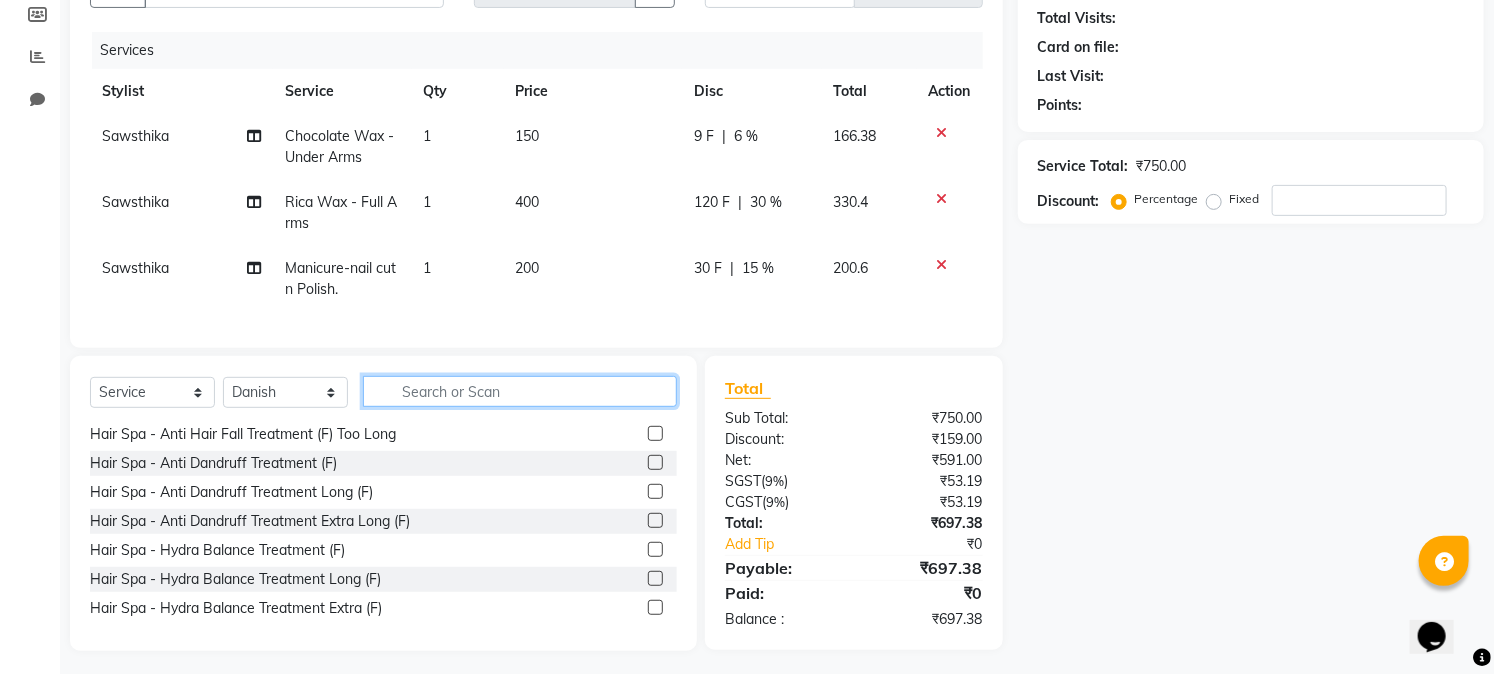 click 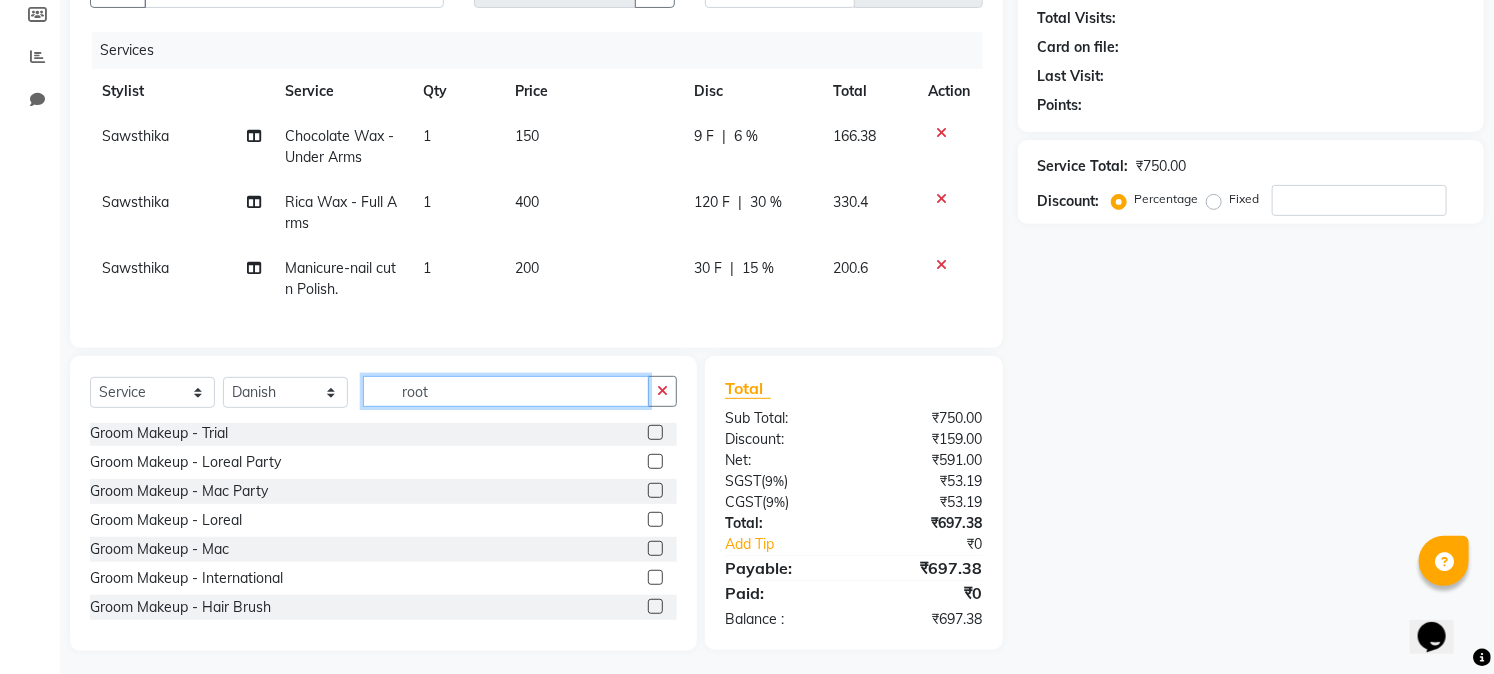 scroll, scrollTop: 0, scrollLeft: 0, axis: both 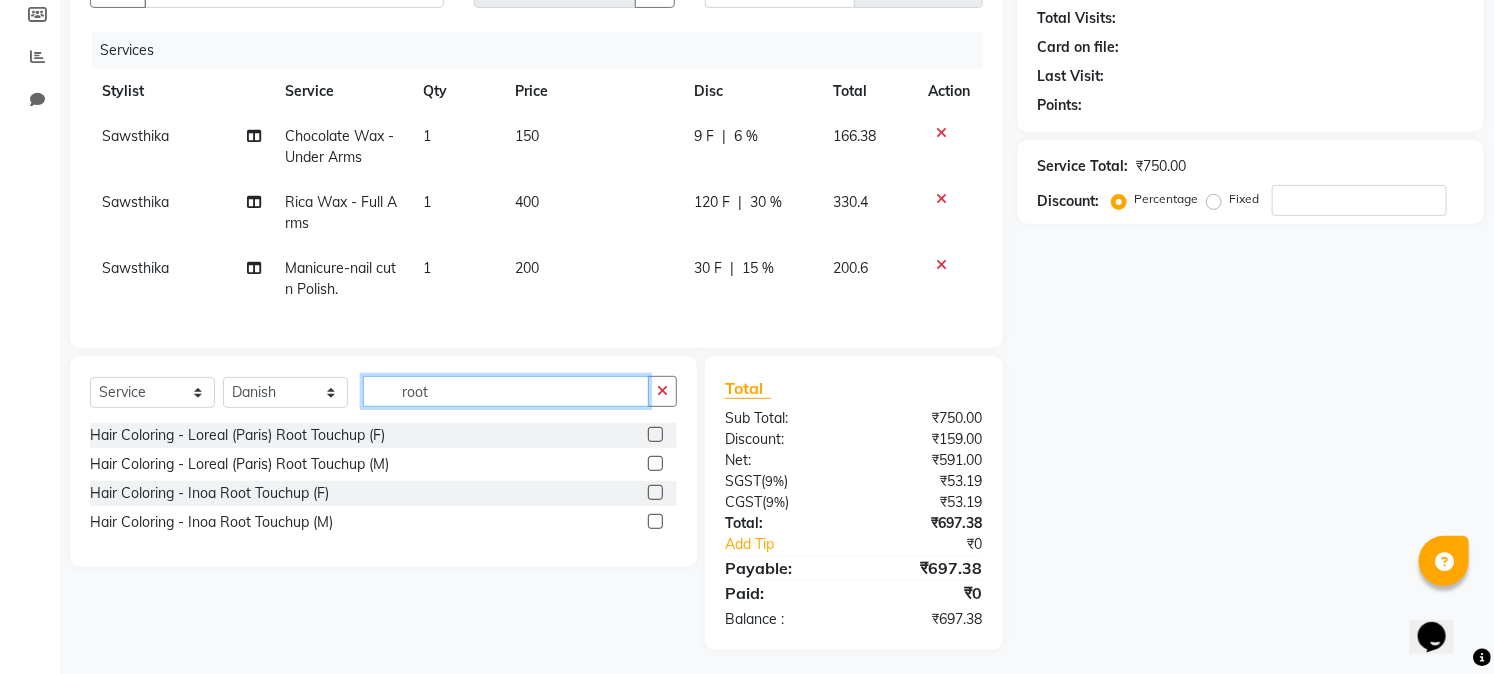 type on "root" 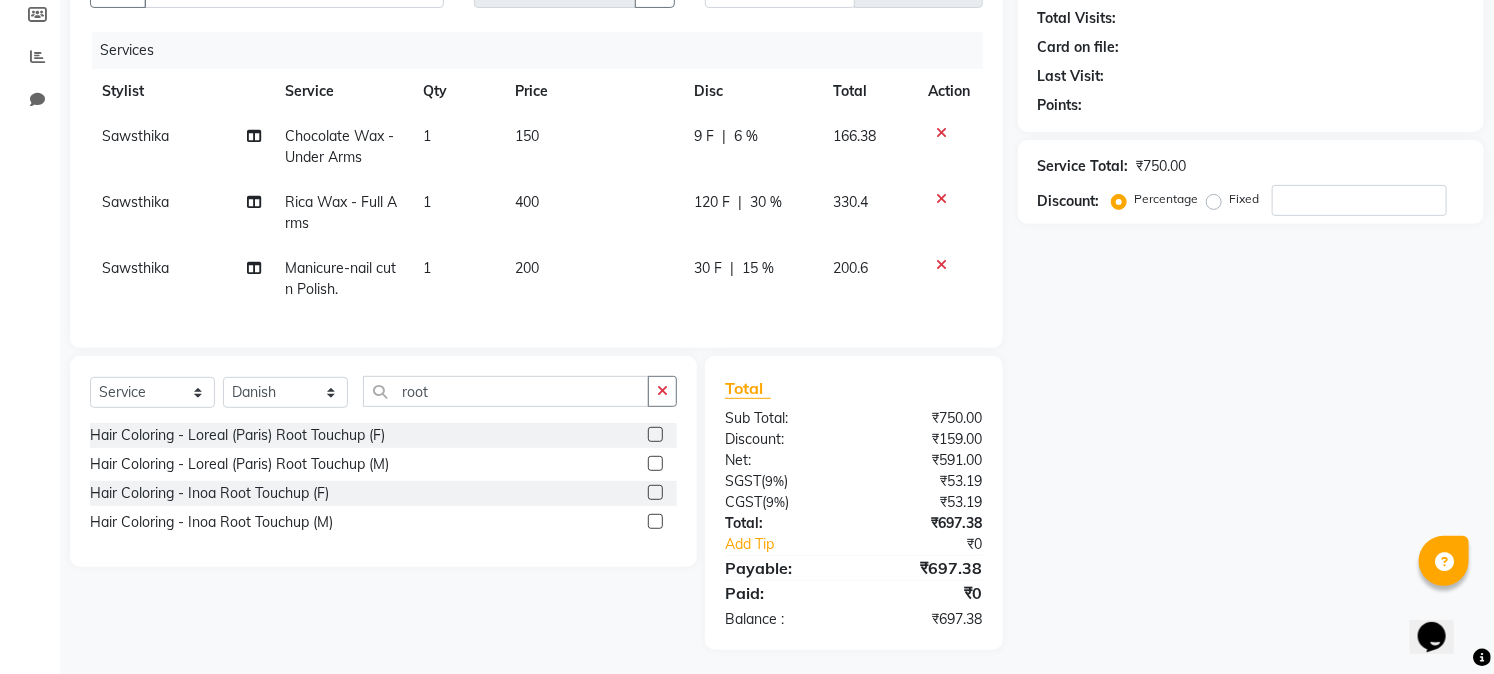 click 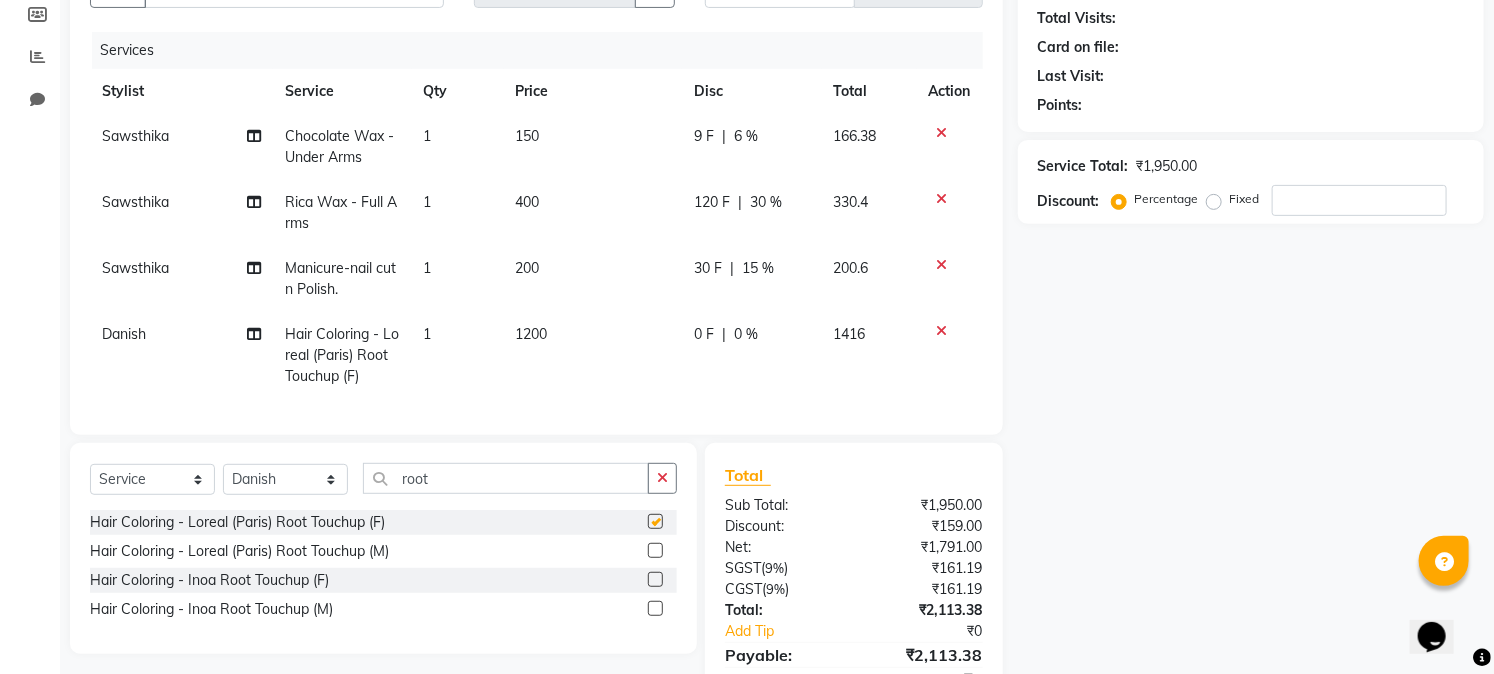 checkbox on "false" 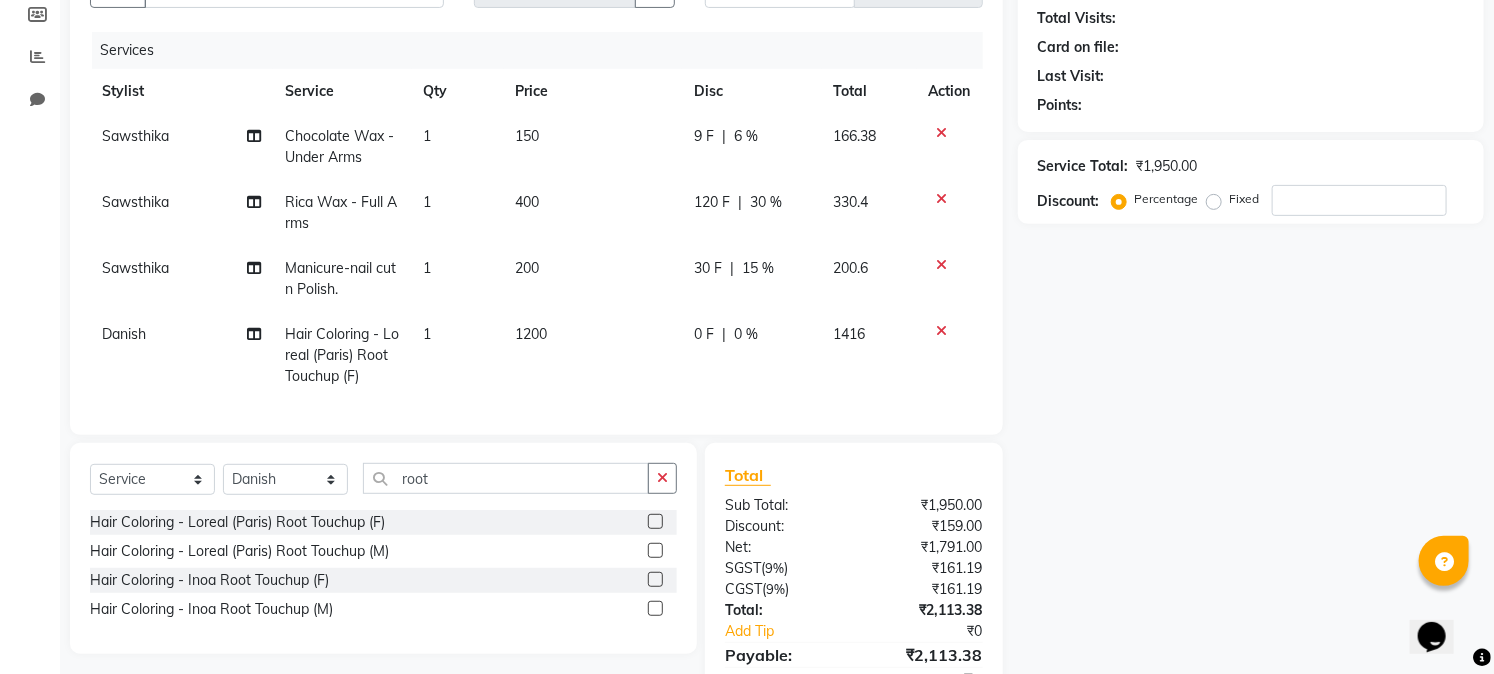 click on "0 %" 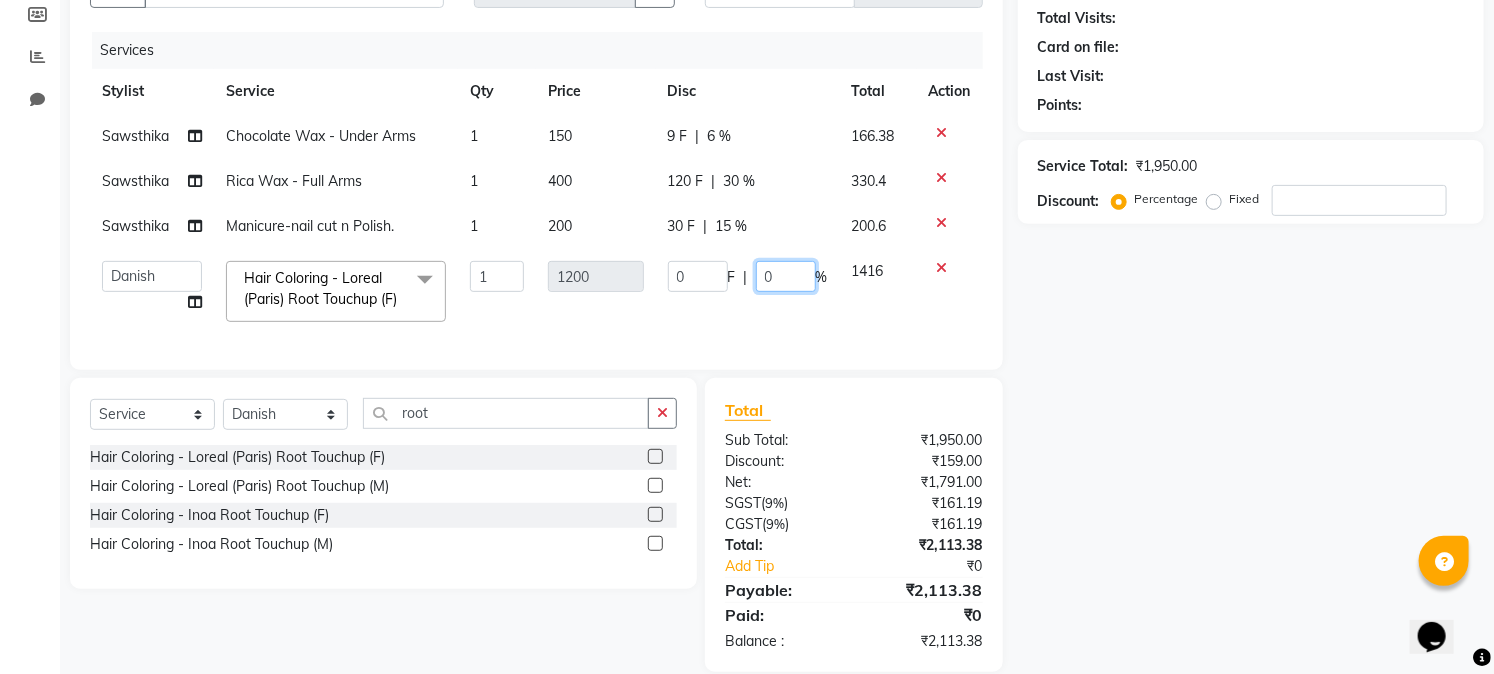 click on "0" 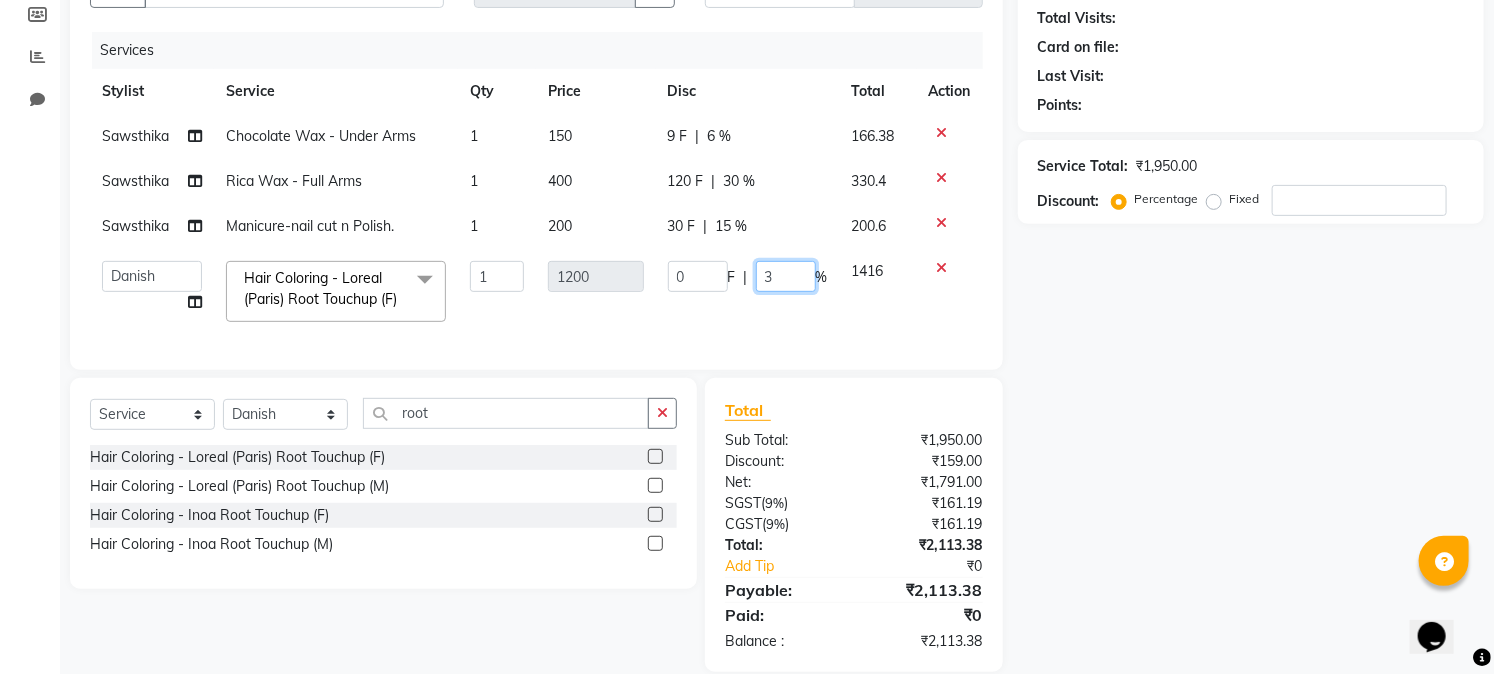 type on "30" 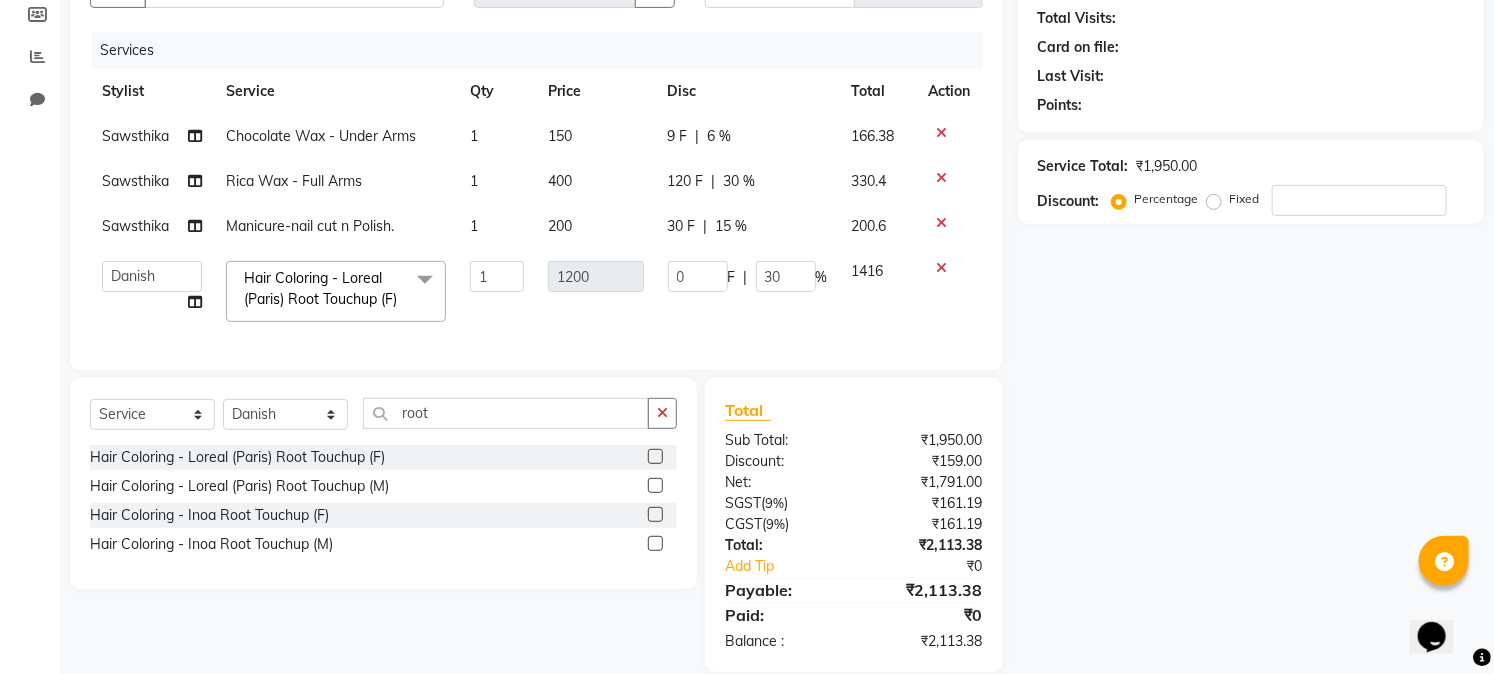 click on "Name: Membership: Total Visits: Card on file: Last Visit:  Points:  Service Total:  ₹1,950.00  Discount:  Percentage   Fixed" 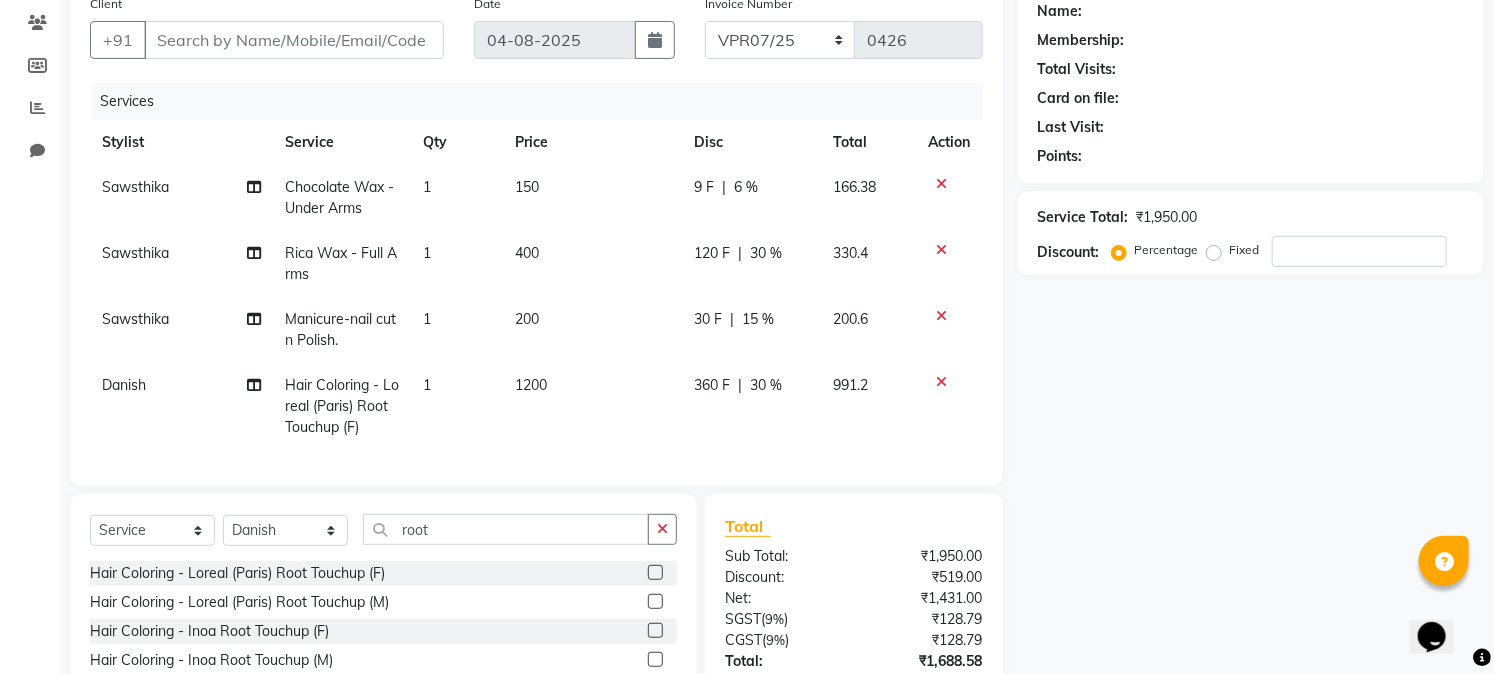 scroll, scrollTop: 103, scrollLeft: 0, axis: vertical 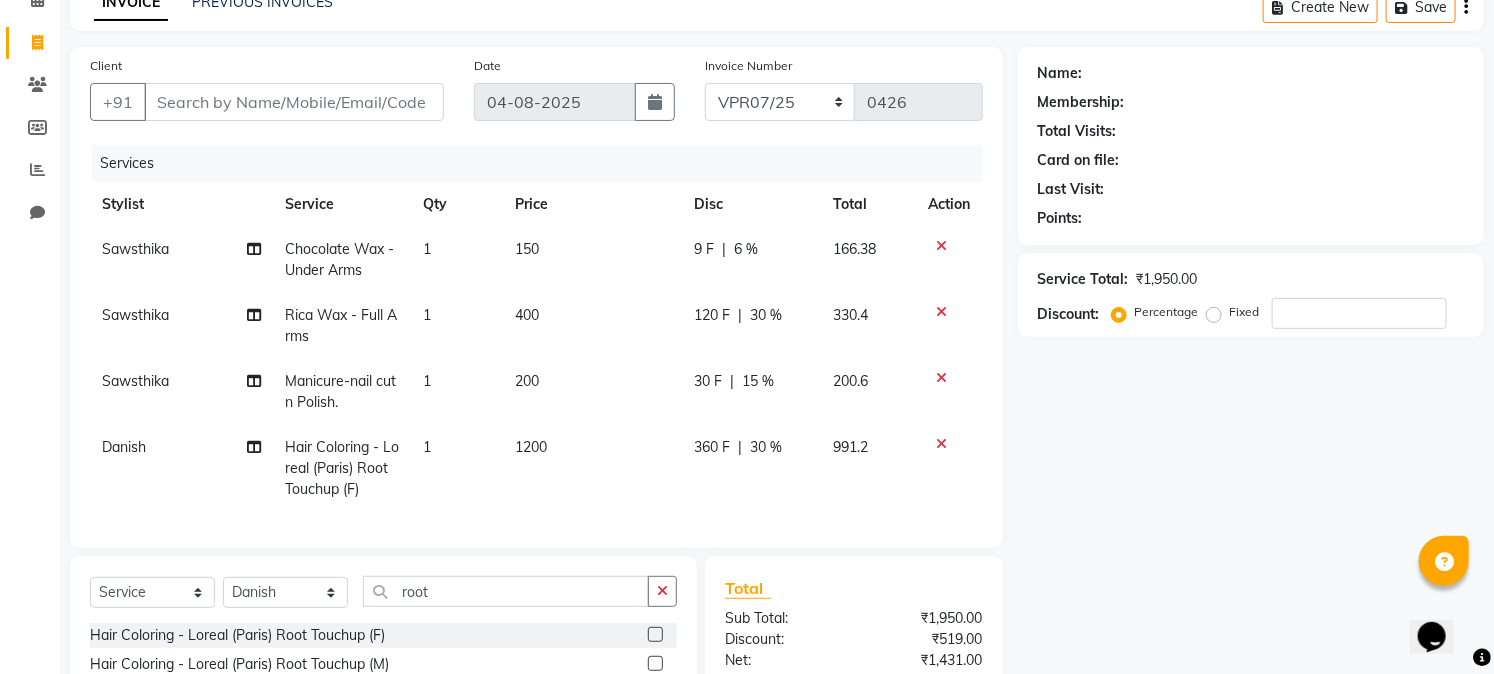 click on "6 %" 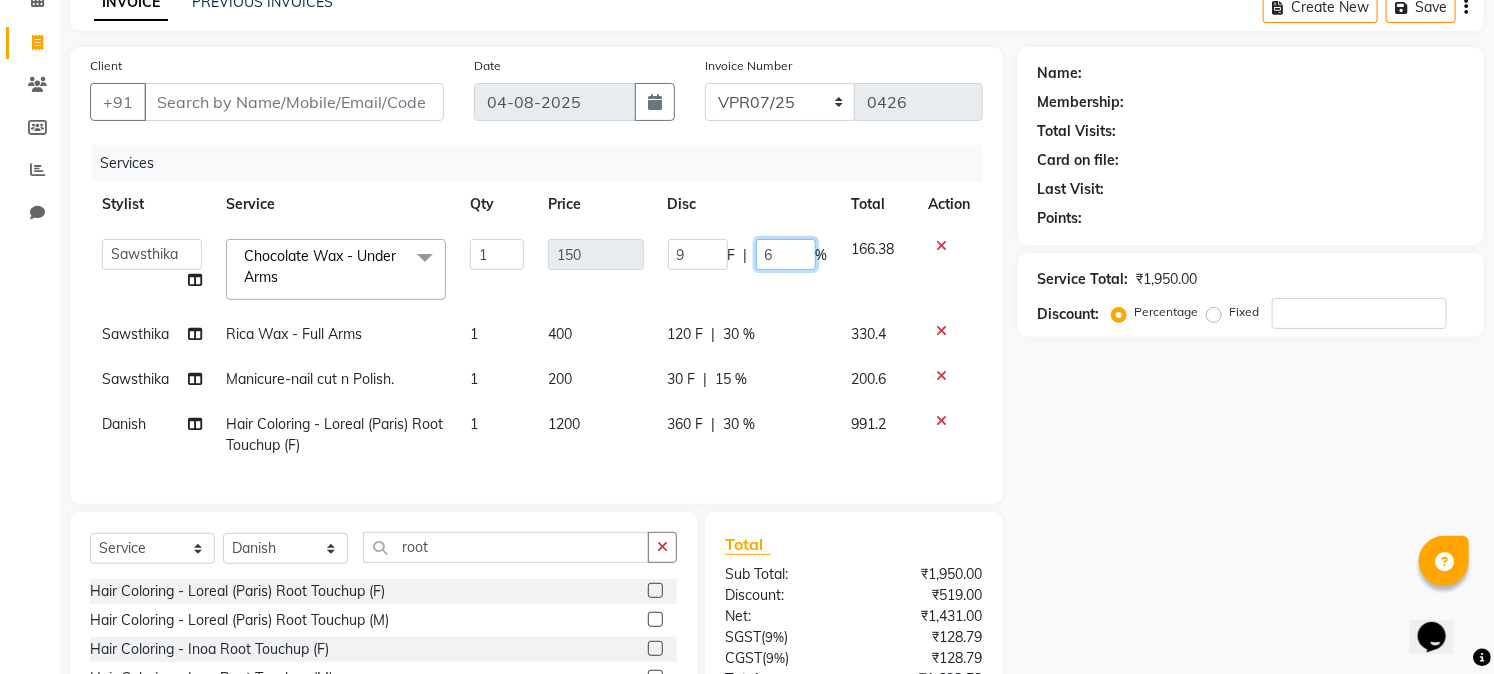 click on "6" 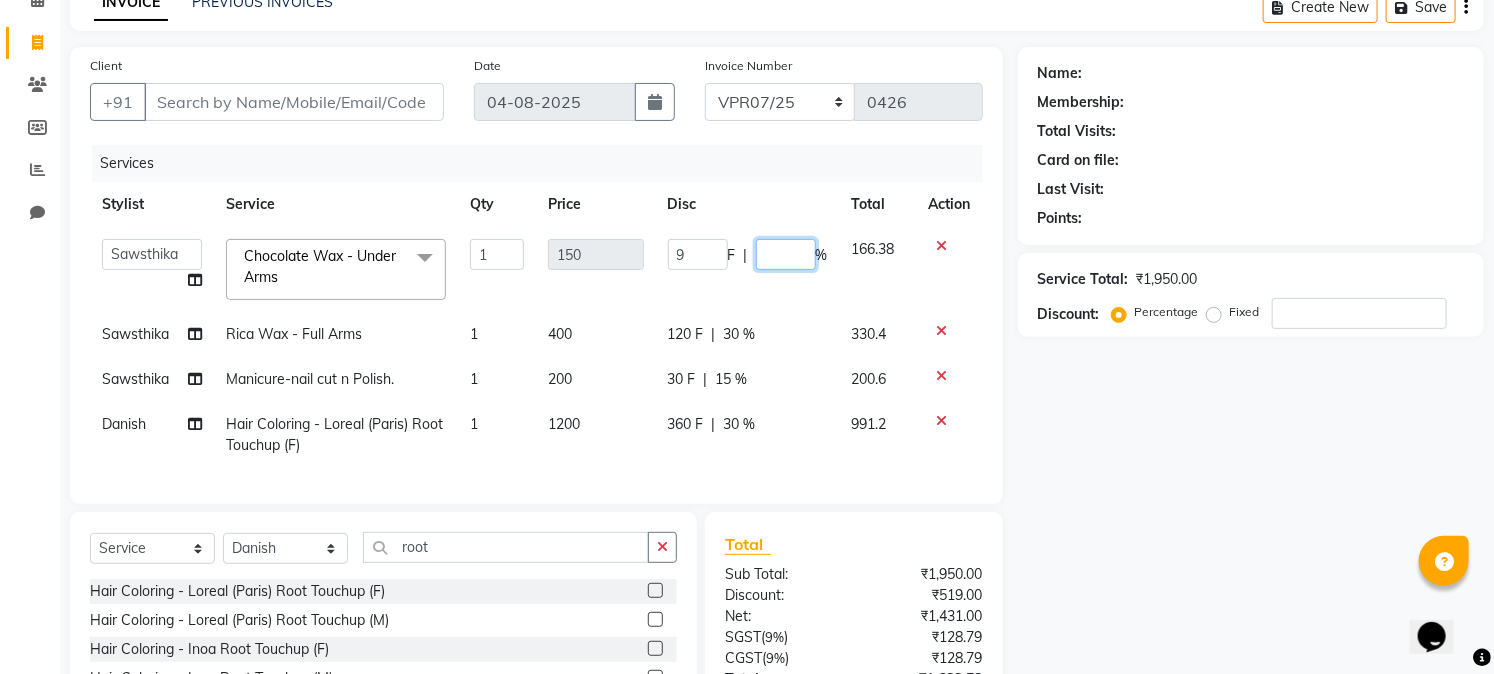 type on "7" 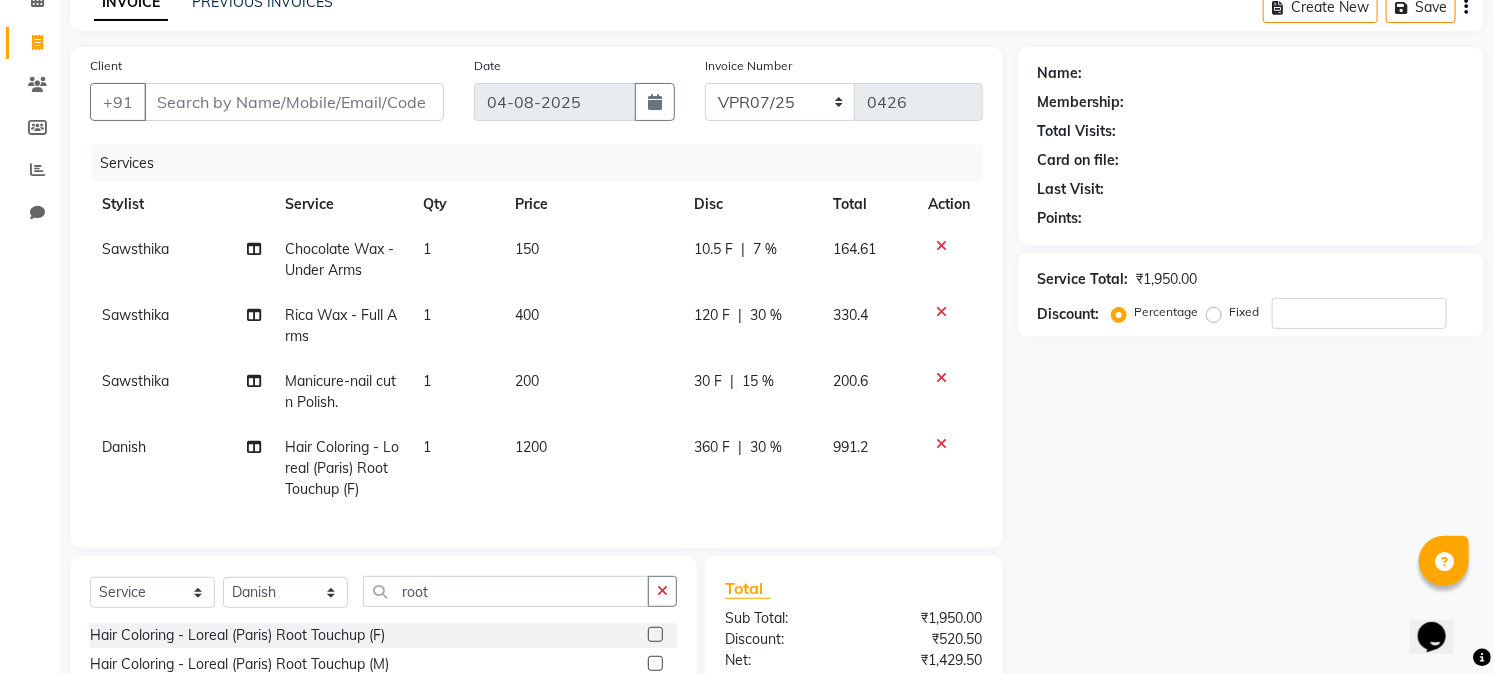 click on "Name: Membership: Total Visits: Card on file: Last Visit:  Points:  Service Total:  ₹1,950.00  Discount:  Percentage   Fixed" 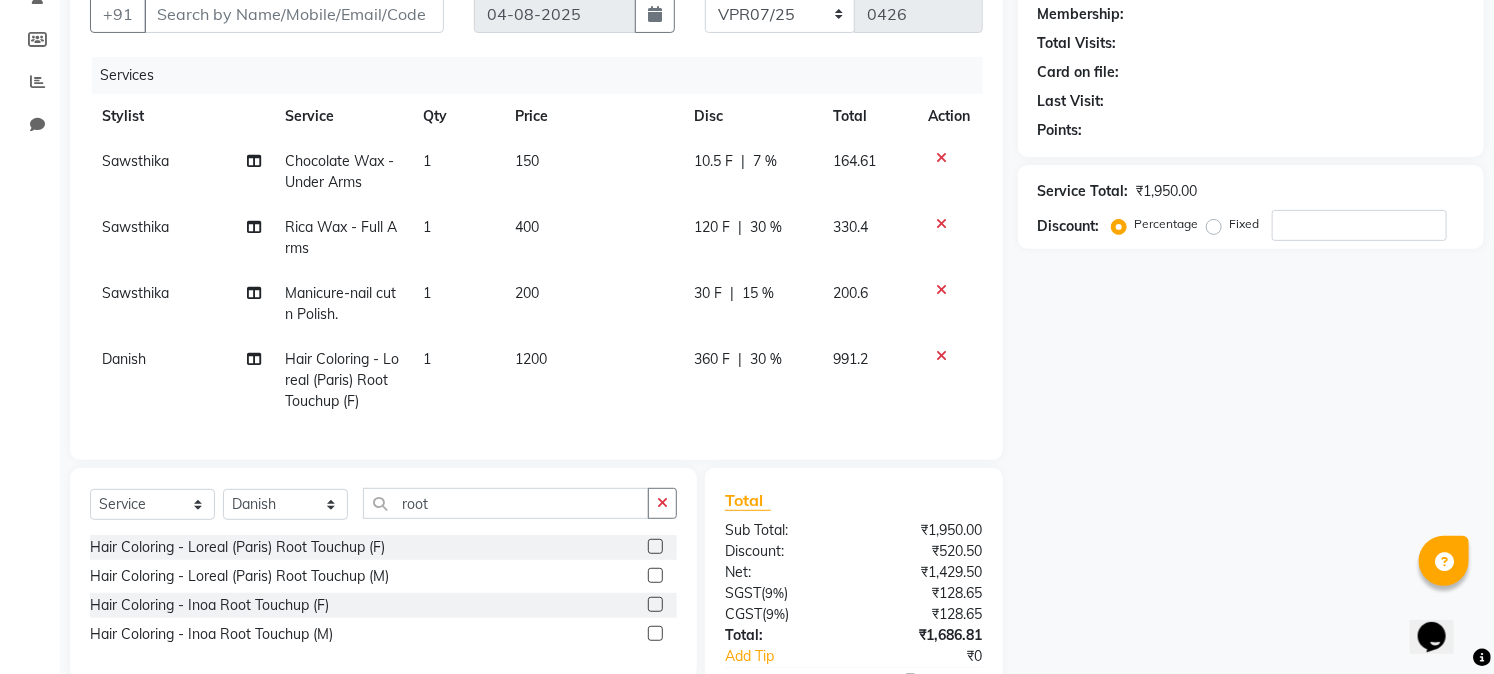scroll, scrollTop: 325, scrollLeft: 0, axis: vertical 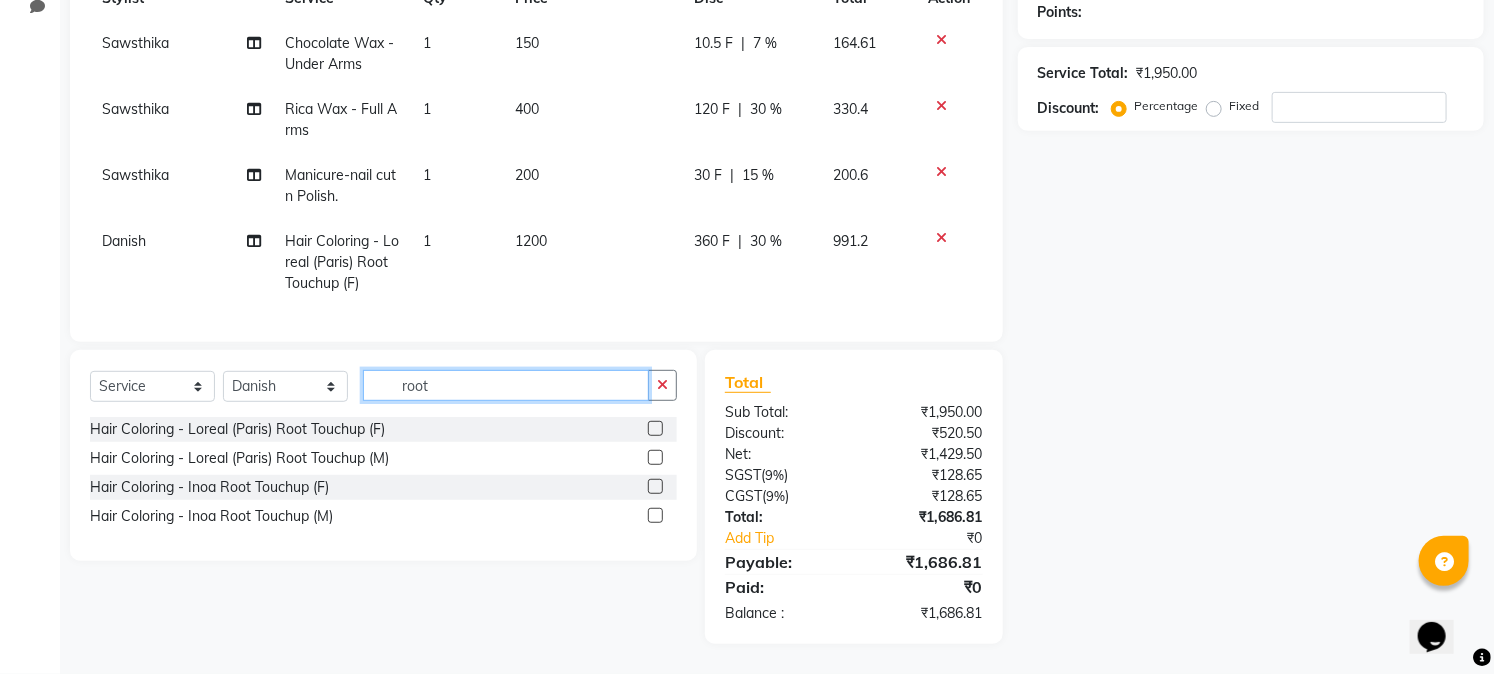 click on "root" 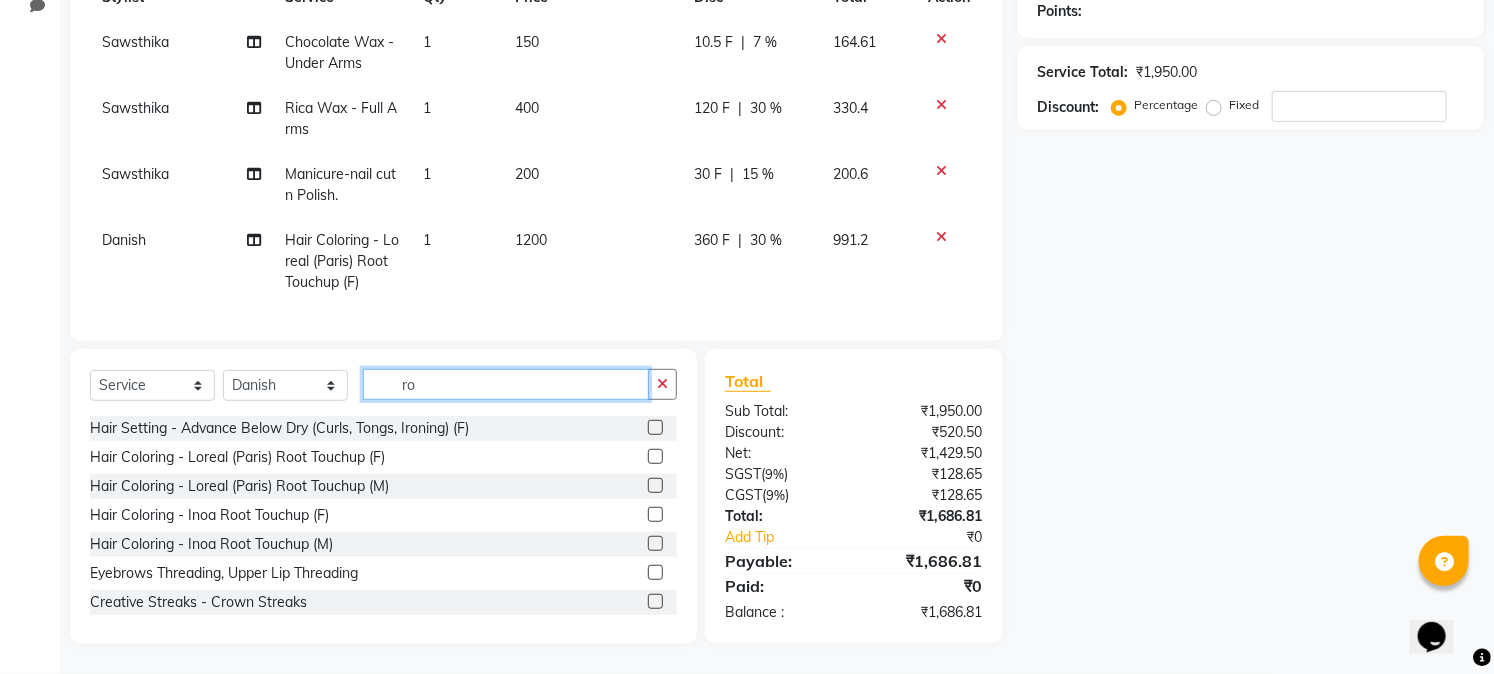 type on "r" 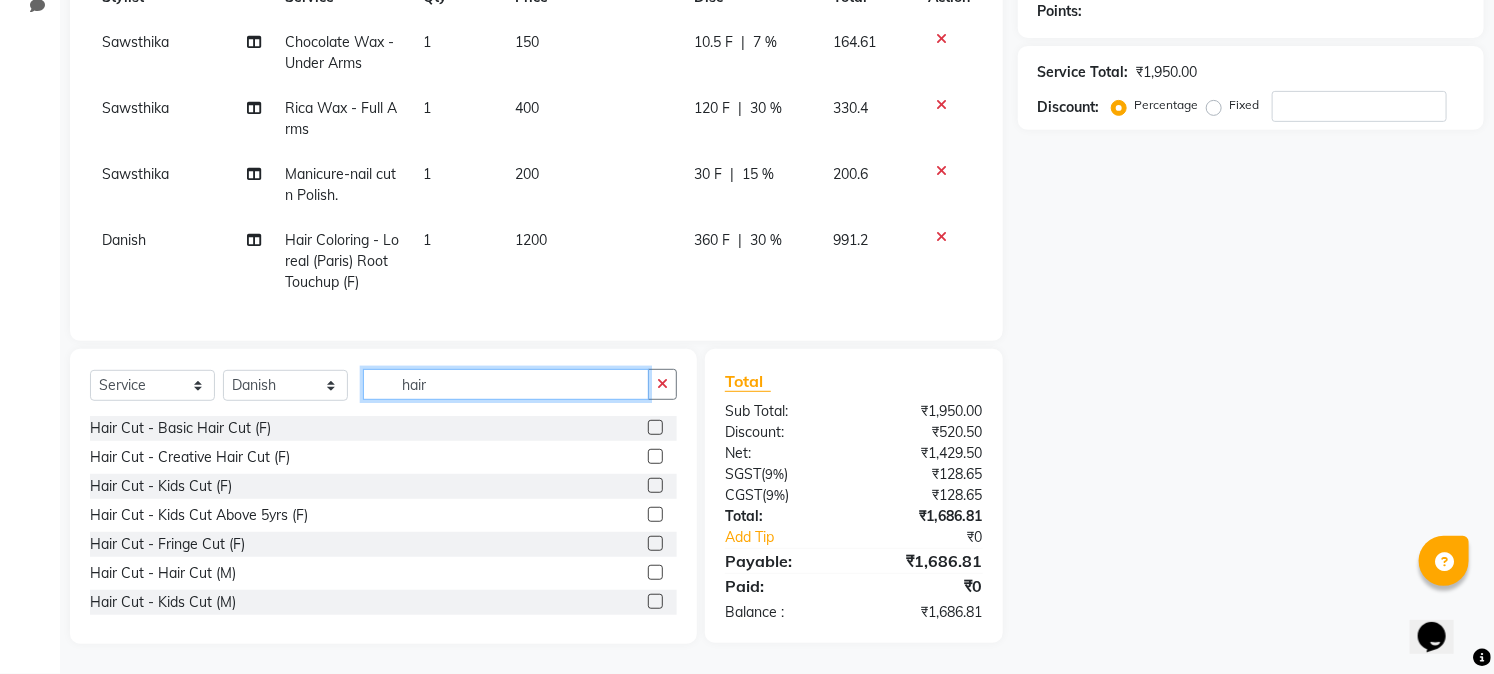 type on "hair" 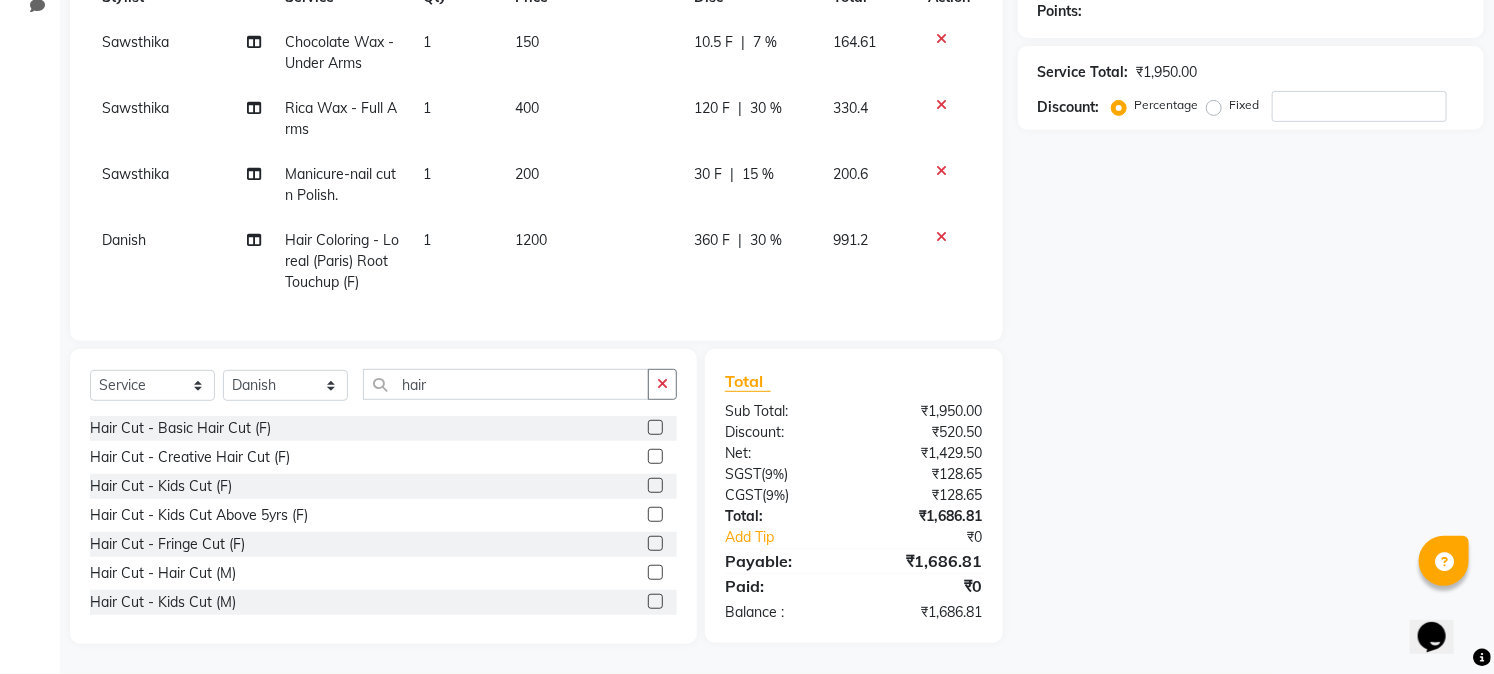 click 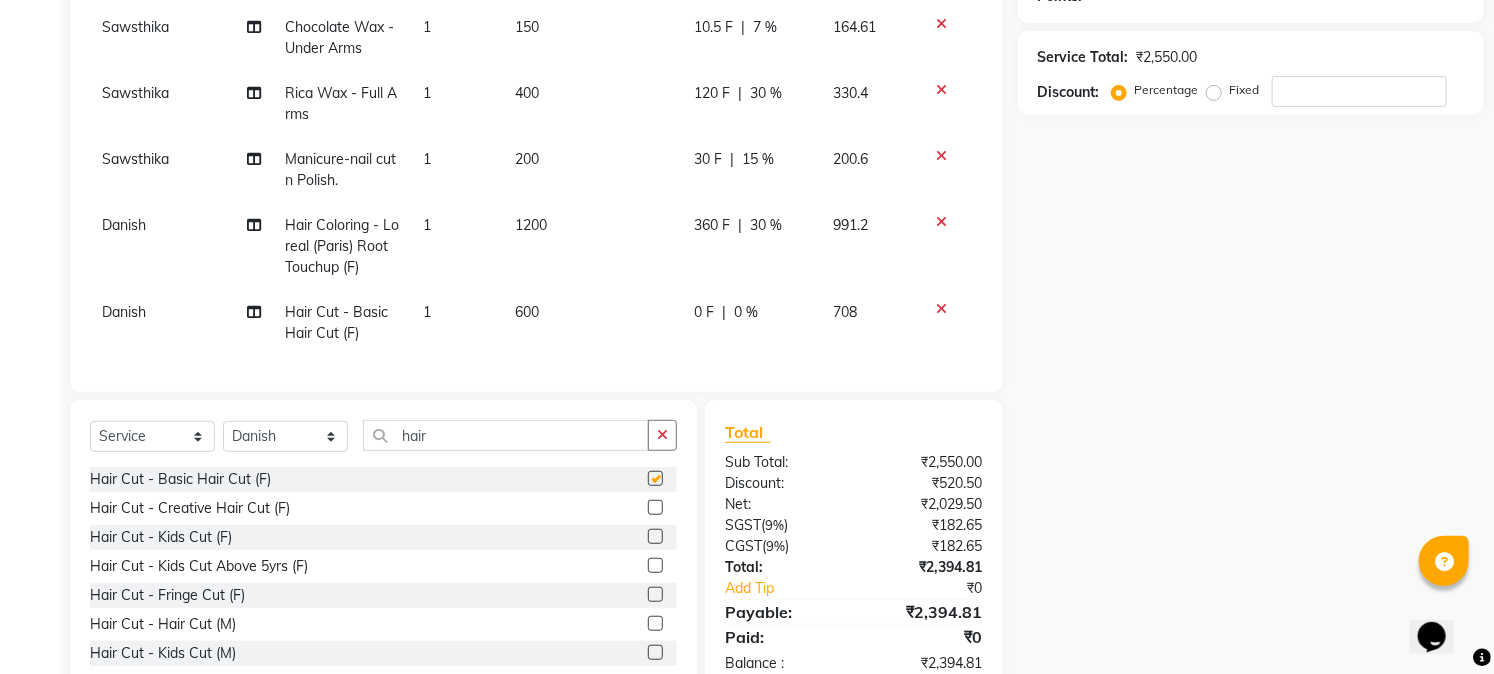 checkbox on "false" 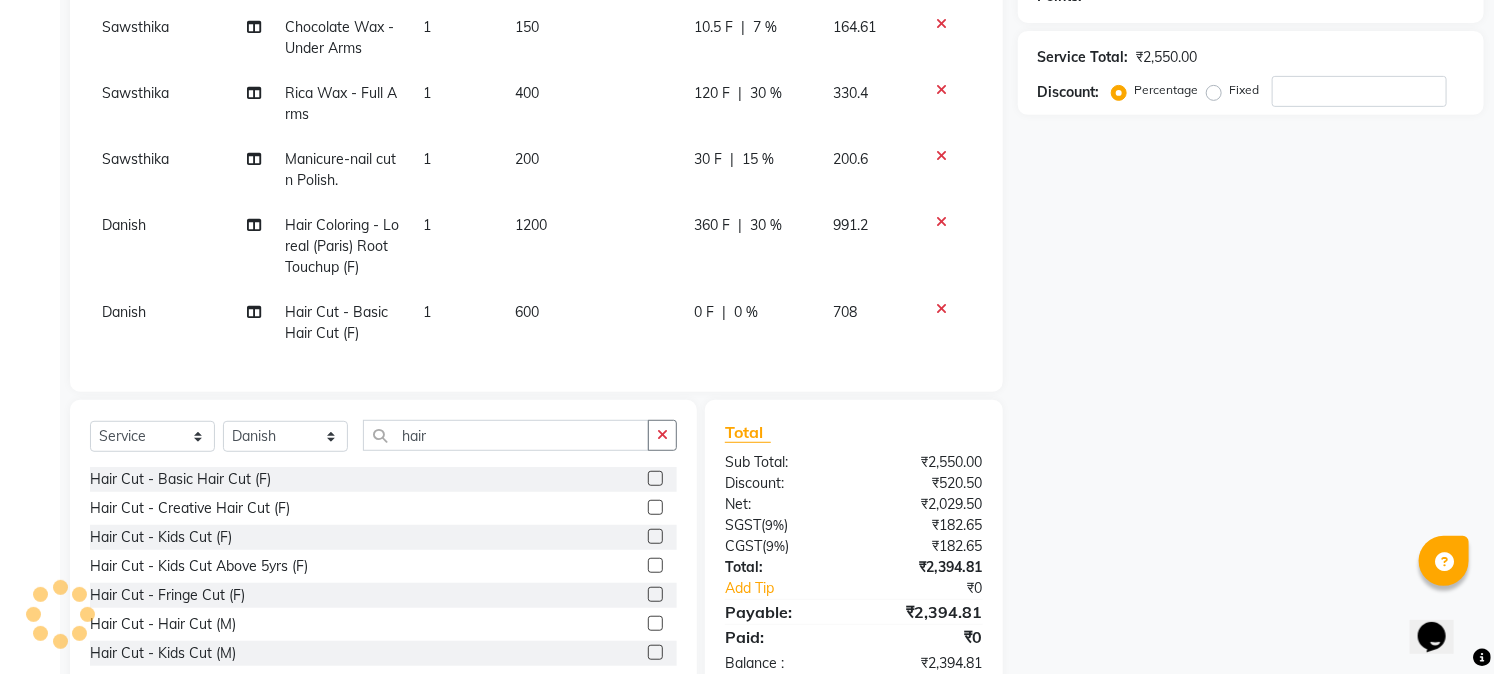 click on "0 %" 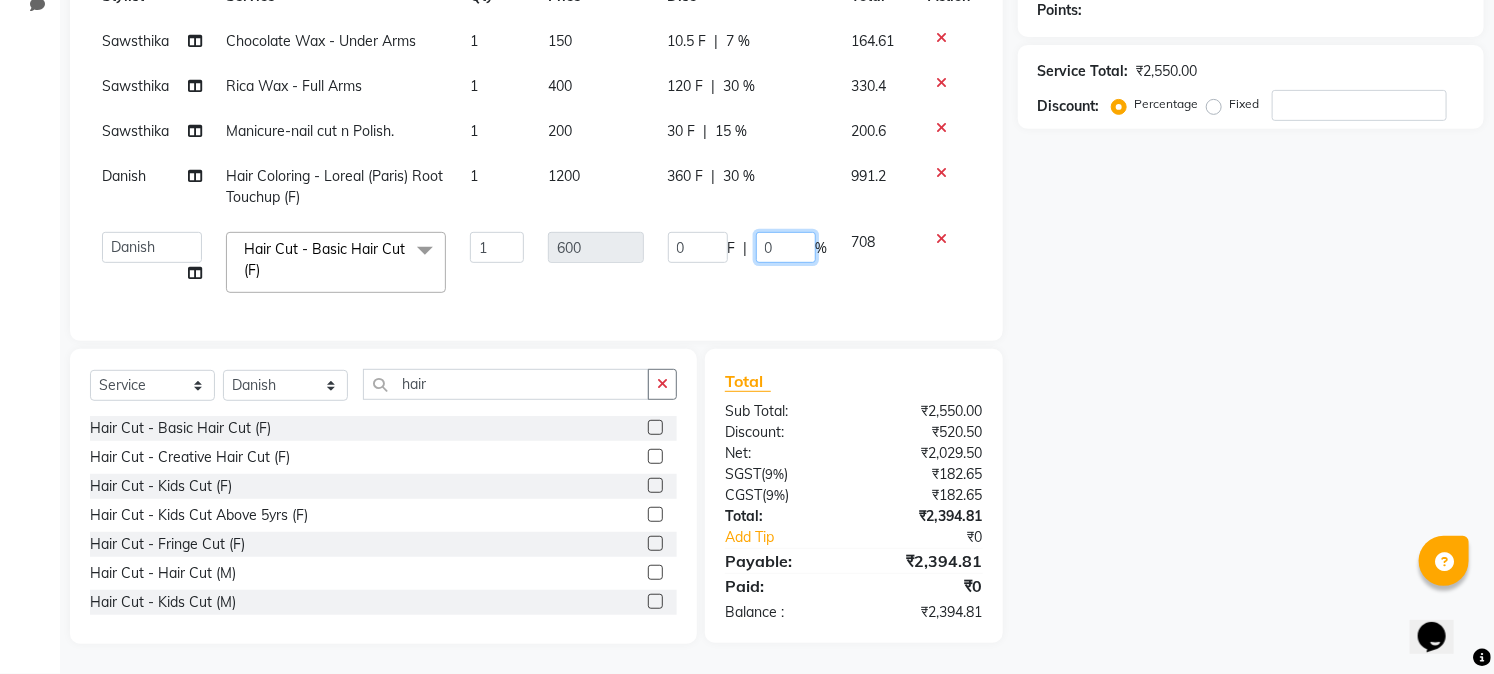 click on "0" 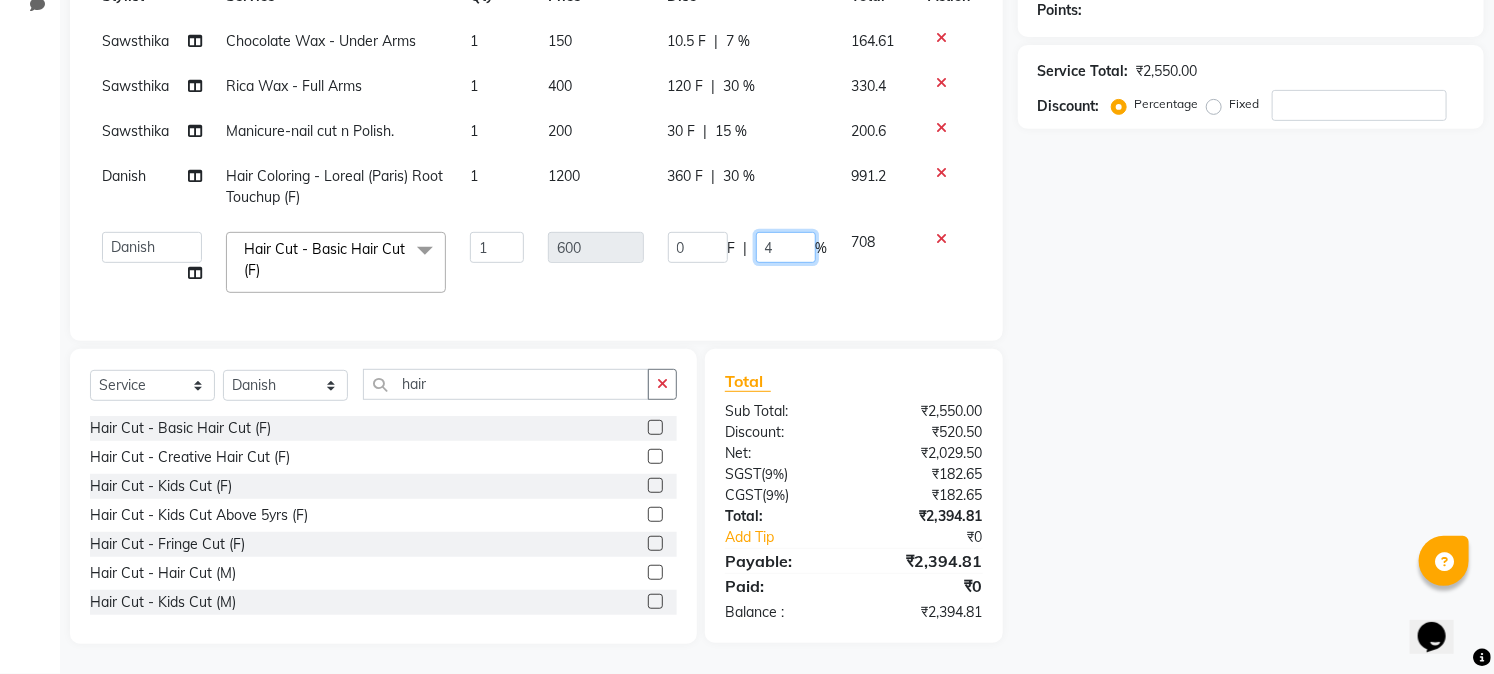 type on "40" 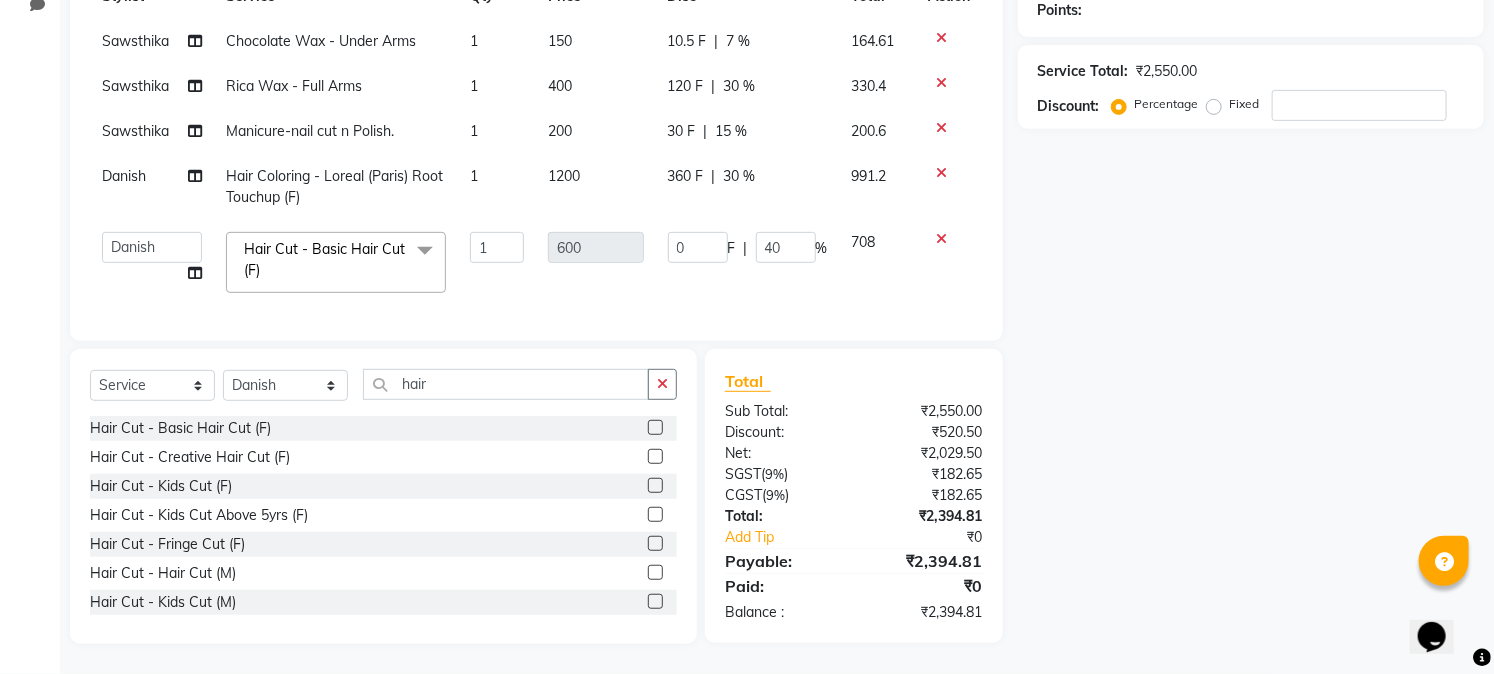 click on "Name: Membership: Total Visits: Card on file: Last Visit:  Points:  Service Total:  ₹2,550.00  Discount:  Percentage   Fixed" 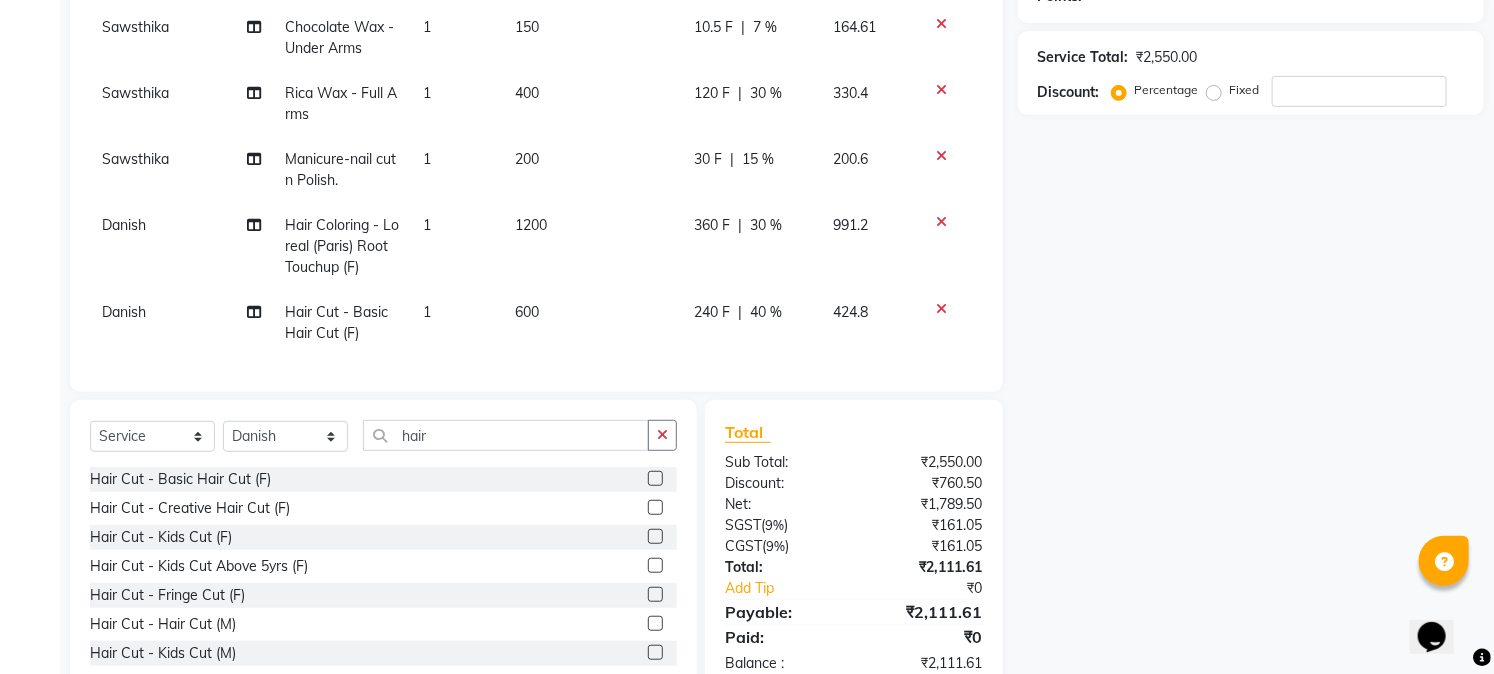 click on "40 %" 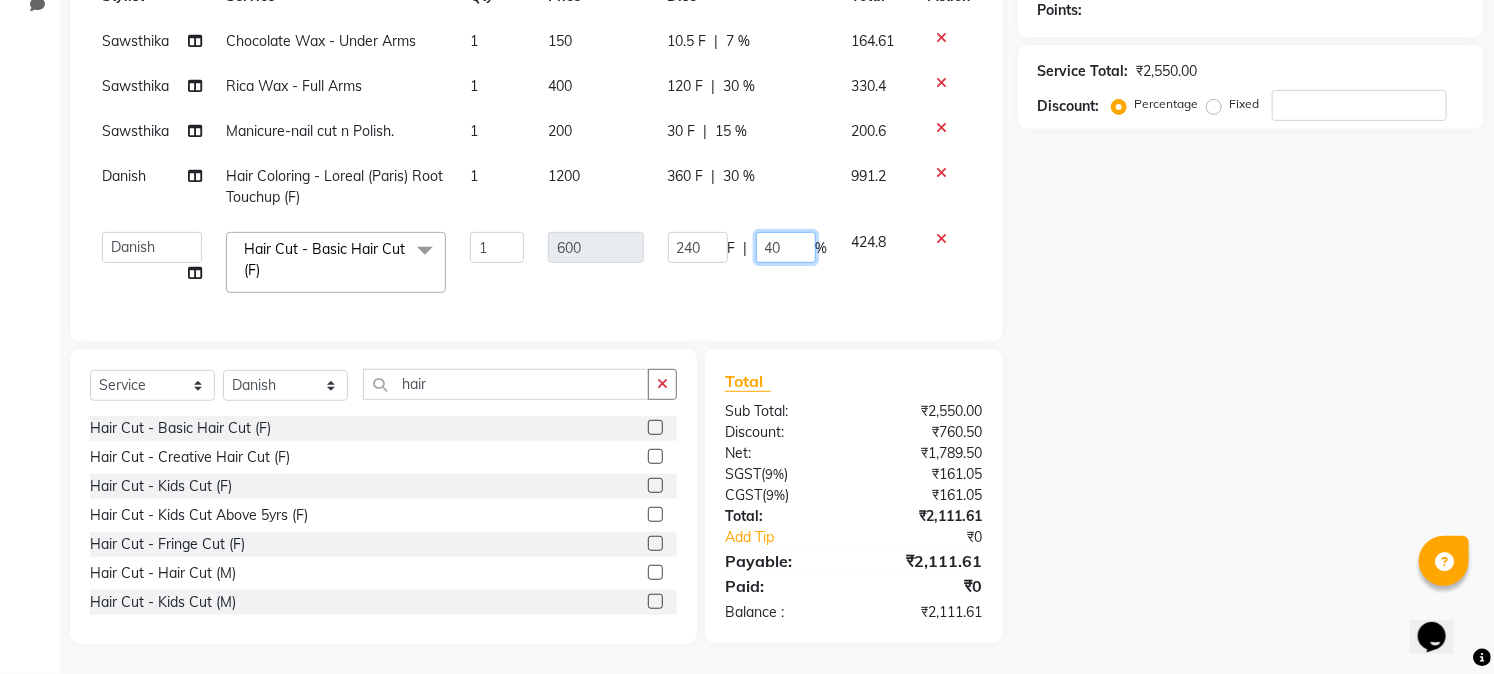 click on "40" 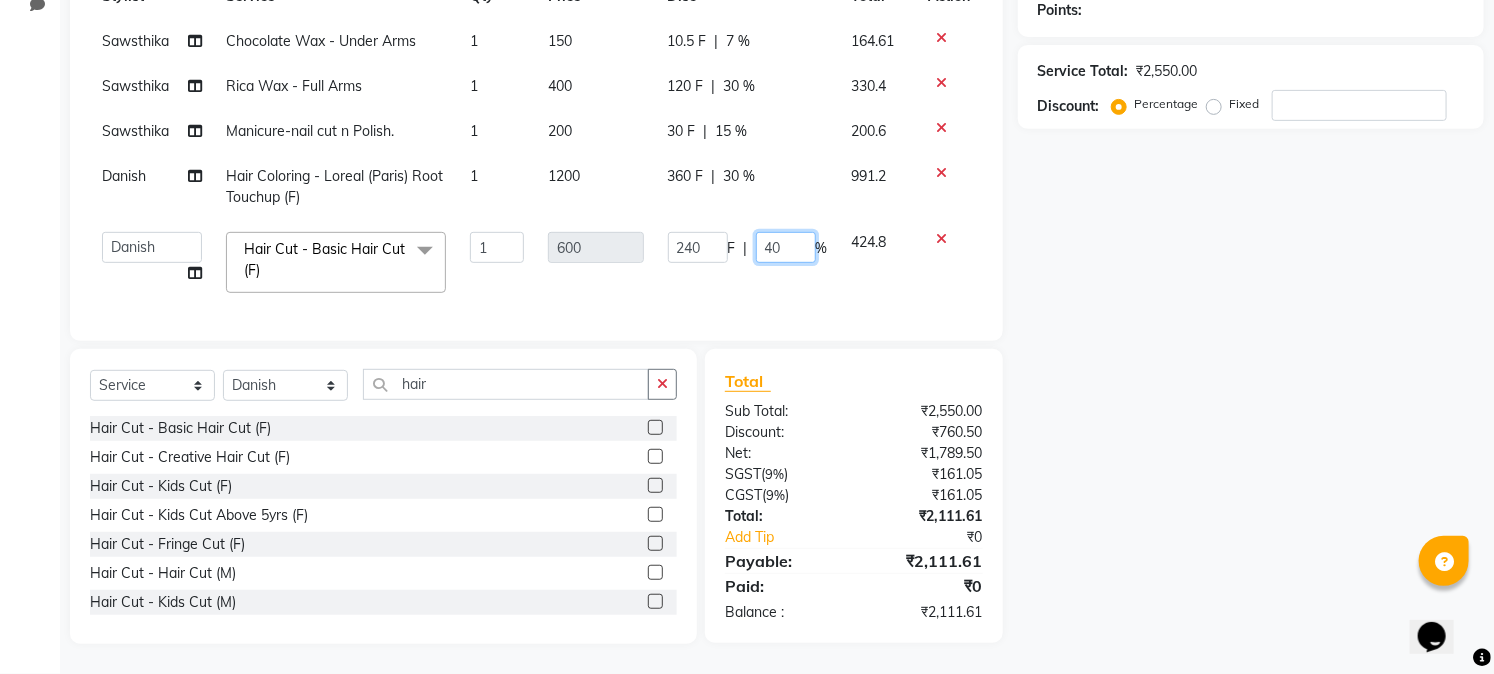 type on "4" 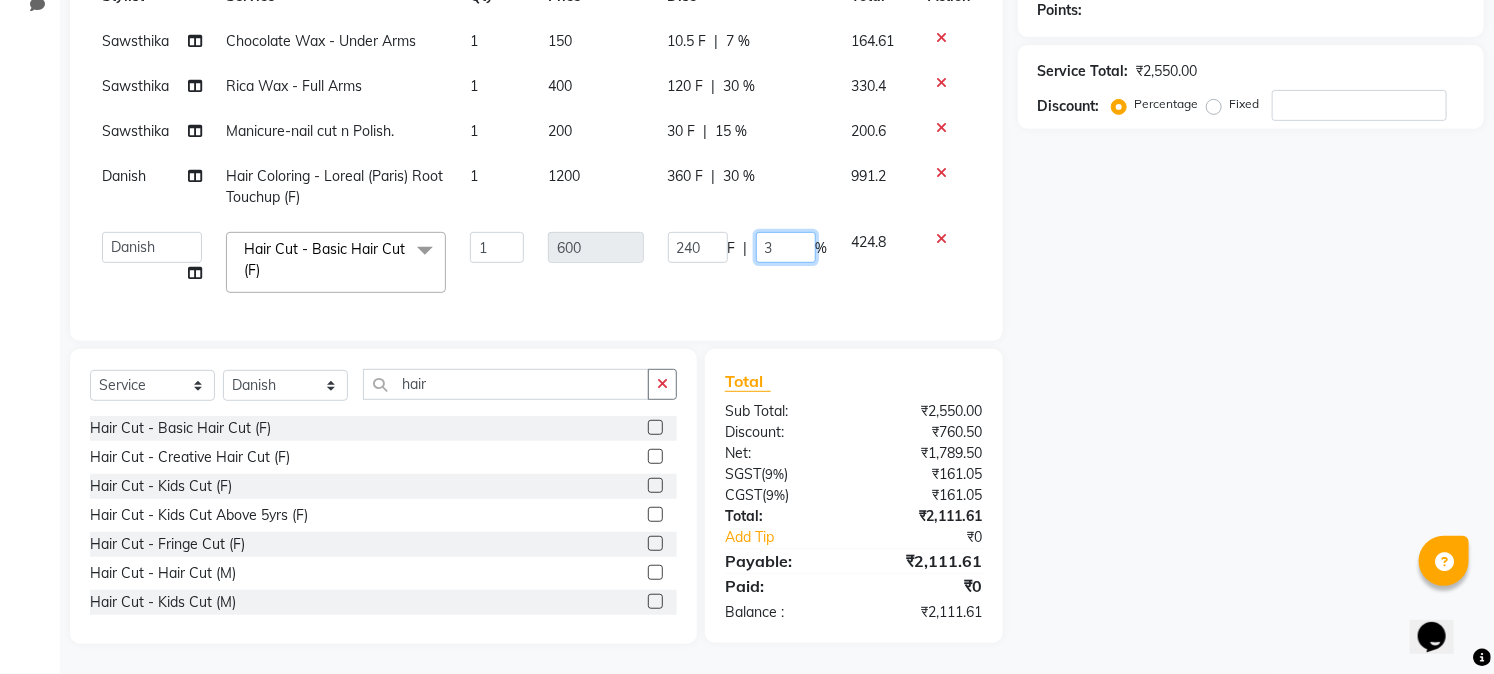 type on "30" 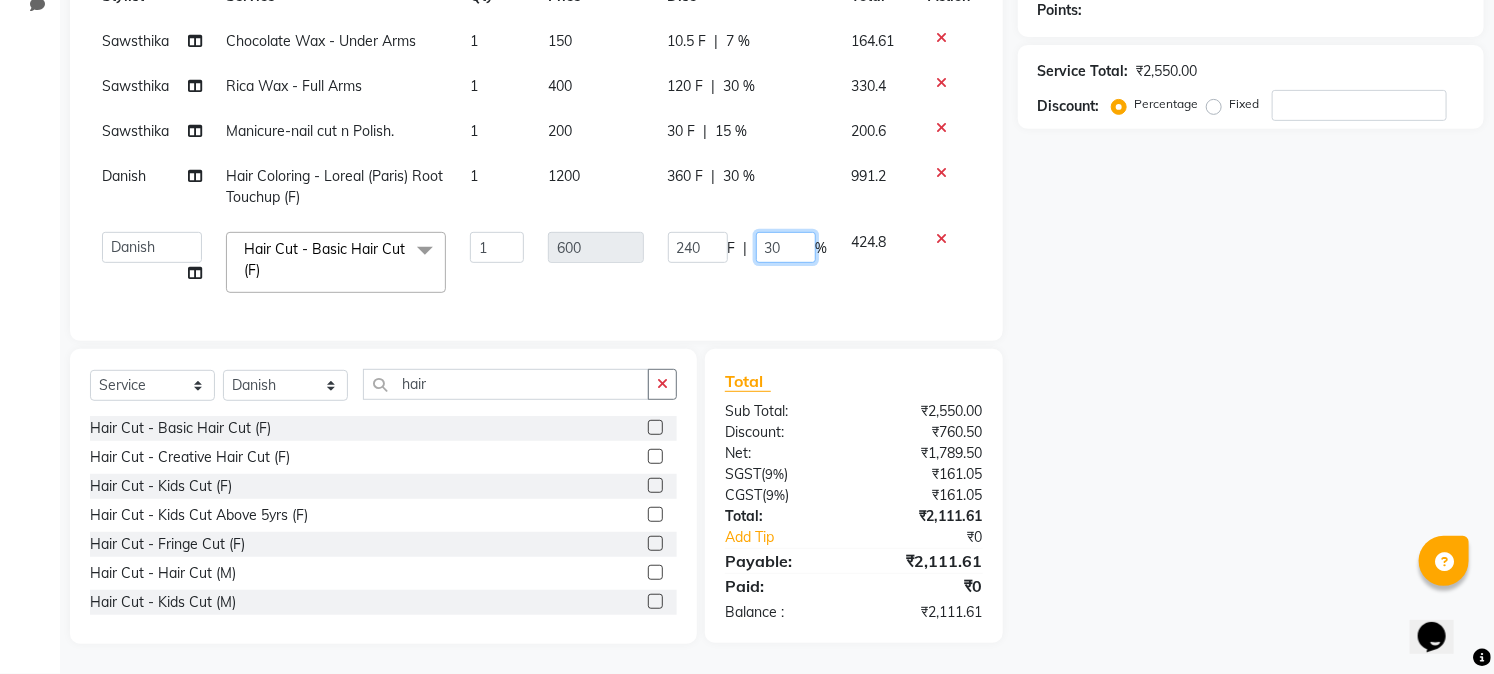 scroll, scrollTop: 323, scrollLeft: 0, axis: vertical 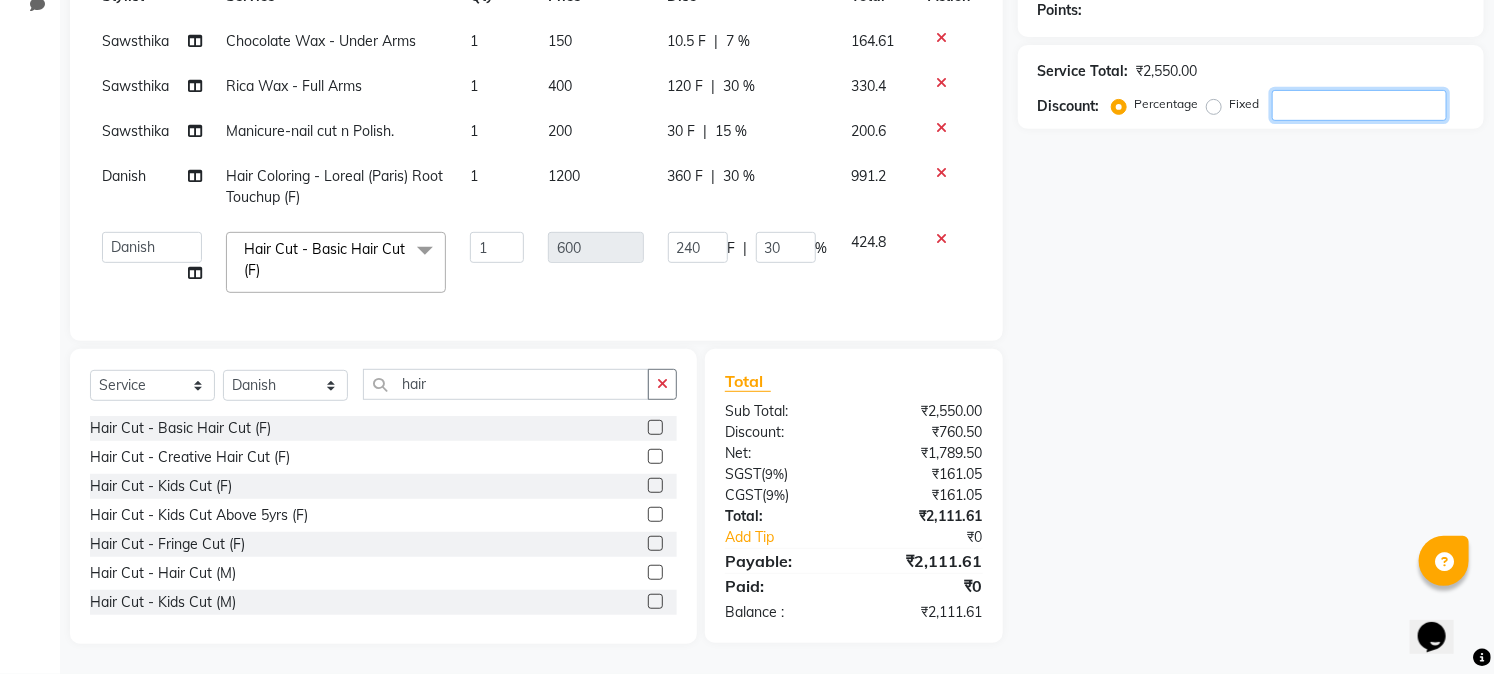 click on "Name: Membership: Total Visits: Card on file: Last Visit:  Points:  Service Total:  ₹2,550.00  Discount:  Percentage   Fixed" 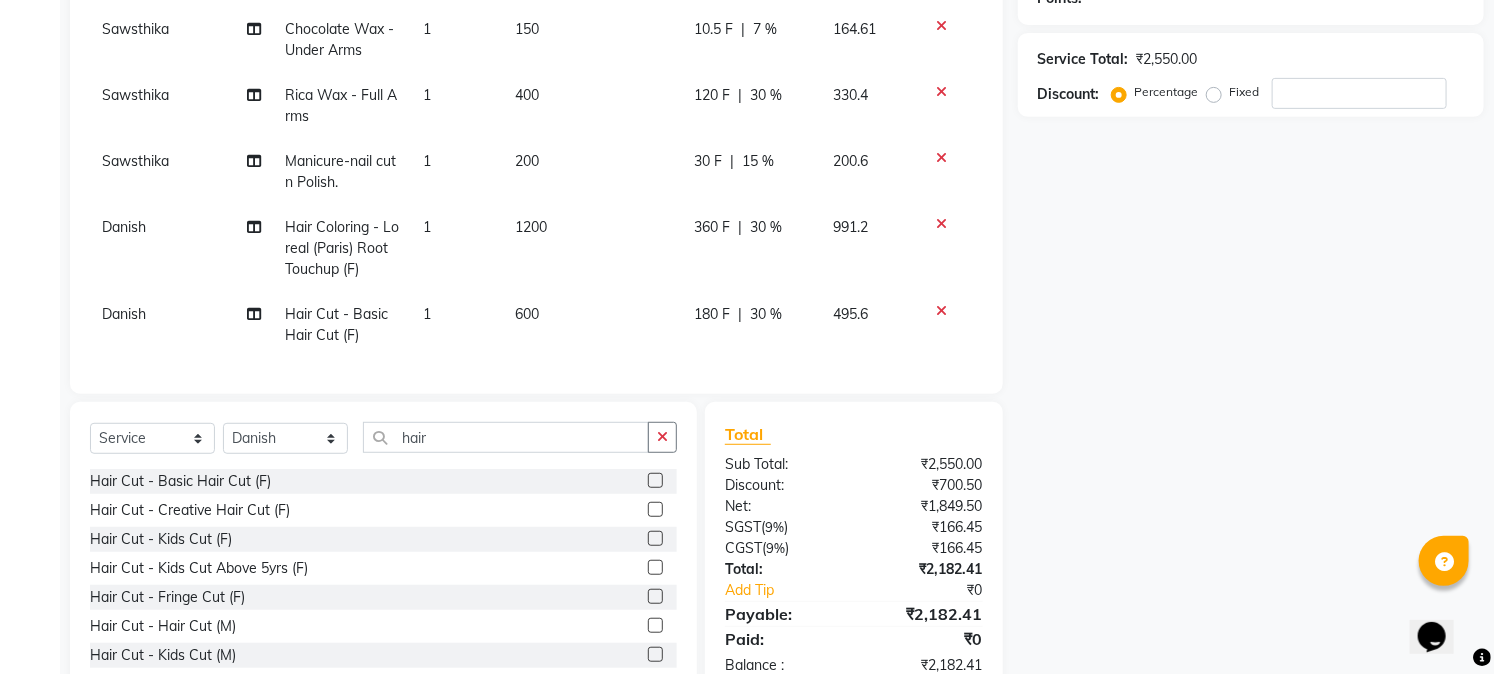 click on "30 %" 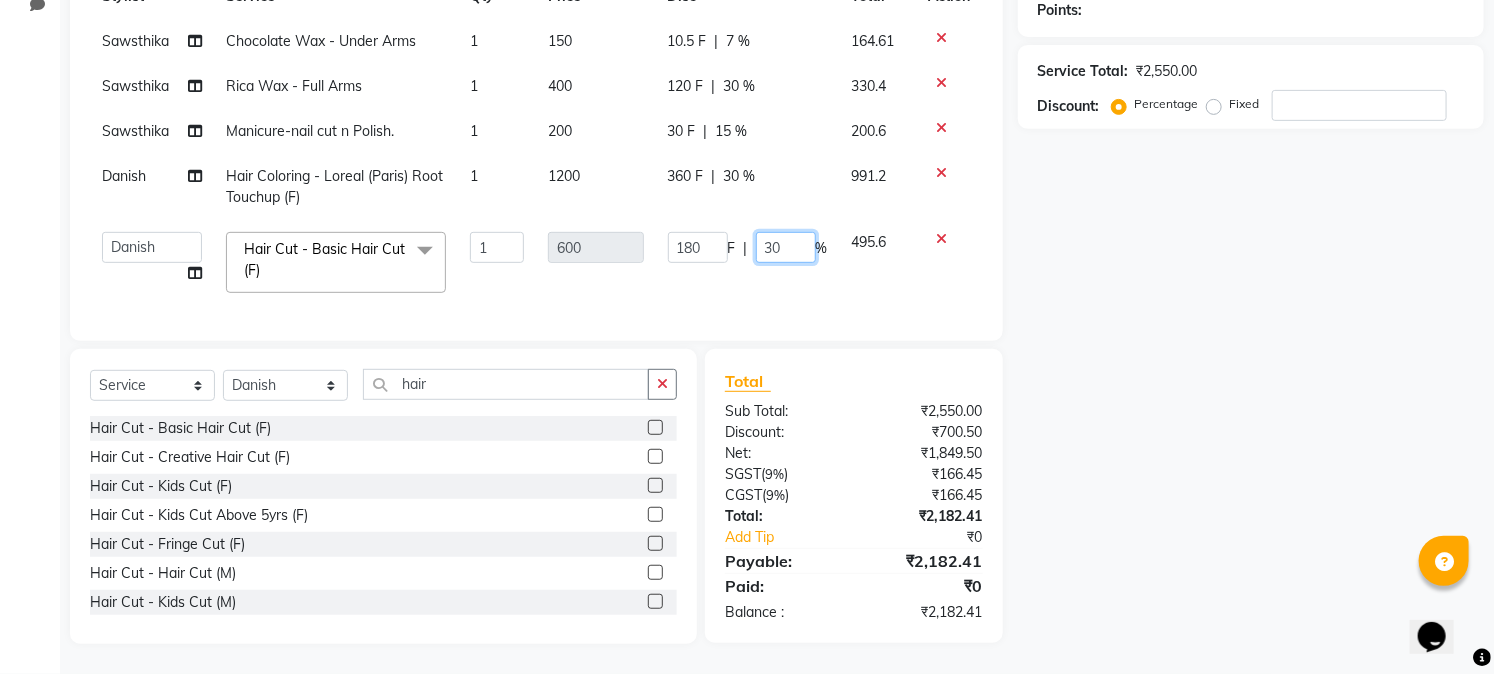 click on "30" 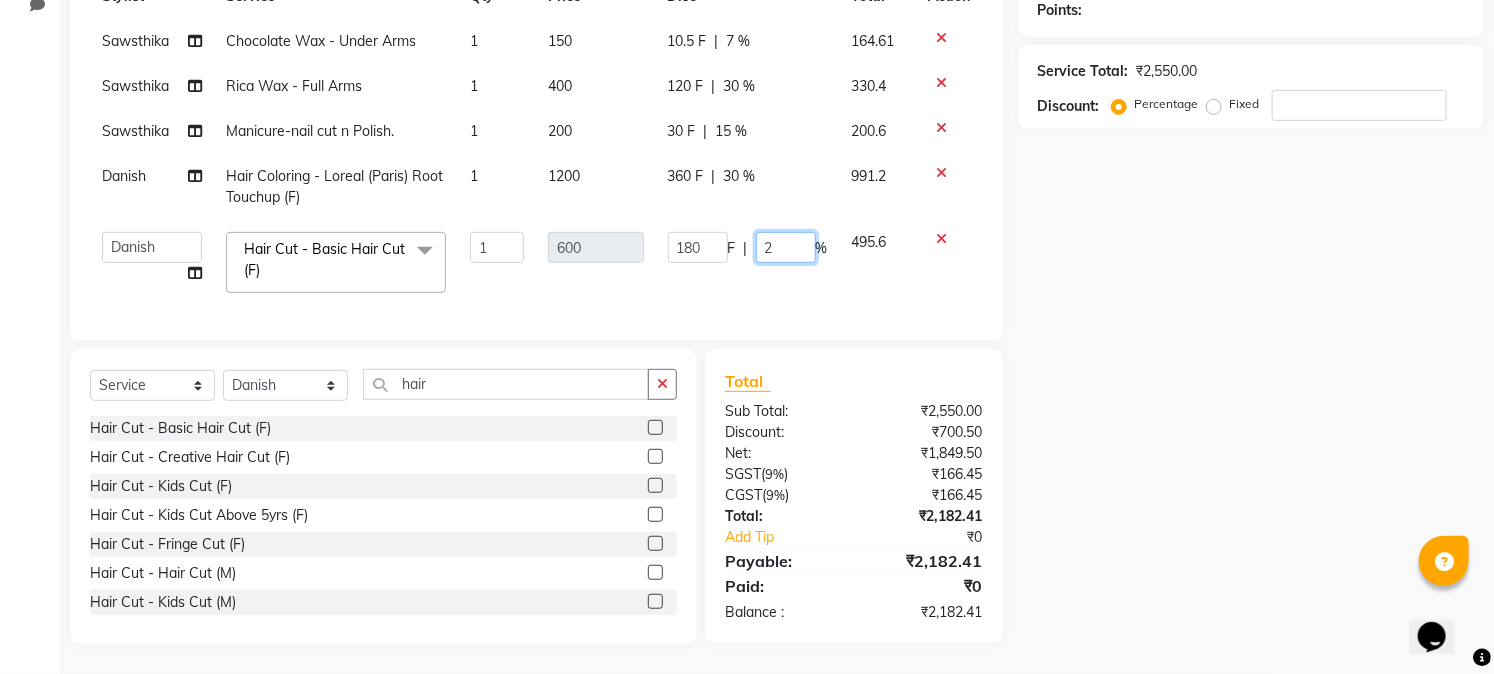 type on "25" 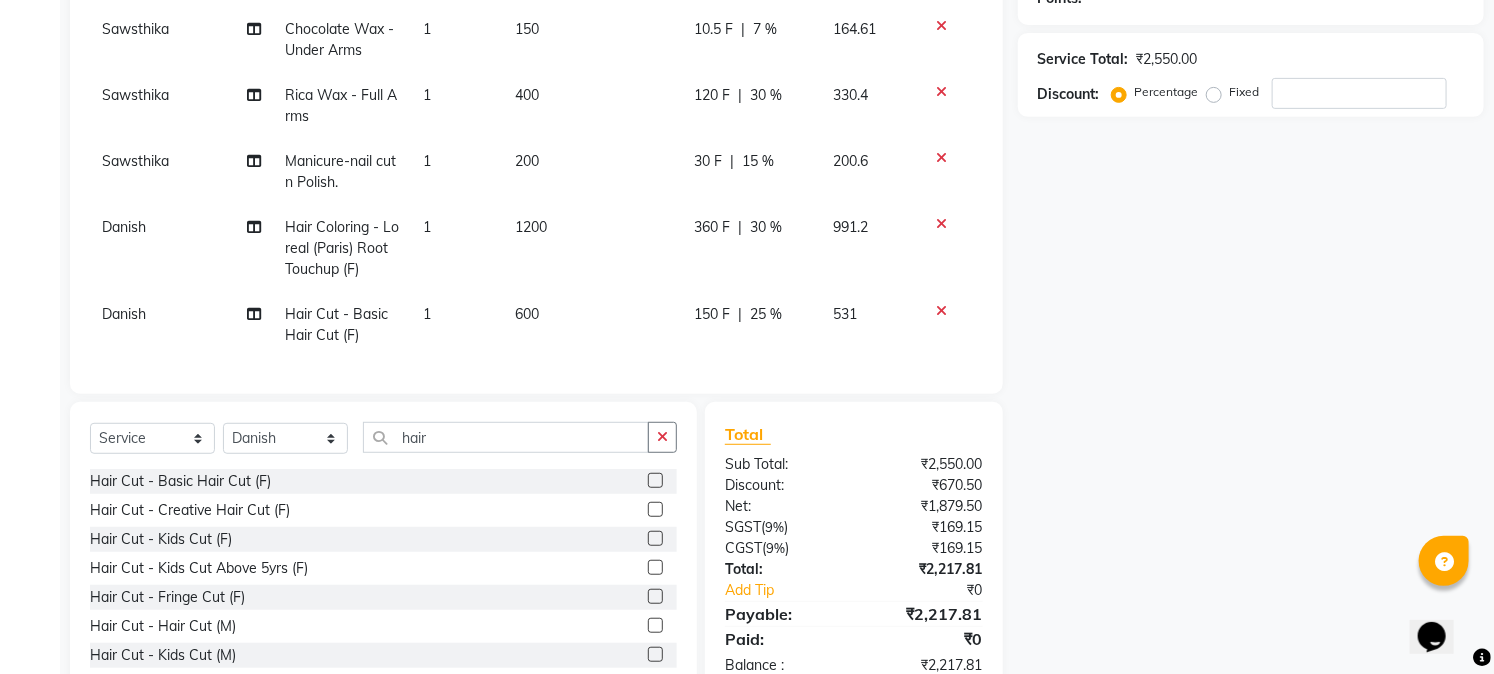 click on "Name: Membership: Total Visits: Card on file: Last Visit:  Points:  Service Total:  ₹2,550.00  Discount:  Percentage   Fixed" 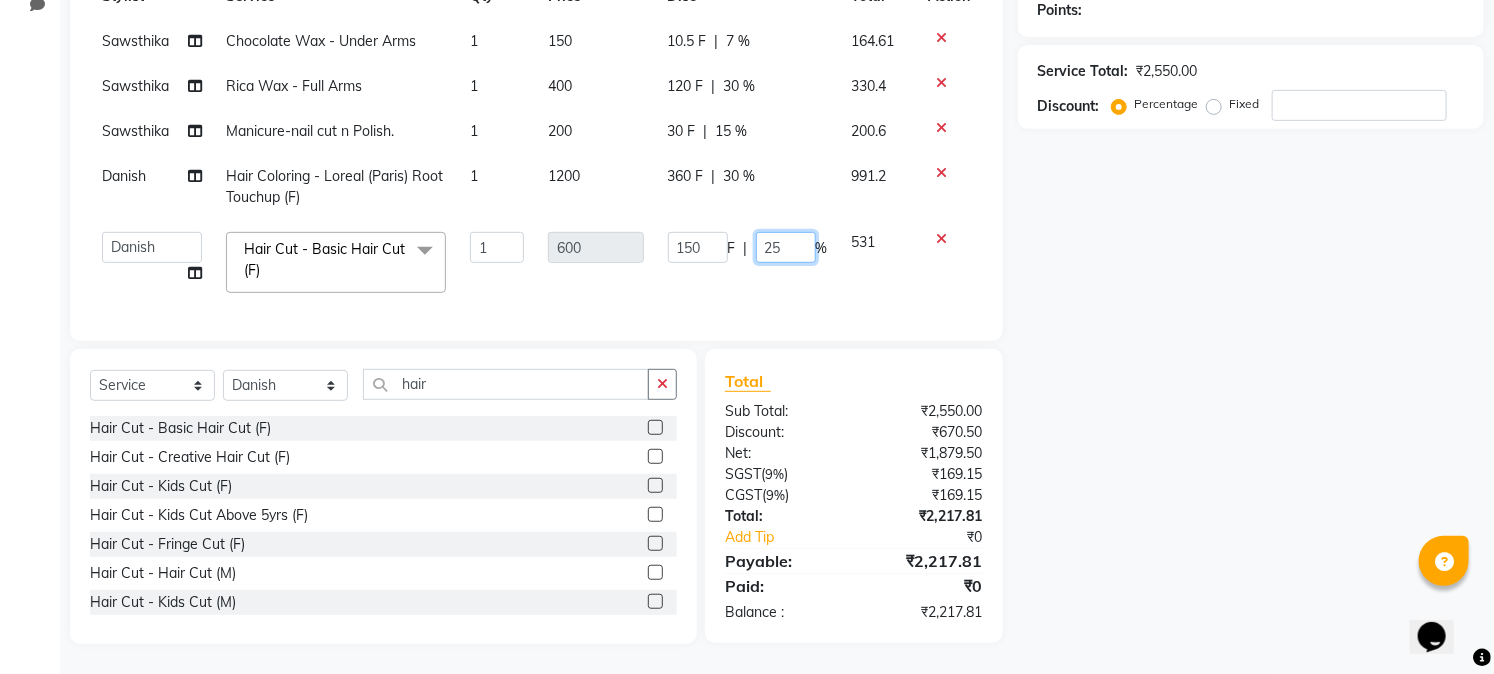 click on "25" 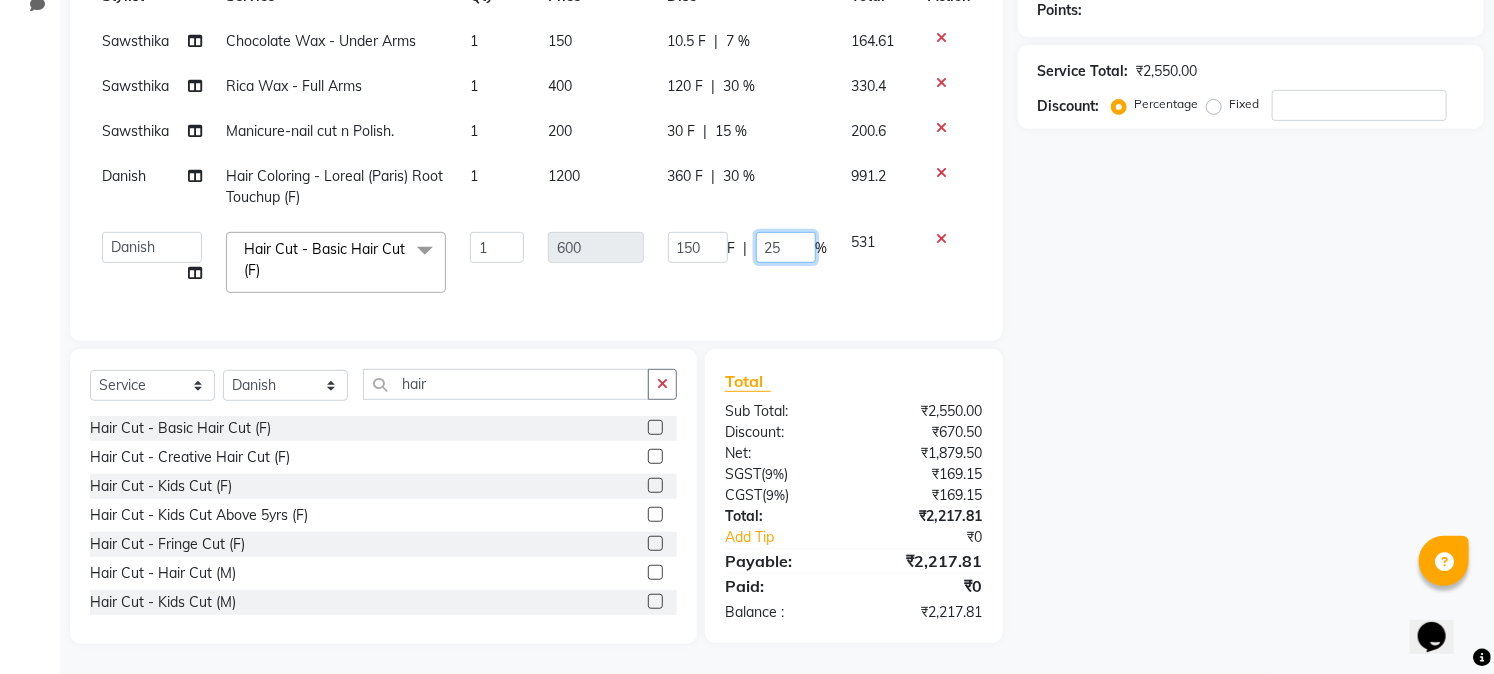 type on "2" 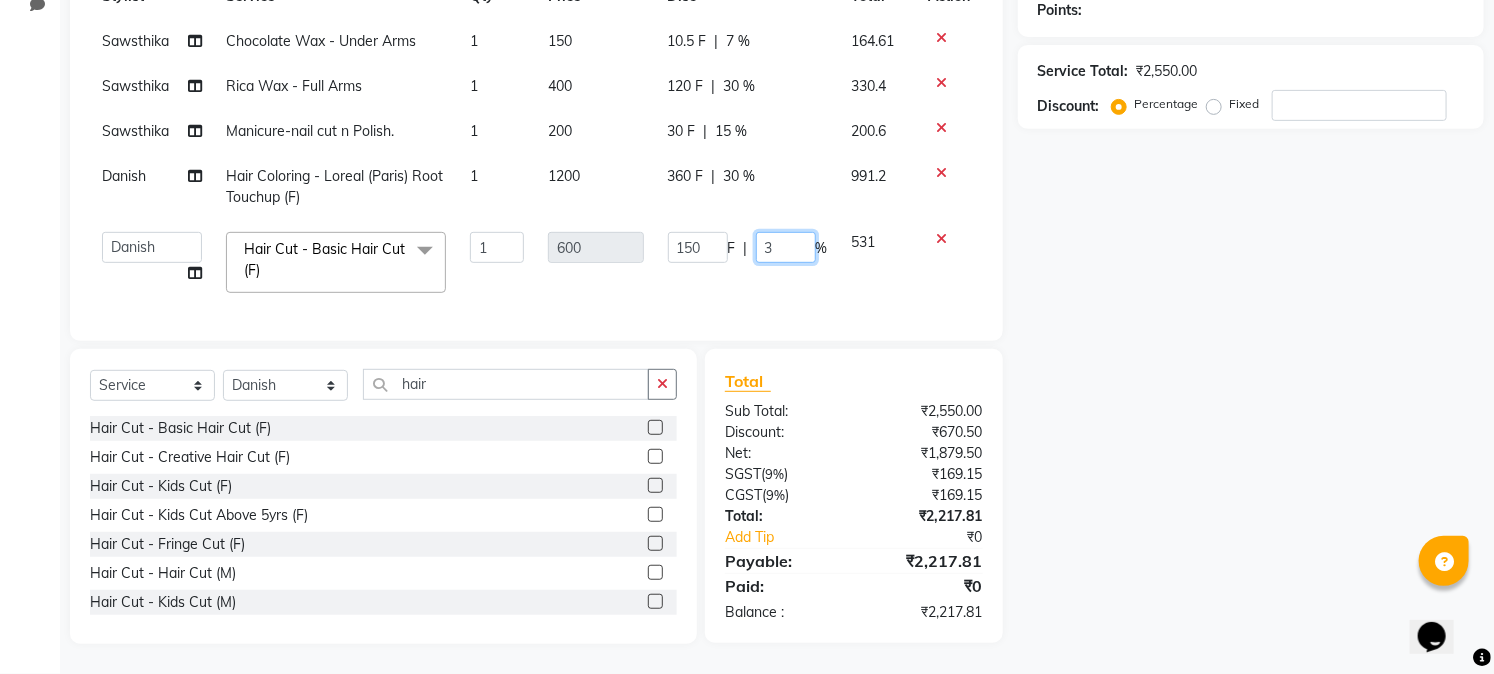 type on "35" 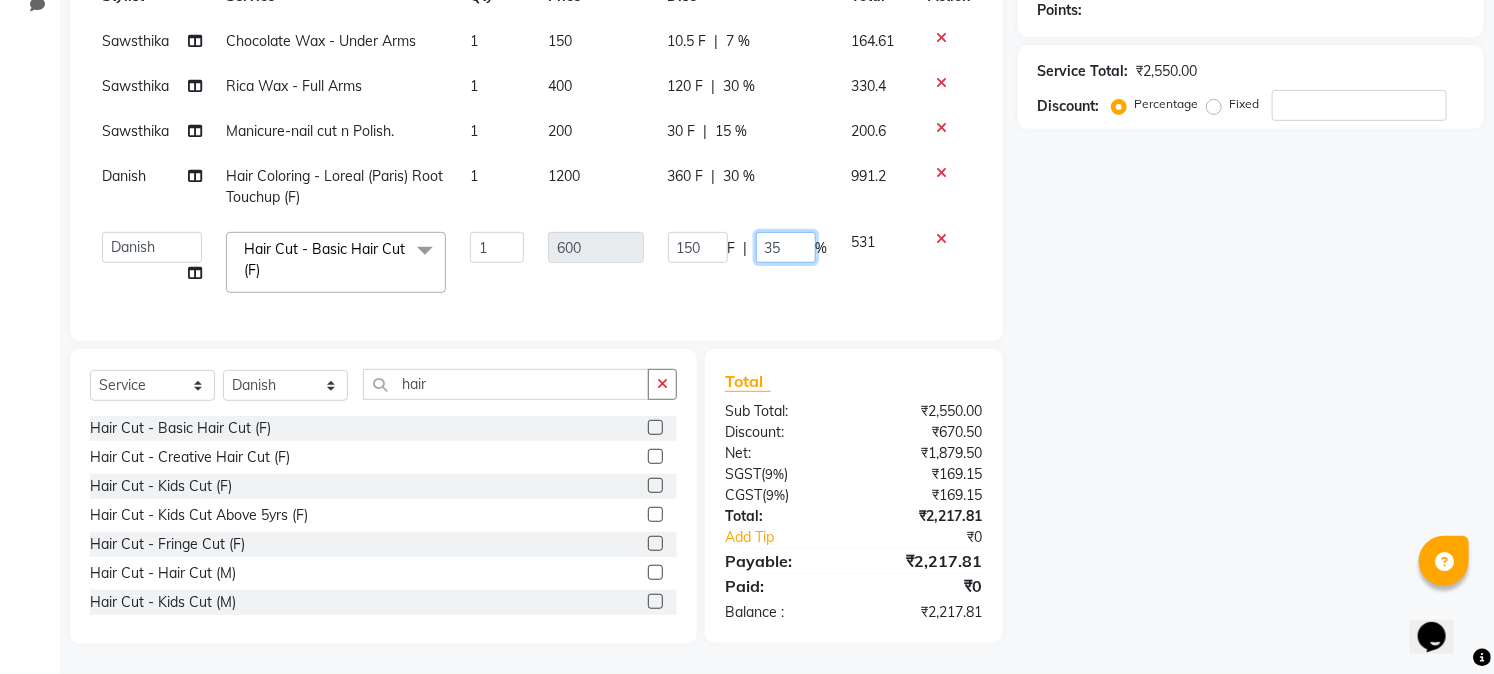 scroll, scrollTop: 327, scrollLeft: 0, axis: vertical 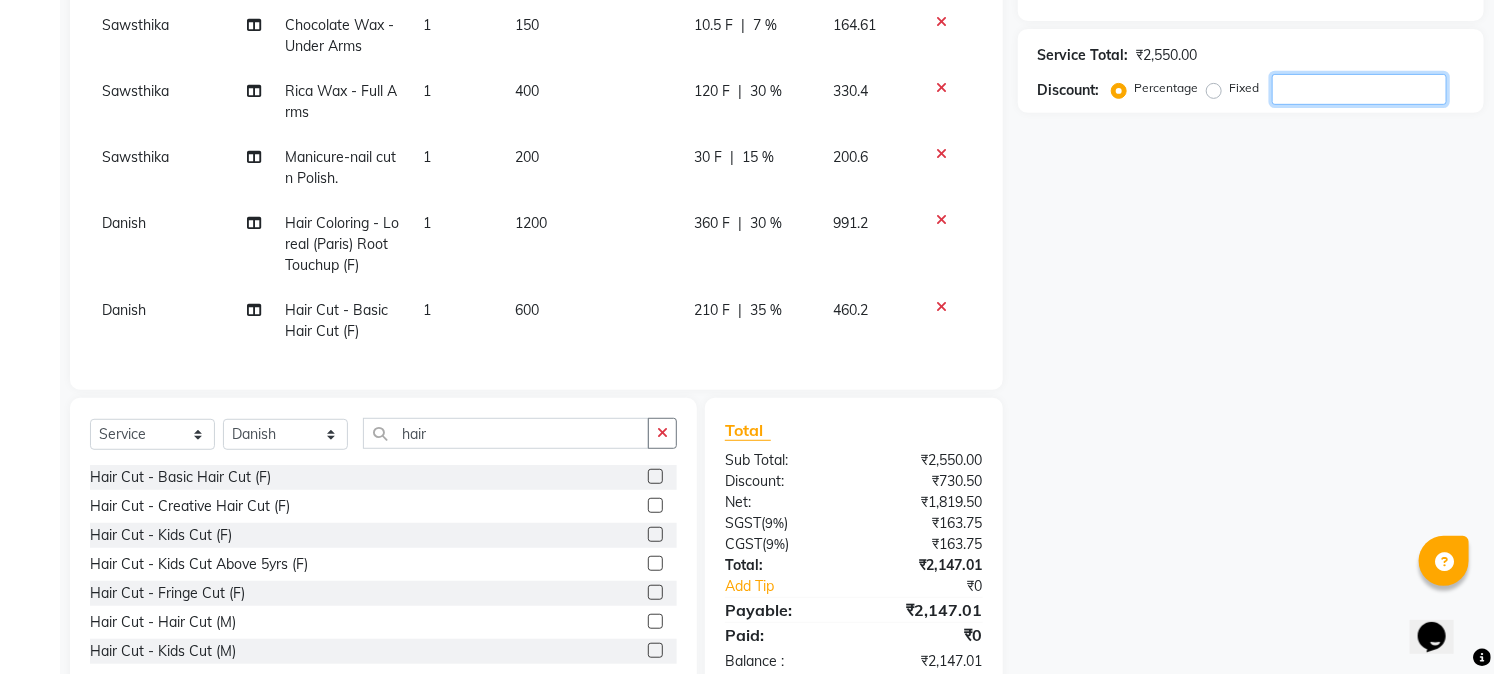 click on "Name: Membership: Total Visits: Card on file: Last Visit:  Points:  Service Total:  ₹2,550.00  Discount:  Percentage   Fixed" 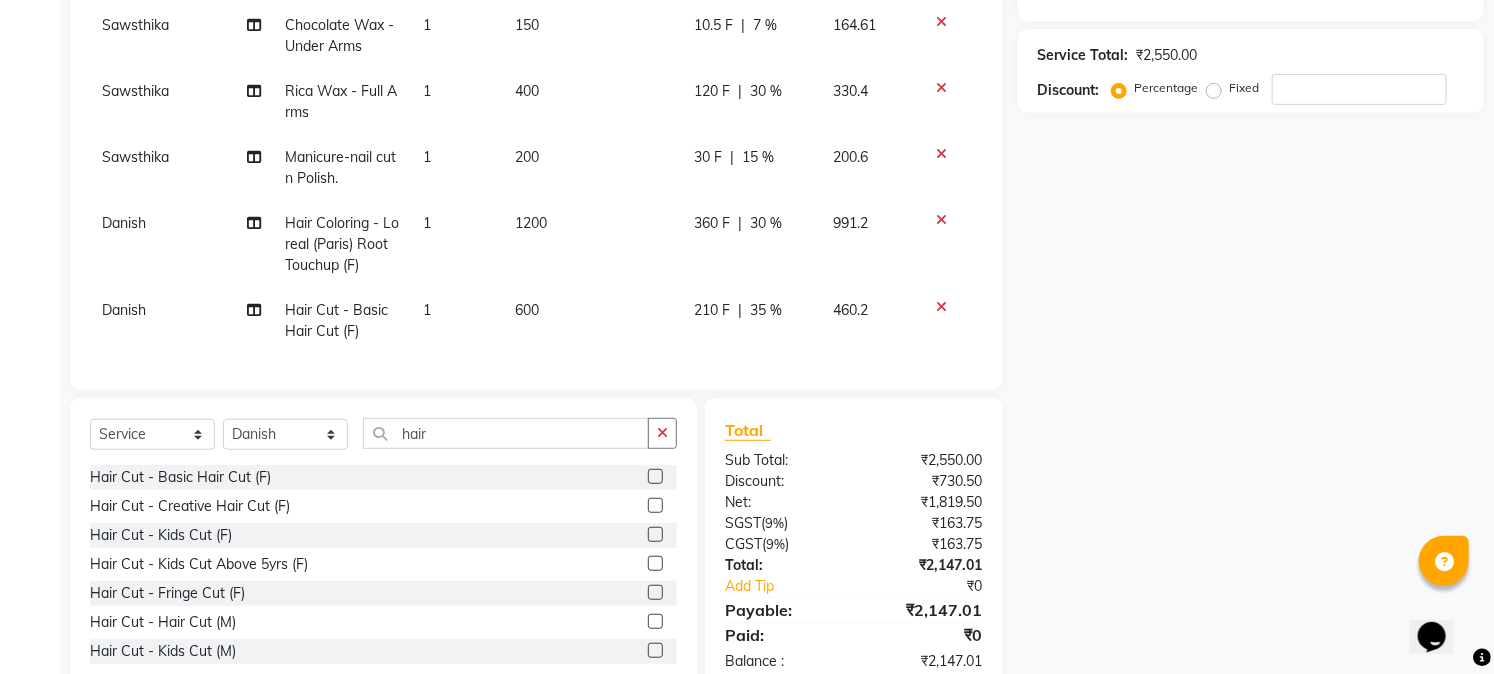 click on "35 %" 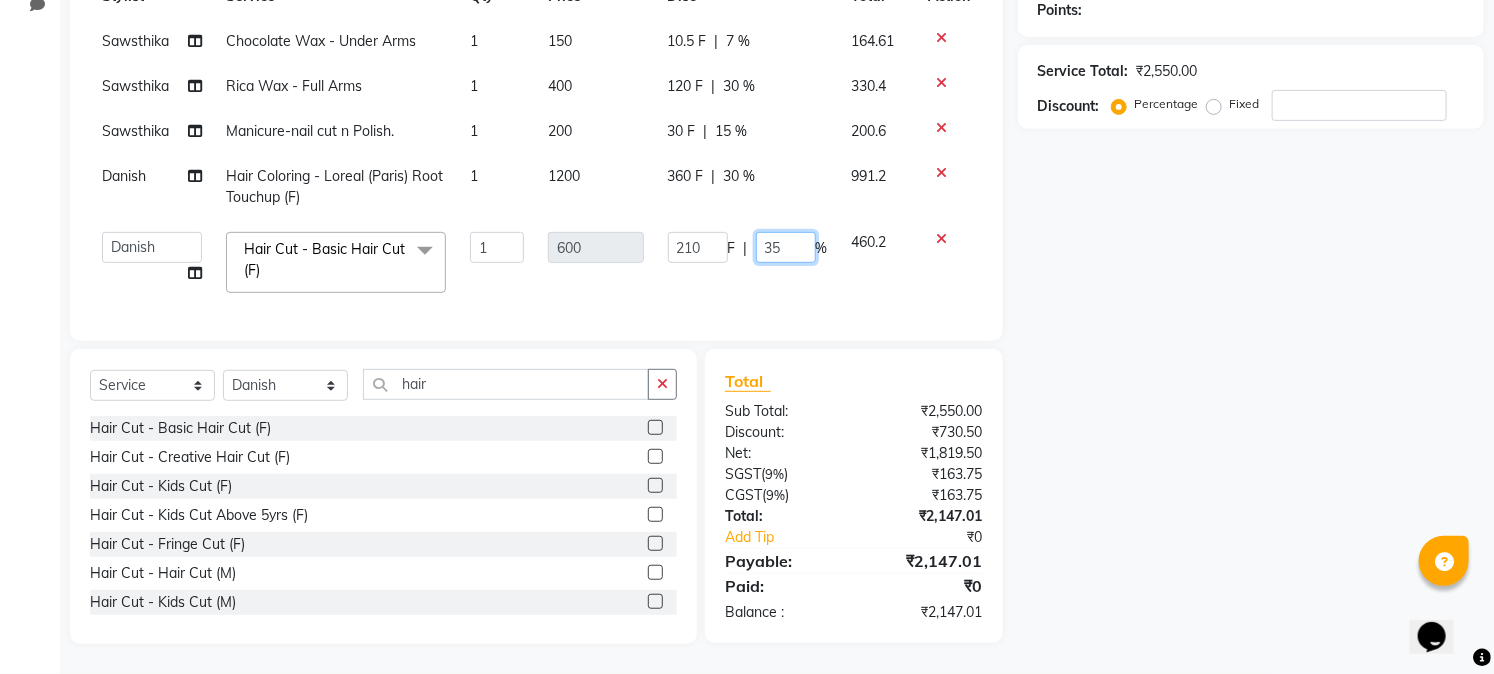 click on "35" 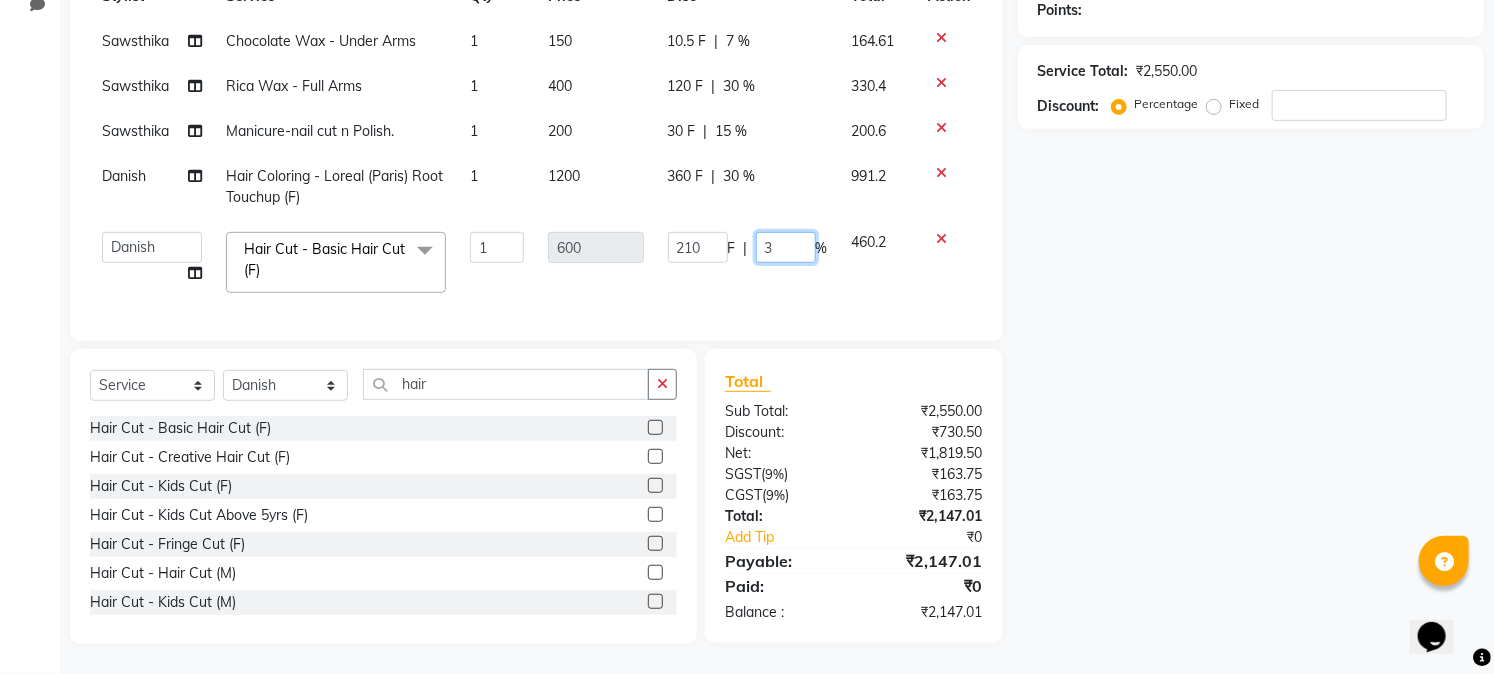 type on "33" 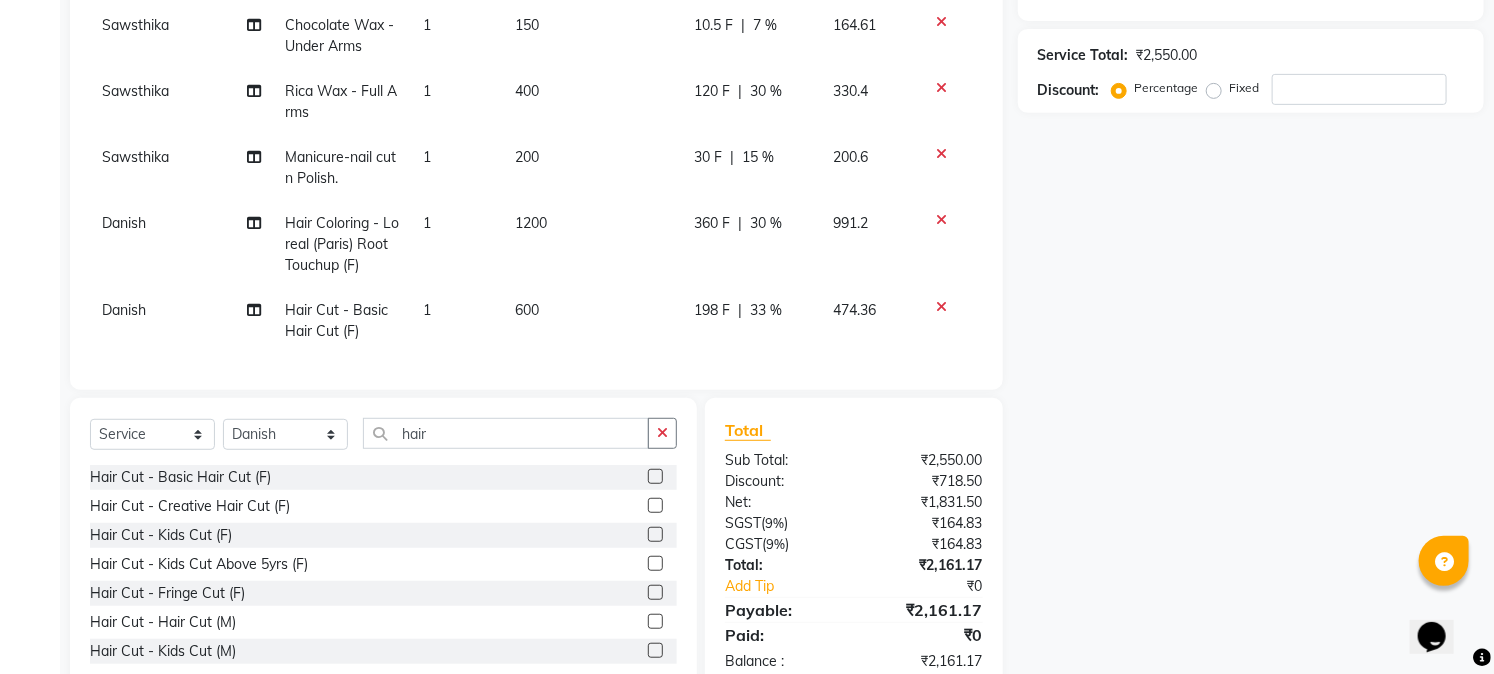 click on "Services Stylist Service Qty Price Disc Total Action Sawsthika Chocolate Wax - Under Arms 1 150 10.5 F | 7 % 164.61 Sawsthika Rica Wax - Full Arms 1 400 120 F | 30 % 330.4 Sawsthika Manicure-nail cut n Polish. 1 200 30 F | 15 % 200.6 Danish Hair Coloring - Loreal (Paris) Root Touchup (F) 1 1200 360 F | 30 % 991.2 Danish Hair Cut - Basic Hair Cut (F) 1 600 198 F | 33 % 474.36" 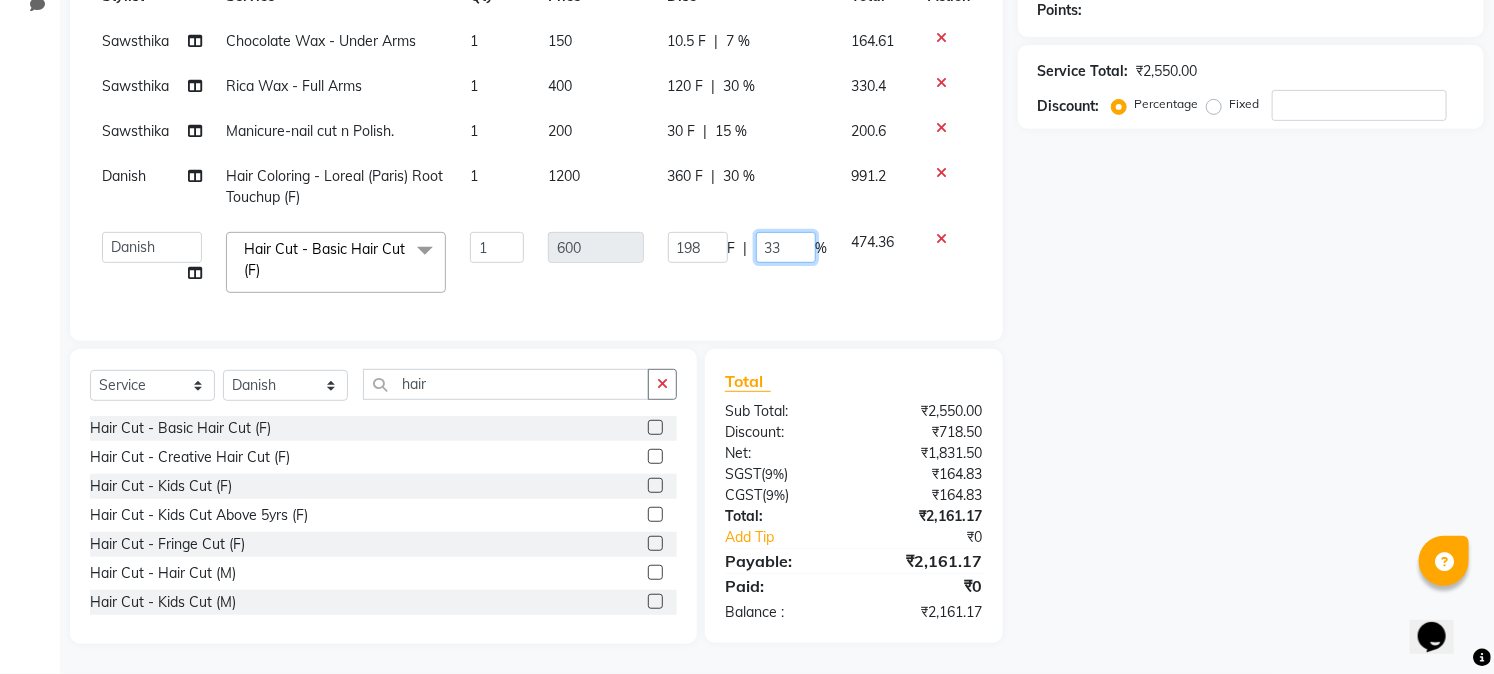 click on "33" 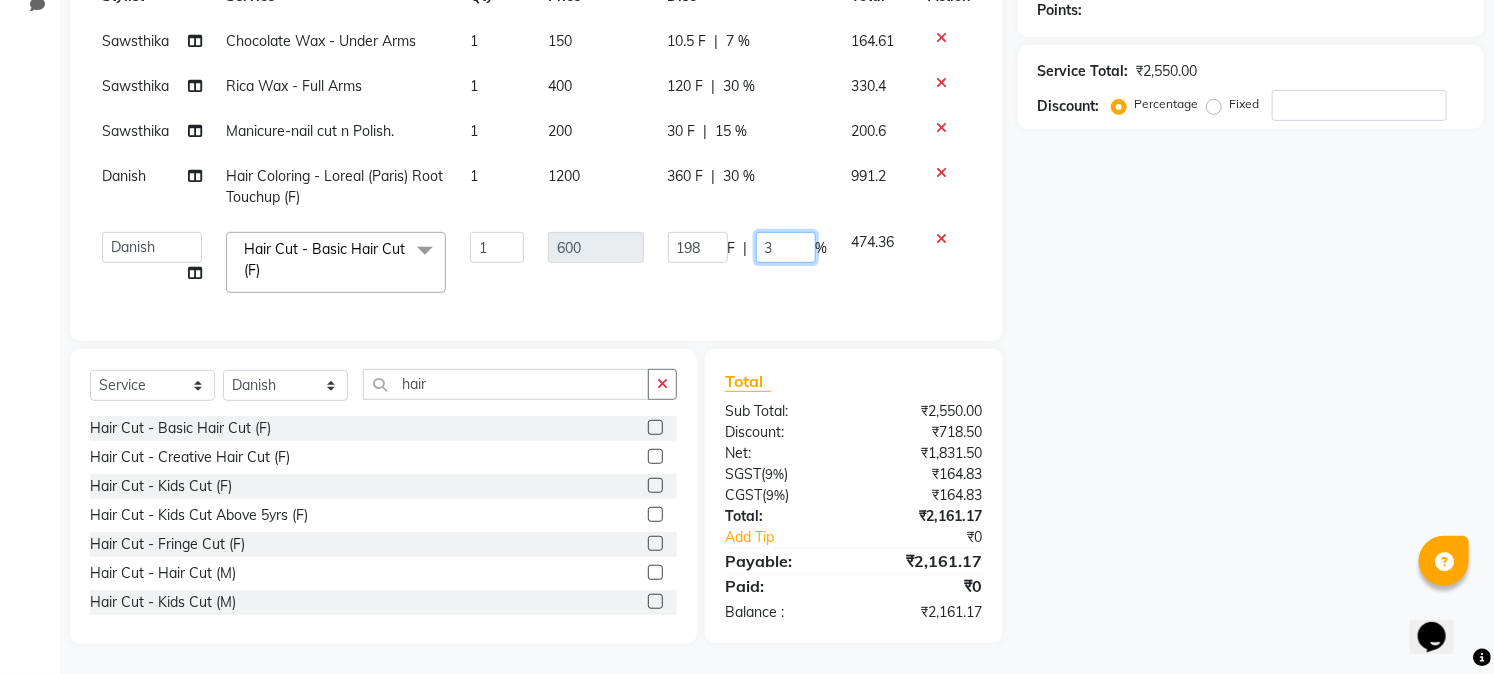 type on "31" 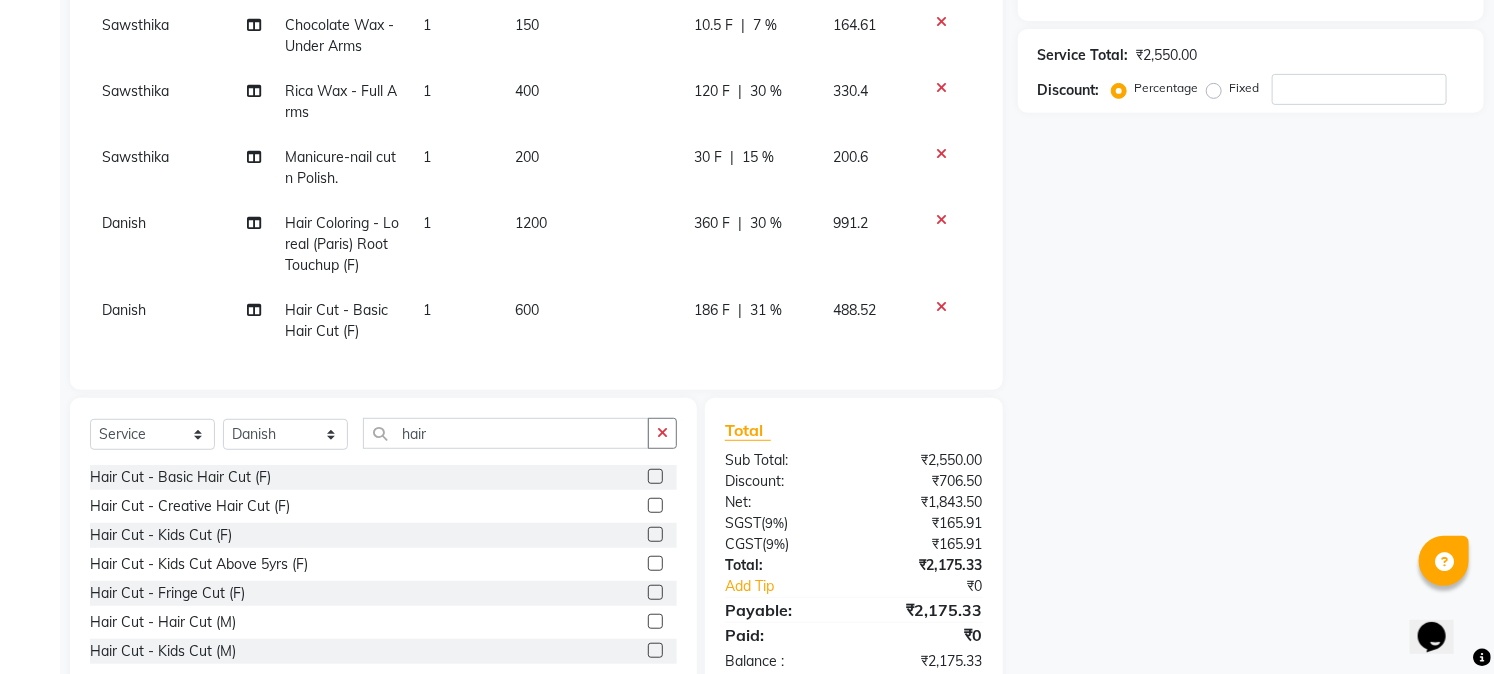 click on "Total Sub Total: ₹2,550.00 Discount: ₹706.50 Net: ₹1,843.50 SGST  ( 9% ) ₹165.91 CGST  ( 9% ) ₹165.91 Total: ₹2,175.33 Add Tip ₹0 Payable: ₹2,175.33 Paid: ₹0 Balance   : ₹2,175.33" 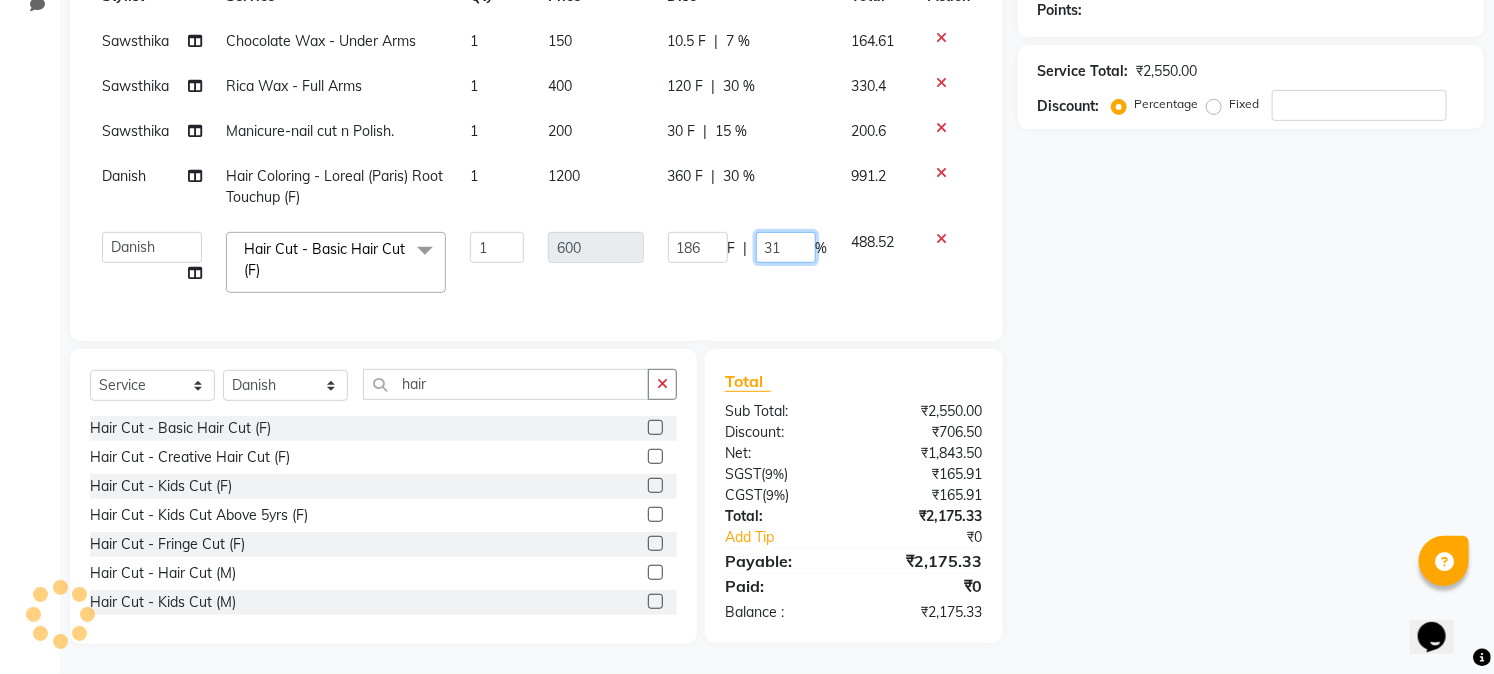 click on "31" 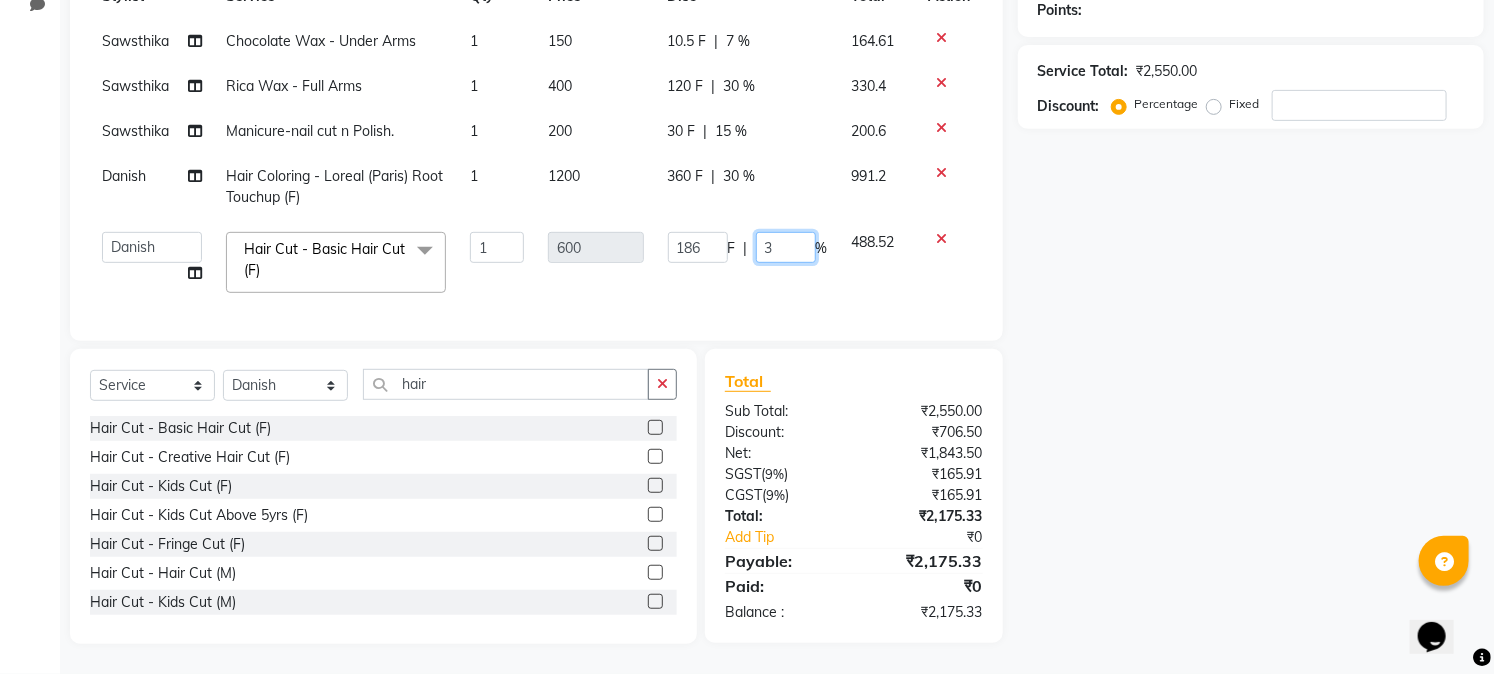 type on "32" 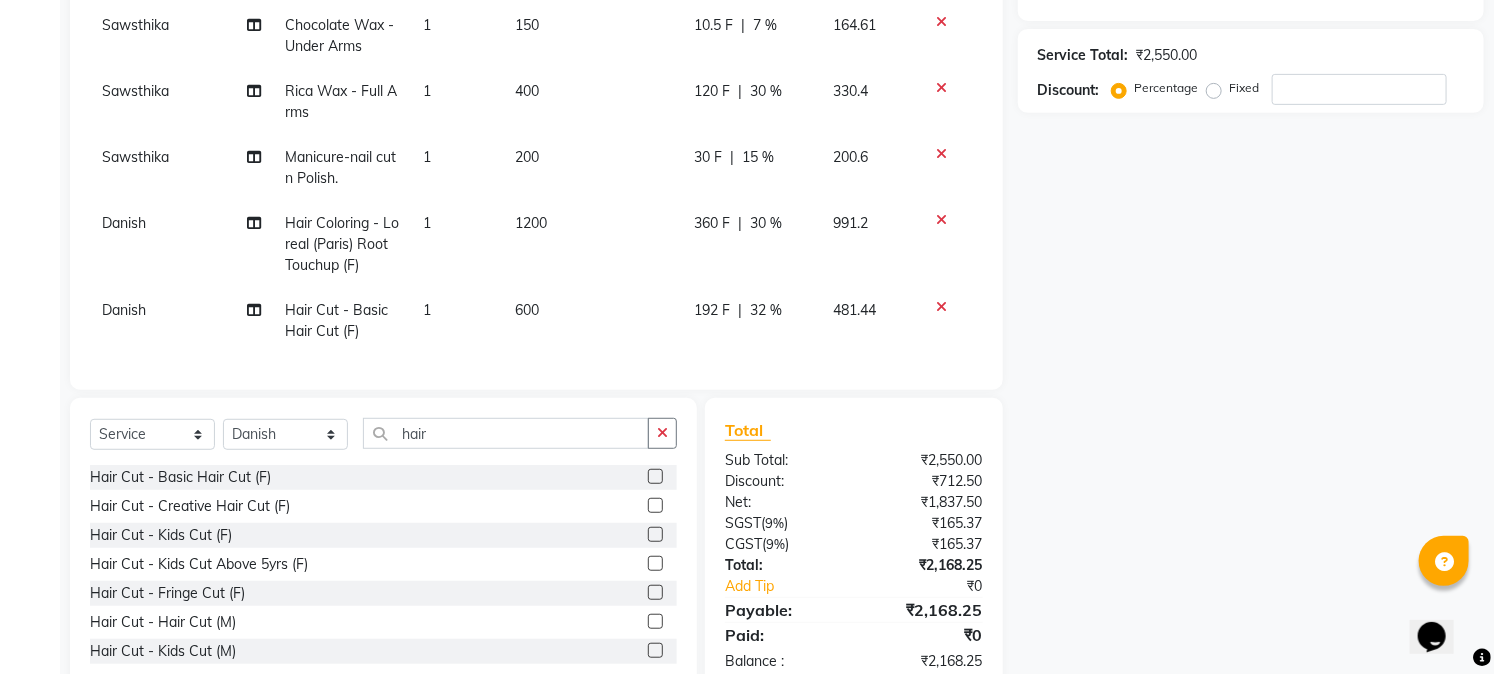 click on "Name: Membership: Total Visits: Card on file: Last Visit:  Points:  Service Total:  ₹2,550.00  Discount:  Percentage   Fixed" 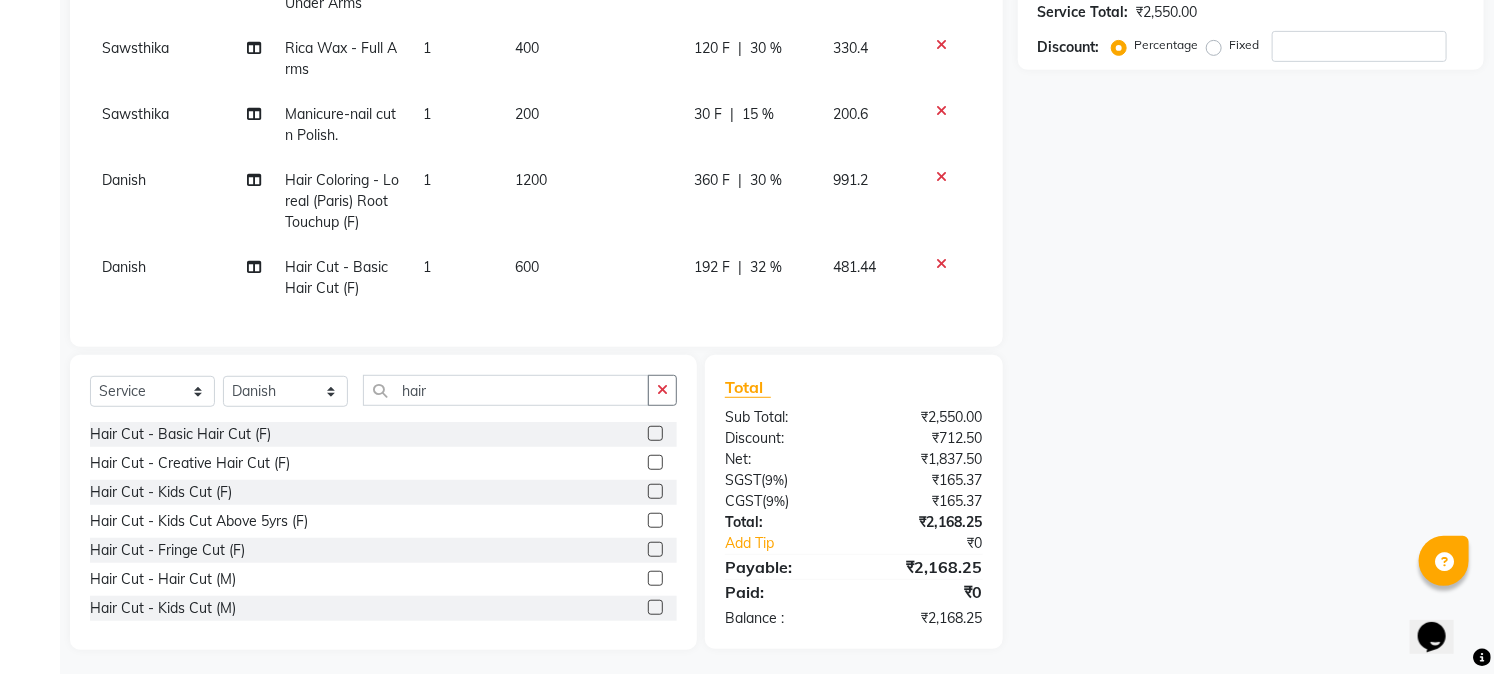 scroll, scrollTop: 392, scrollLeft: 0, axis: vertical 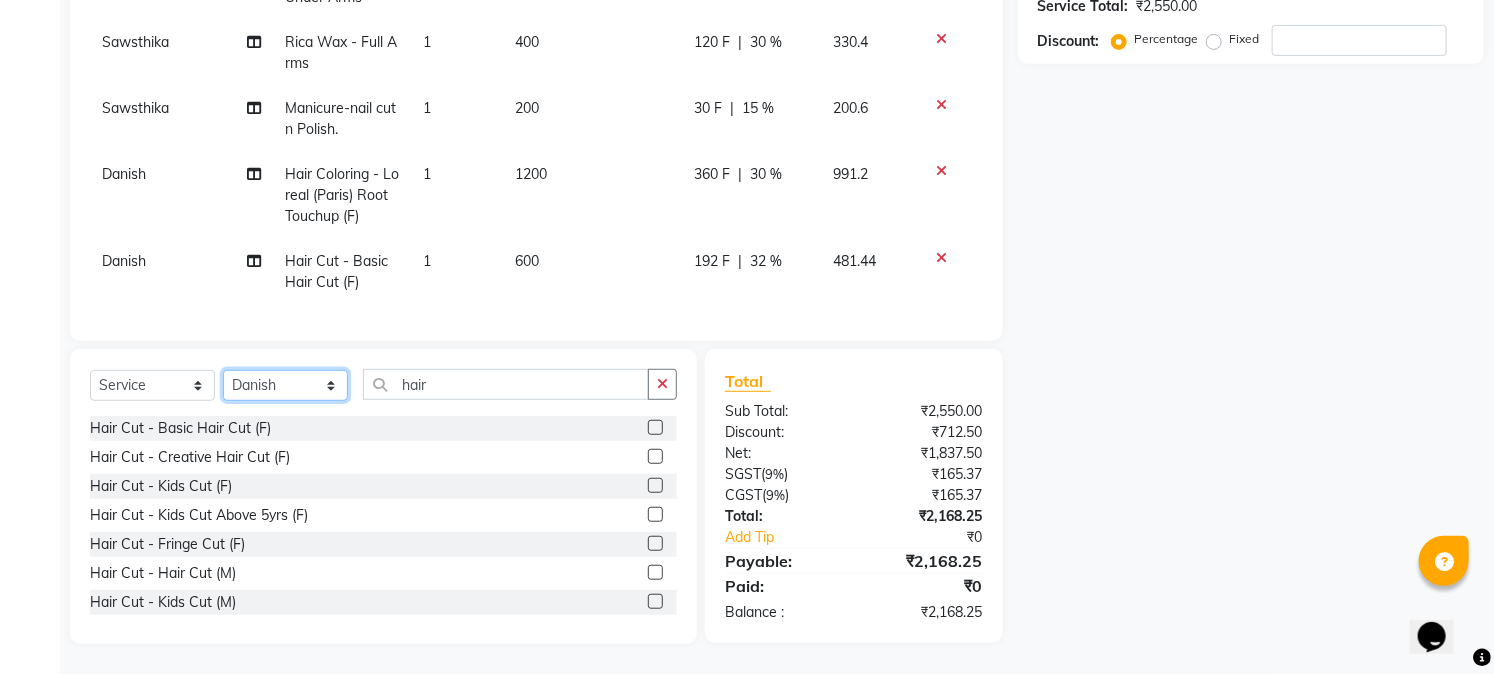click on "Select Stylist Akshitha Alam Ali Alsa Amaritha Ashwini Asif Ayub Bhaktha Bhumi Danish Dolma Doma Ishwarya Jayanthi Juli Lakshmi  Maya Mohamad Monis Nadeem Nethravathi Pavithra S Mosali Radha Revathi Sajidh Ali Salman sanju Sanju Sawsthika Shadav Sharuk Sheela Sony Sherpa  Suhel uden Vahid" 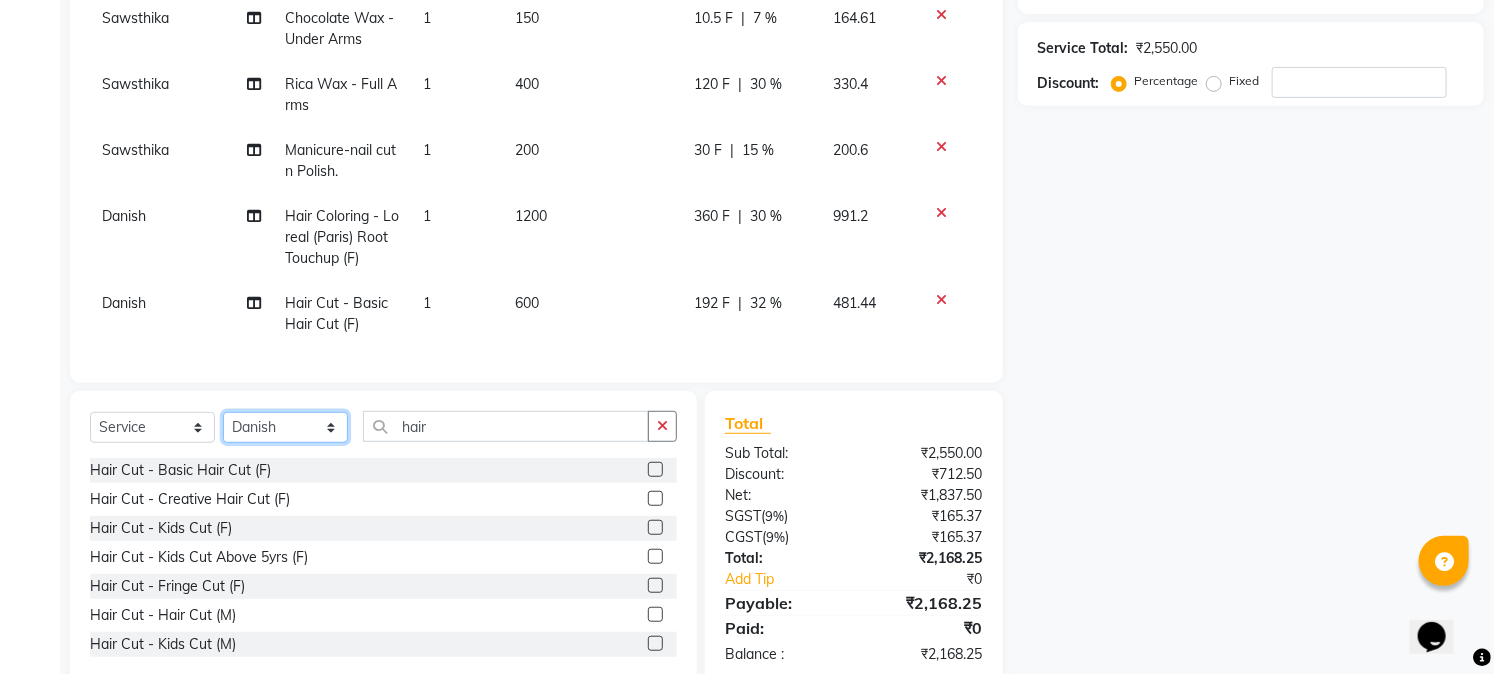 scroll, scrollTop: 281, scrollLeft: 0, axis: vertical 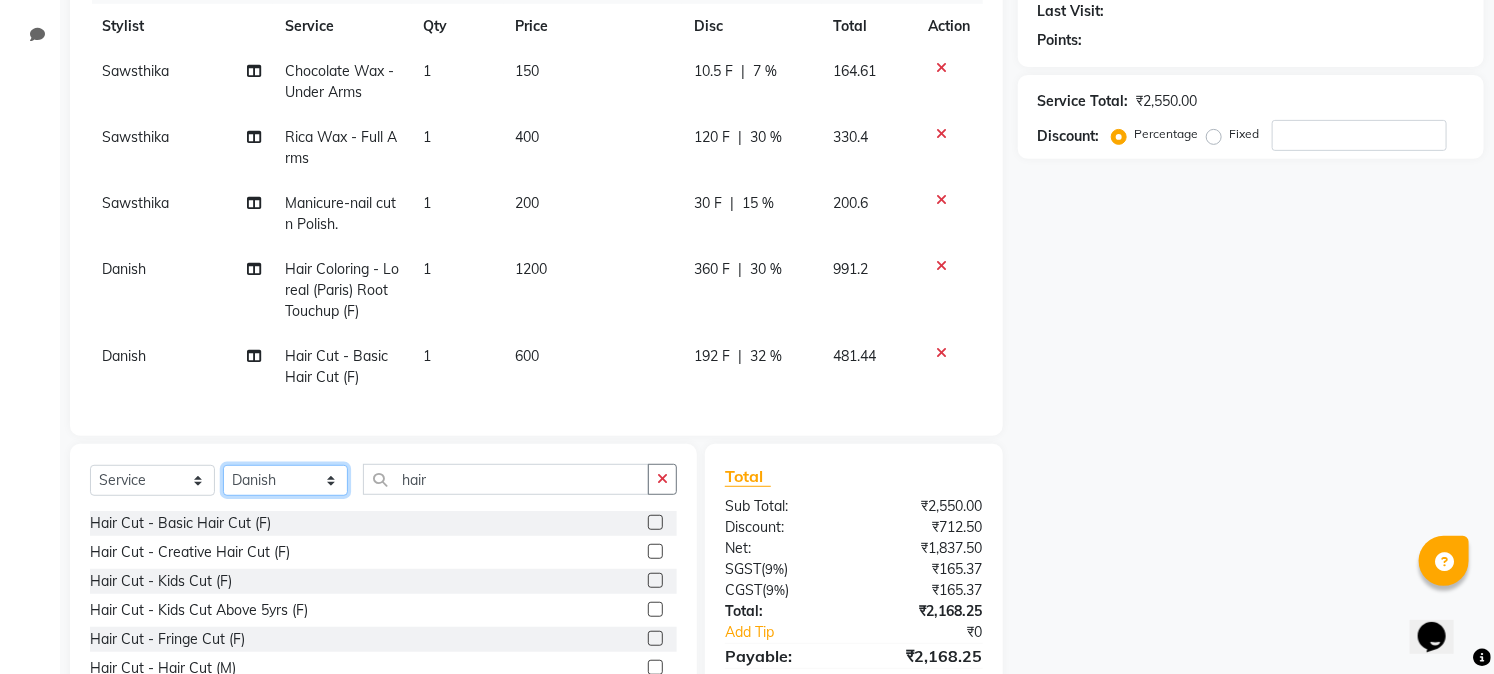 click on "Select Stylist Akshitha Alam Ali Alsa Amaritha Ashwini Asif Ayub Bhaktha Bhumi Danish Dolma Doma Ishwarya Jayanthi Juli Lakshmi  Maya Mohamad Monis Nadeem Nethravathi Pavithra S Mosali Radha Revathi Sajidh Ali Salman sanju Sanju Sawsthika Shadav Sharuk Sheela Sony Sherpa  Suhel uden Vahid" 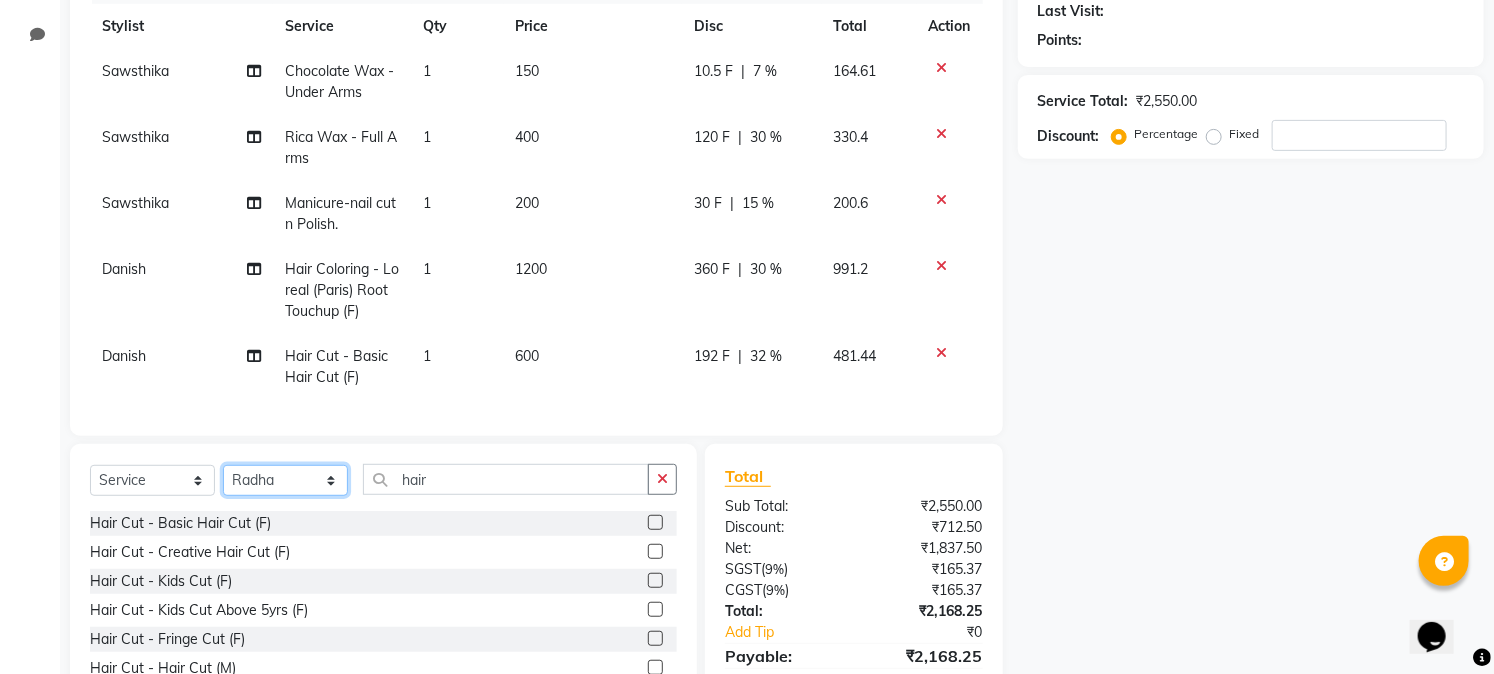 click on "Select Stylist Akshitha Alam Ali Alsa Amaritha Ashwini Asif Ayub Bhaktha Bhumi Danish Dolma Doma Ishwarya Jayanthi Juli Lakshmi  Maya Mohamad Monis Nadeem Nethravathi Pavithra S Mosali Radha Revathi Sajidh Ali Salman sanju Sanju Sawsthika Shadav Sharuk Sheela Sony Sherpa  Suhel uden Vahid" 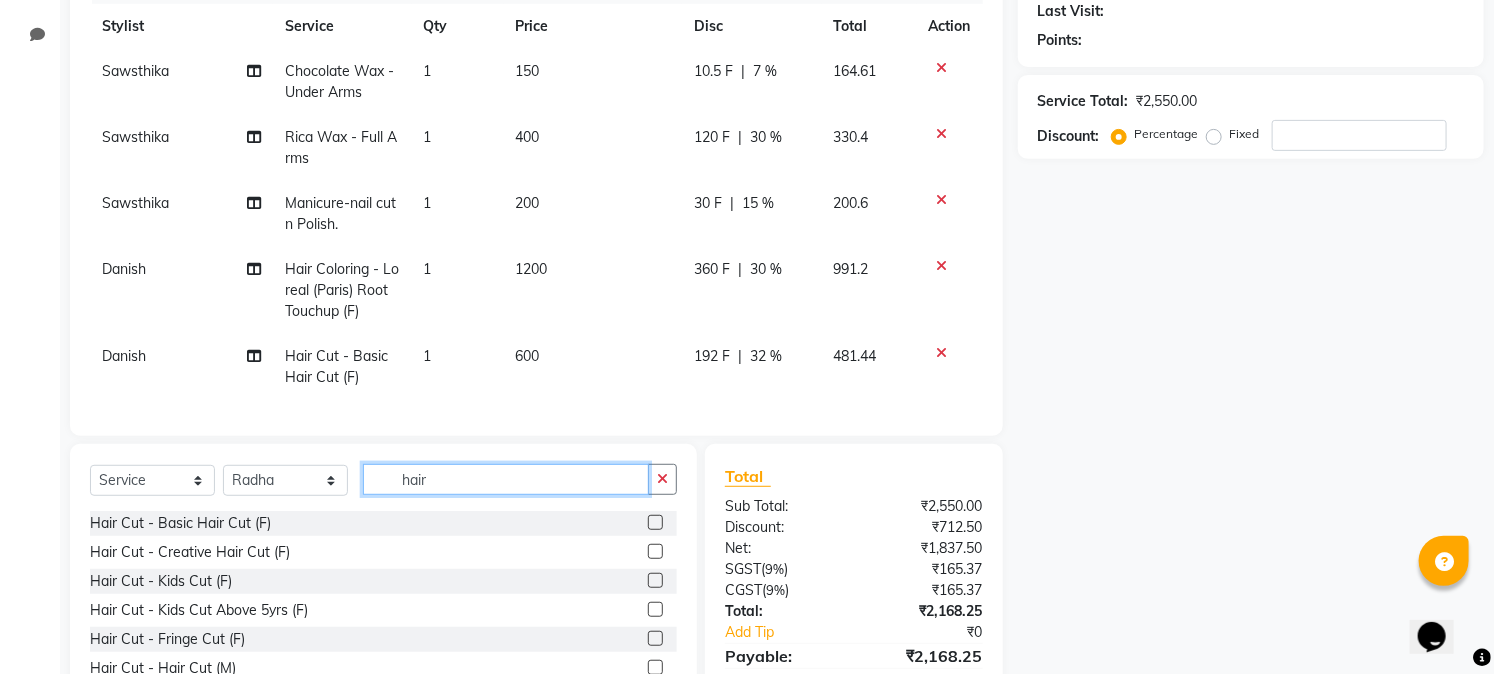 click on "hair" 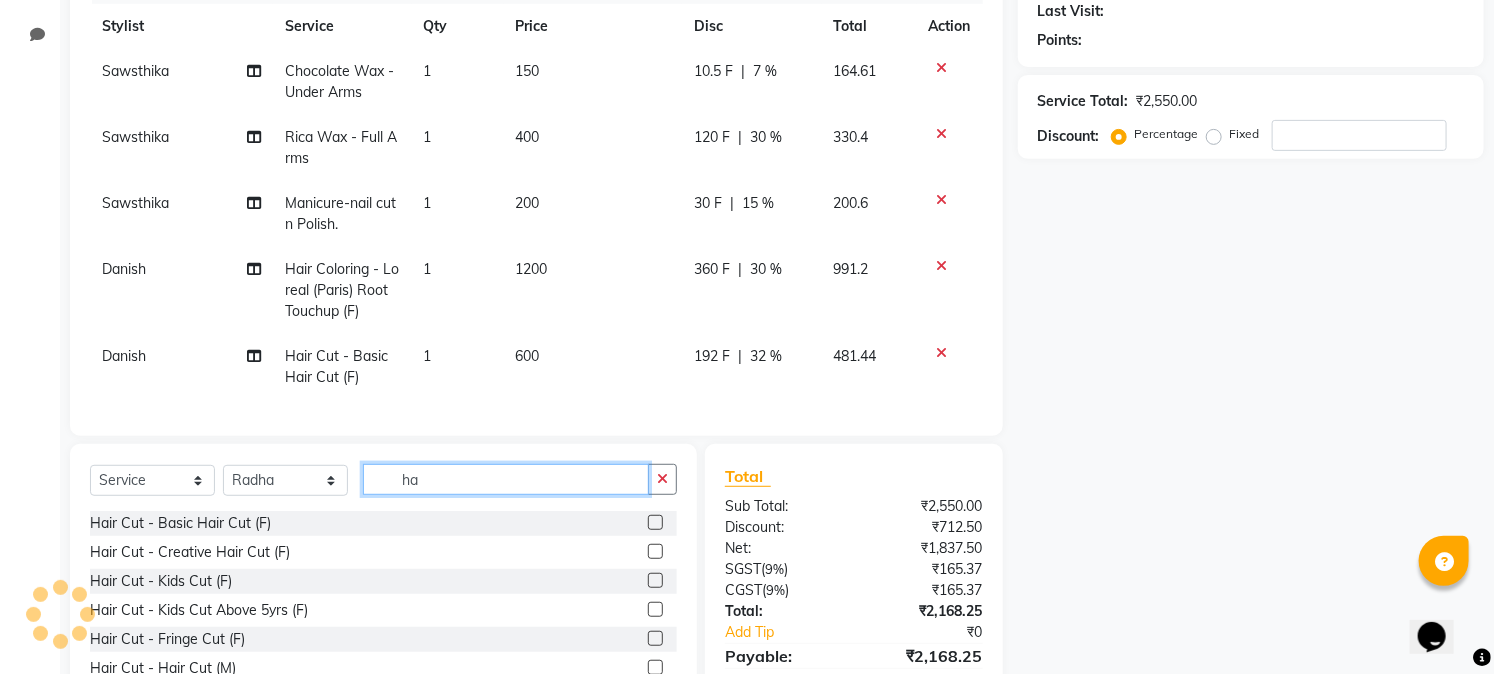 type on "h" 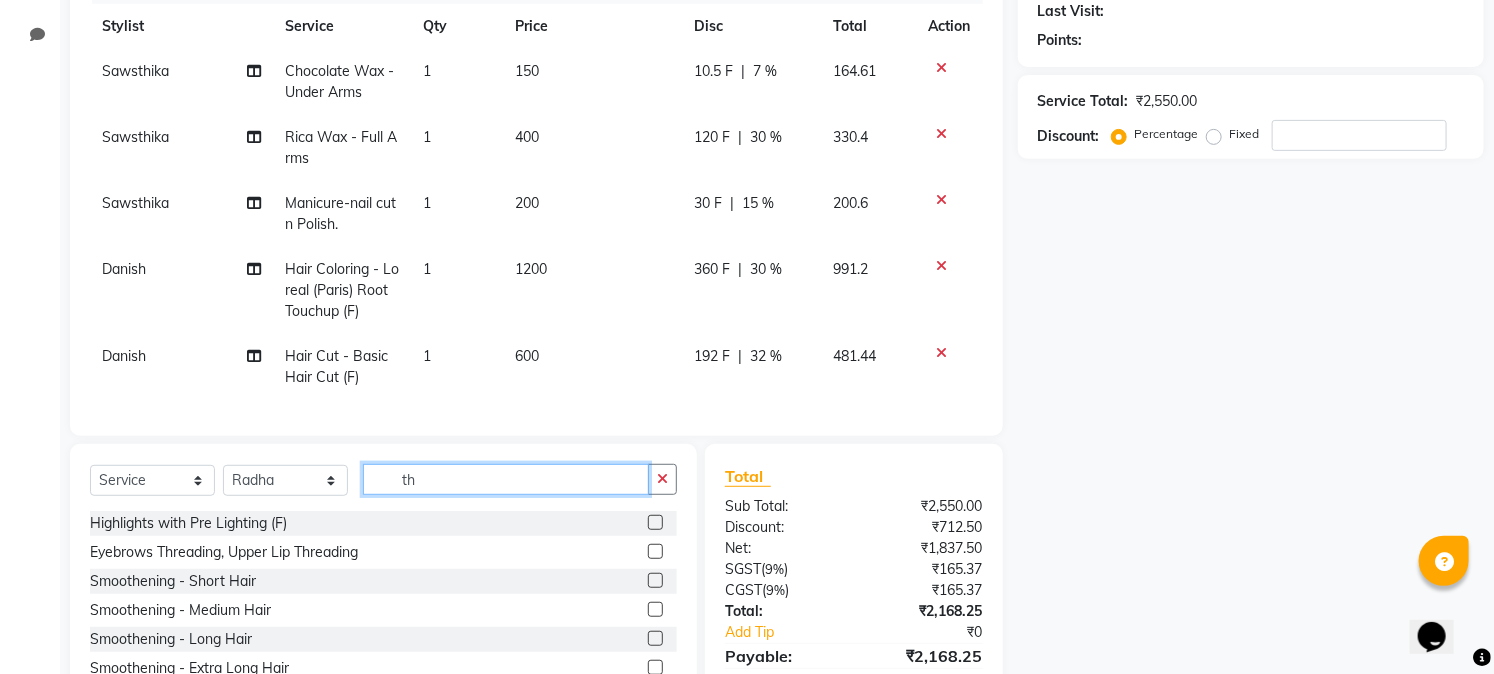 click on "th" 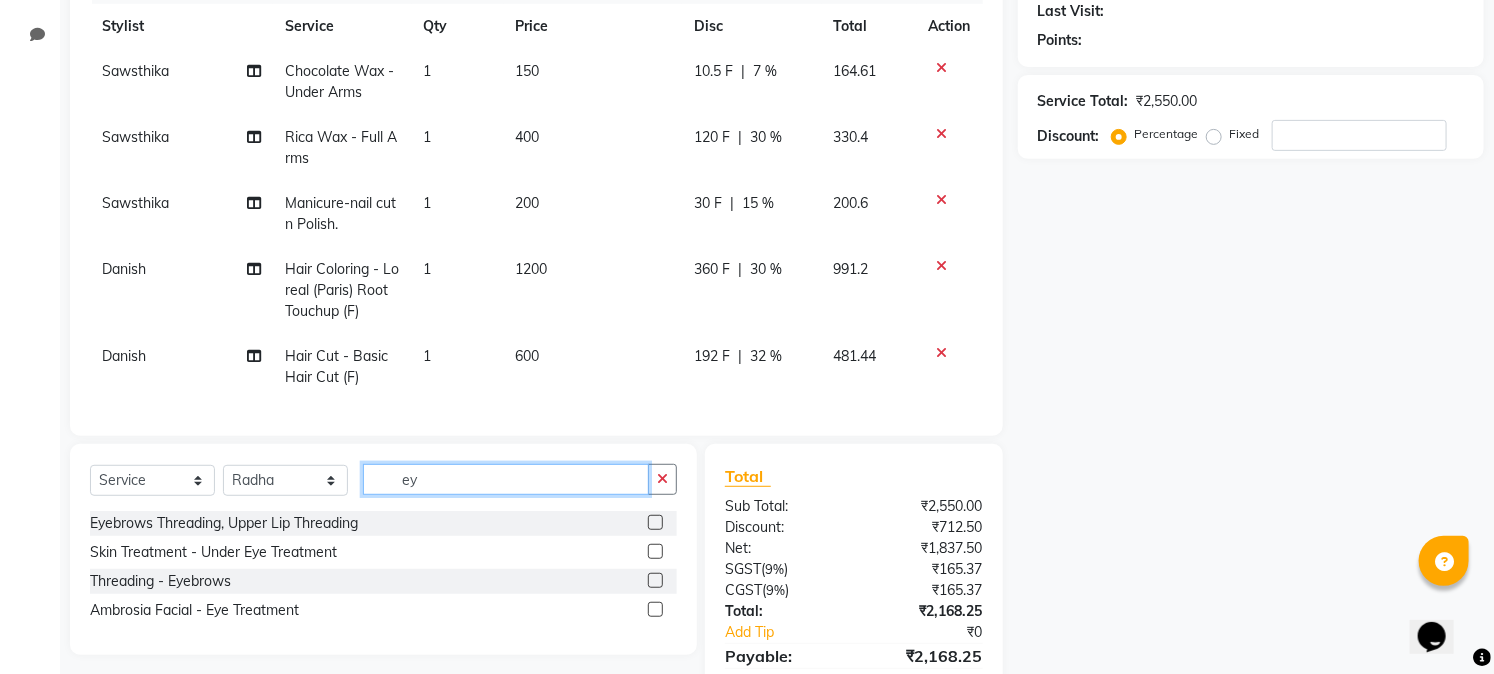type on "ey" 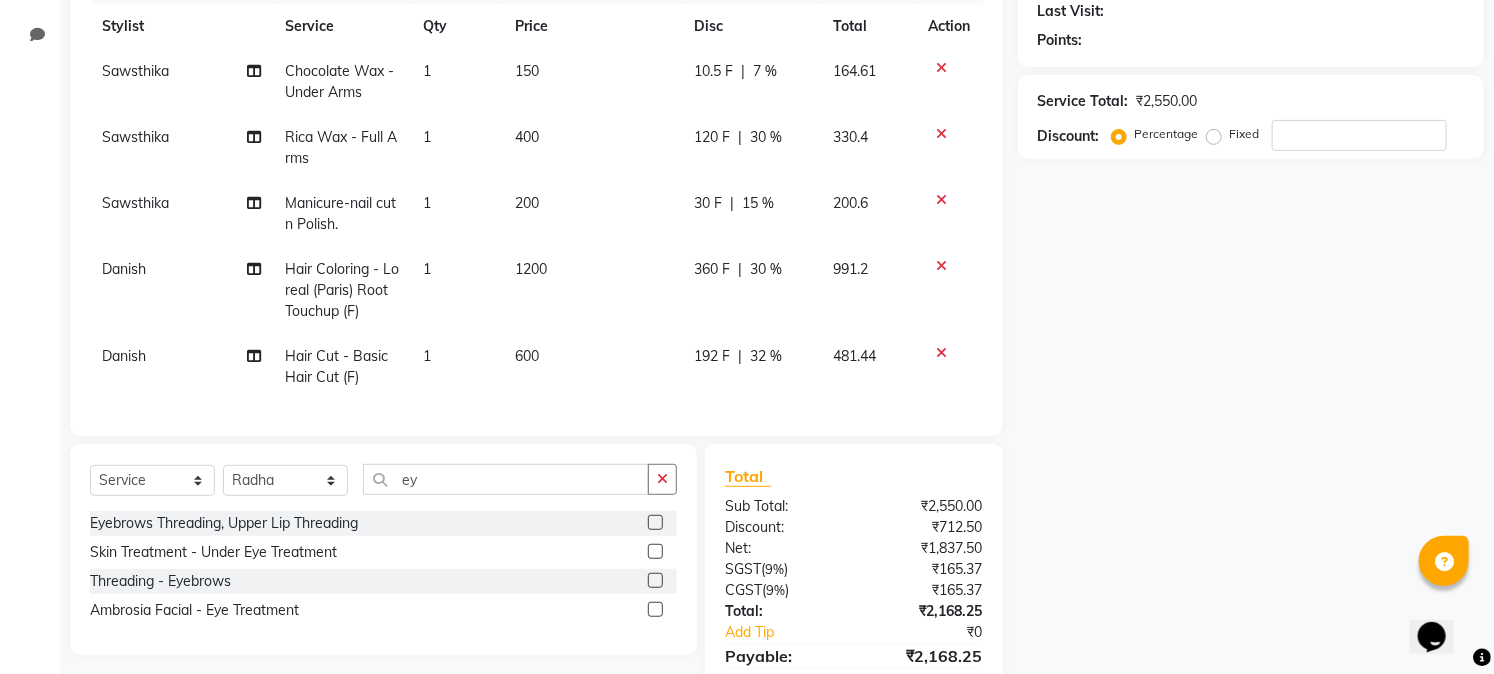 click 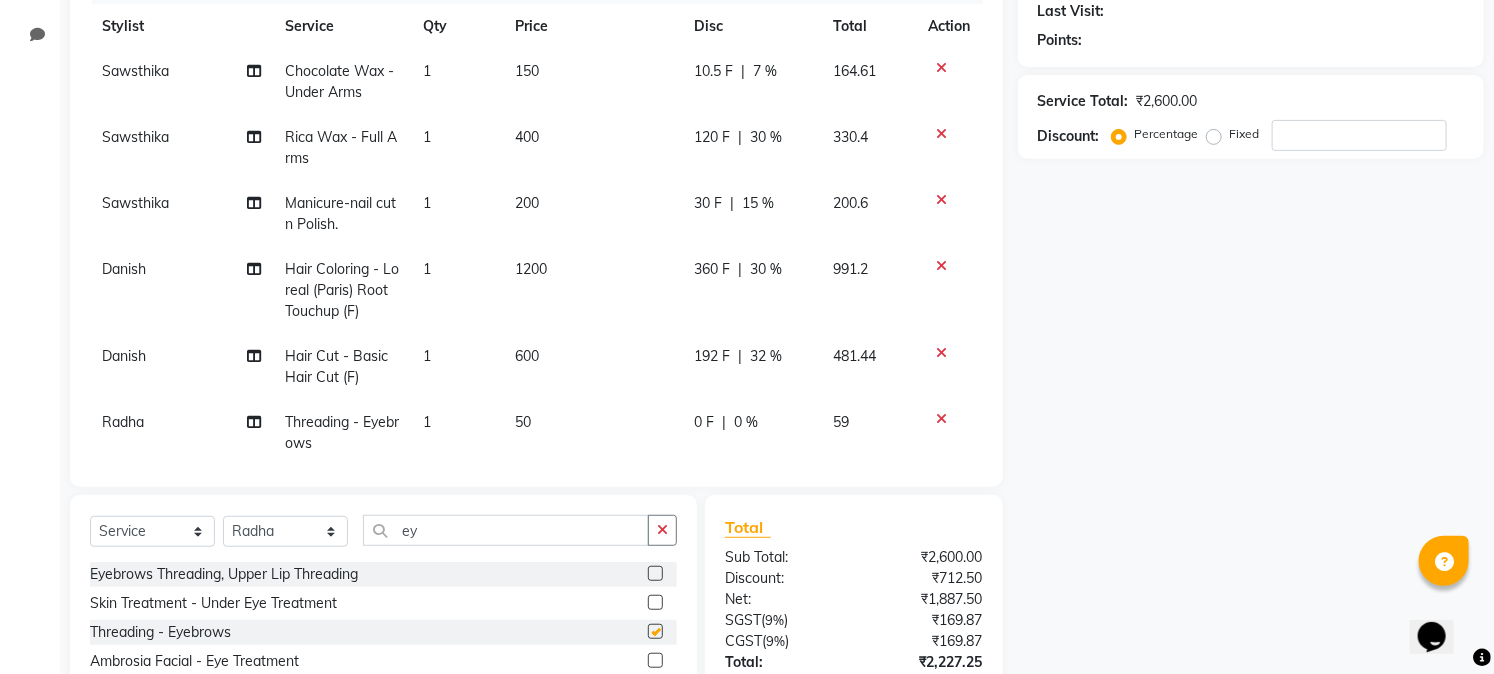 checkbox on "false" 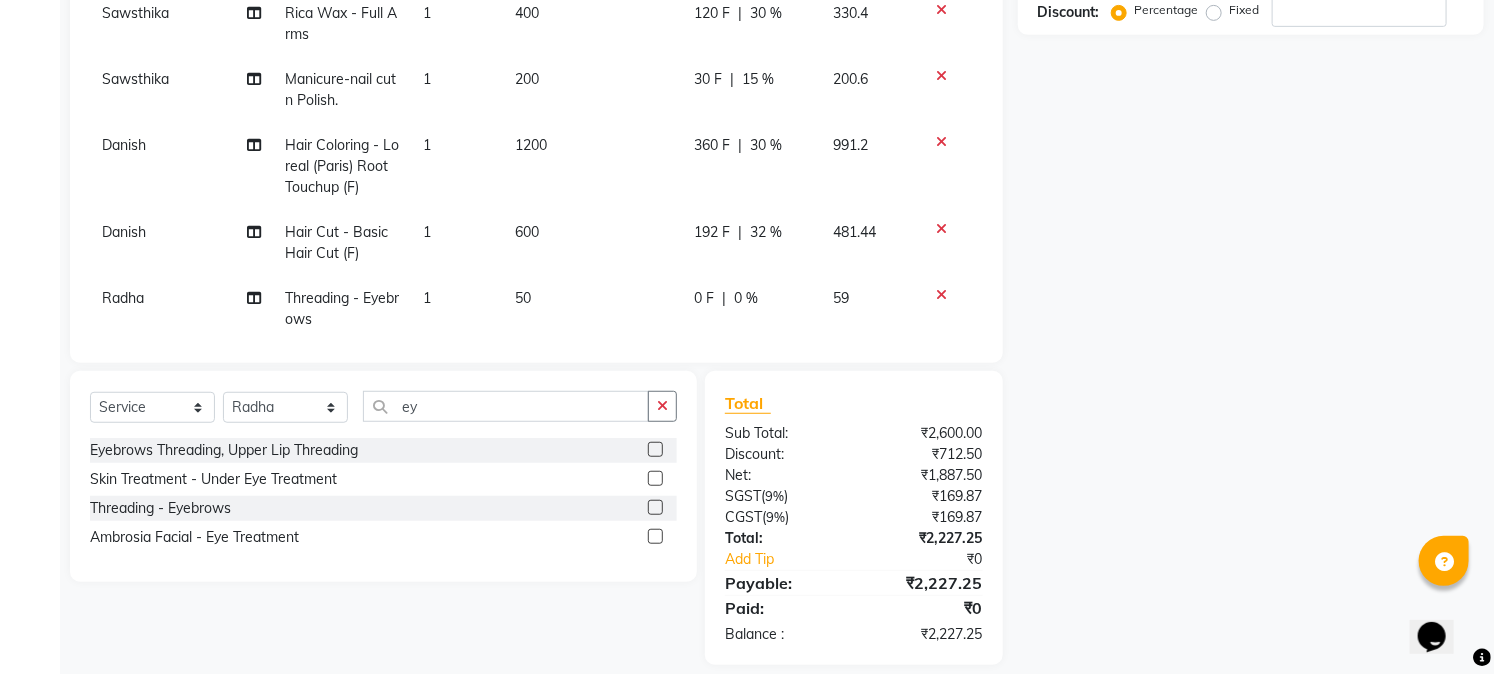 scroll, scrollTop: 425, scrollLeft: 0, axis: vertical 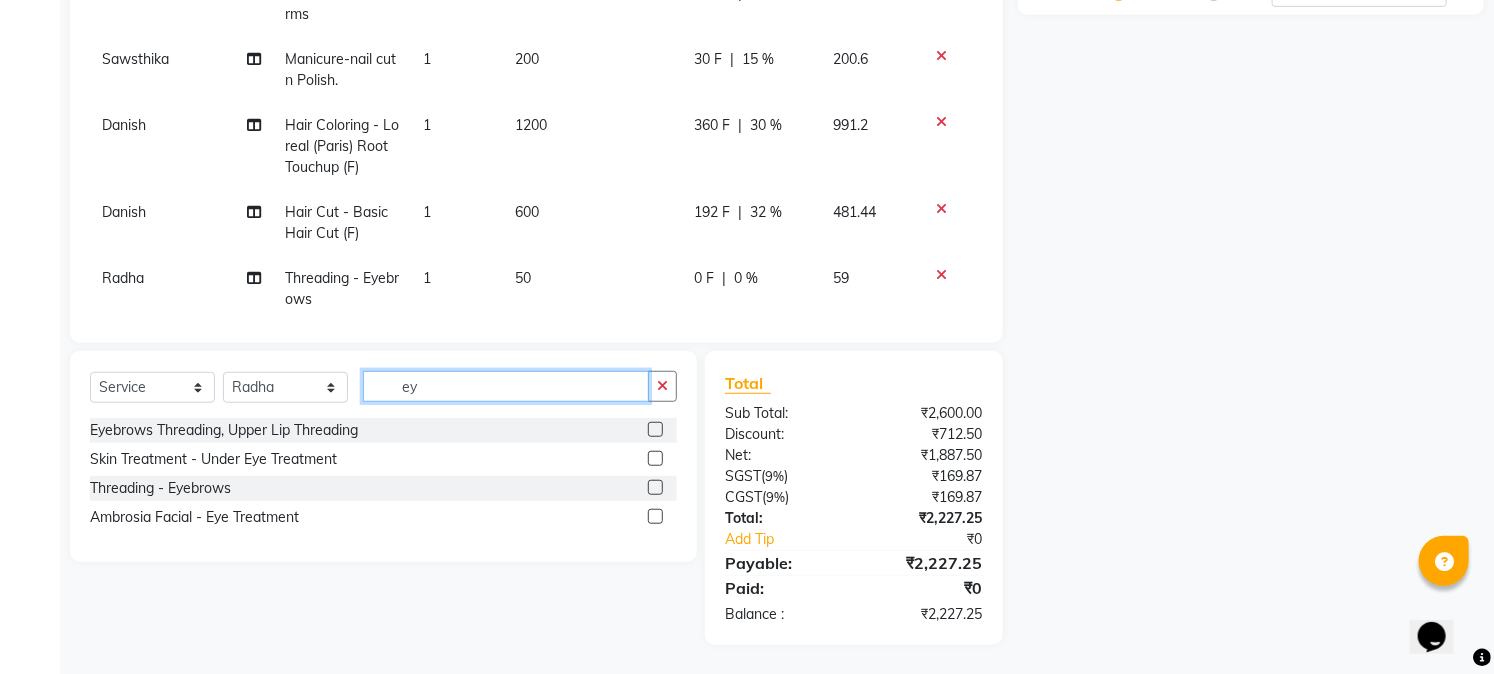 click on "ey" 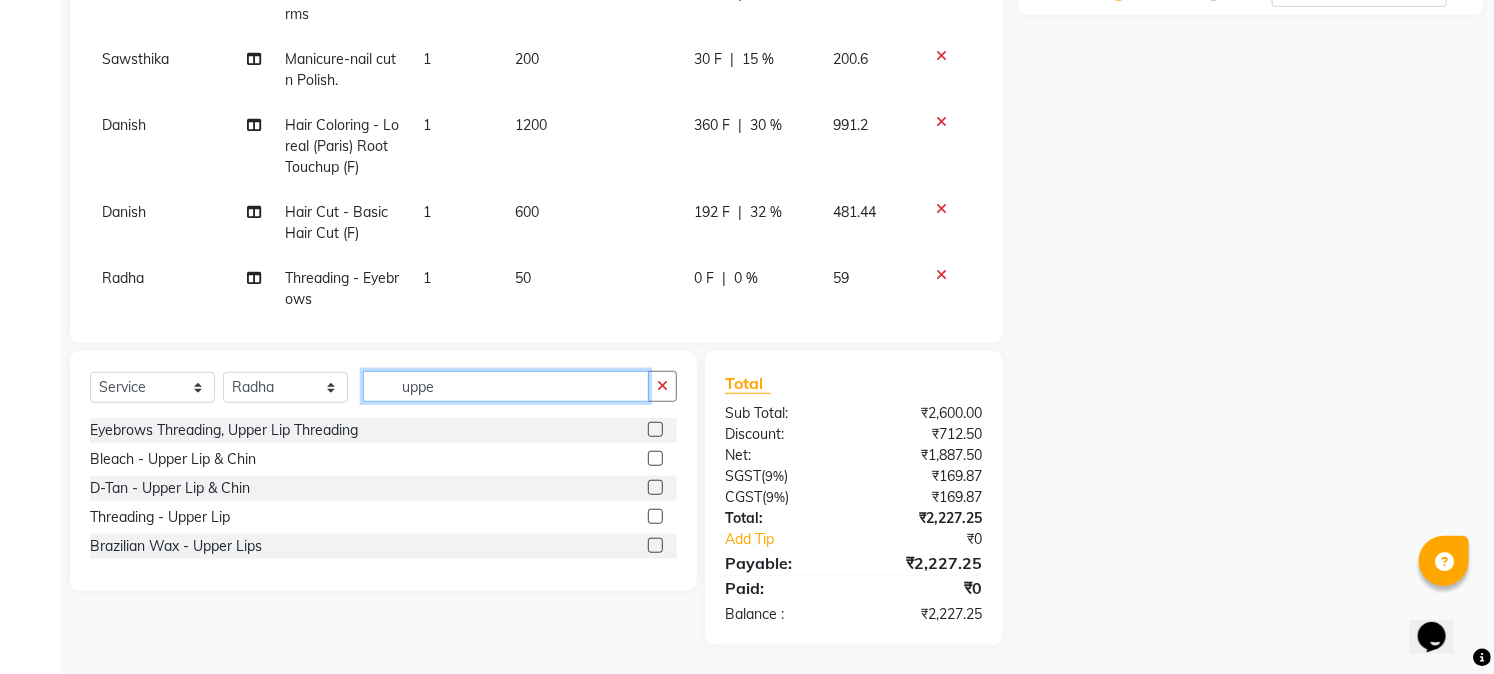 type on "uppe" 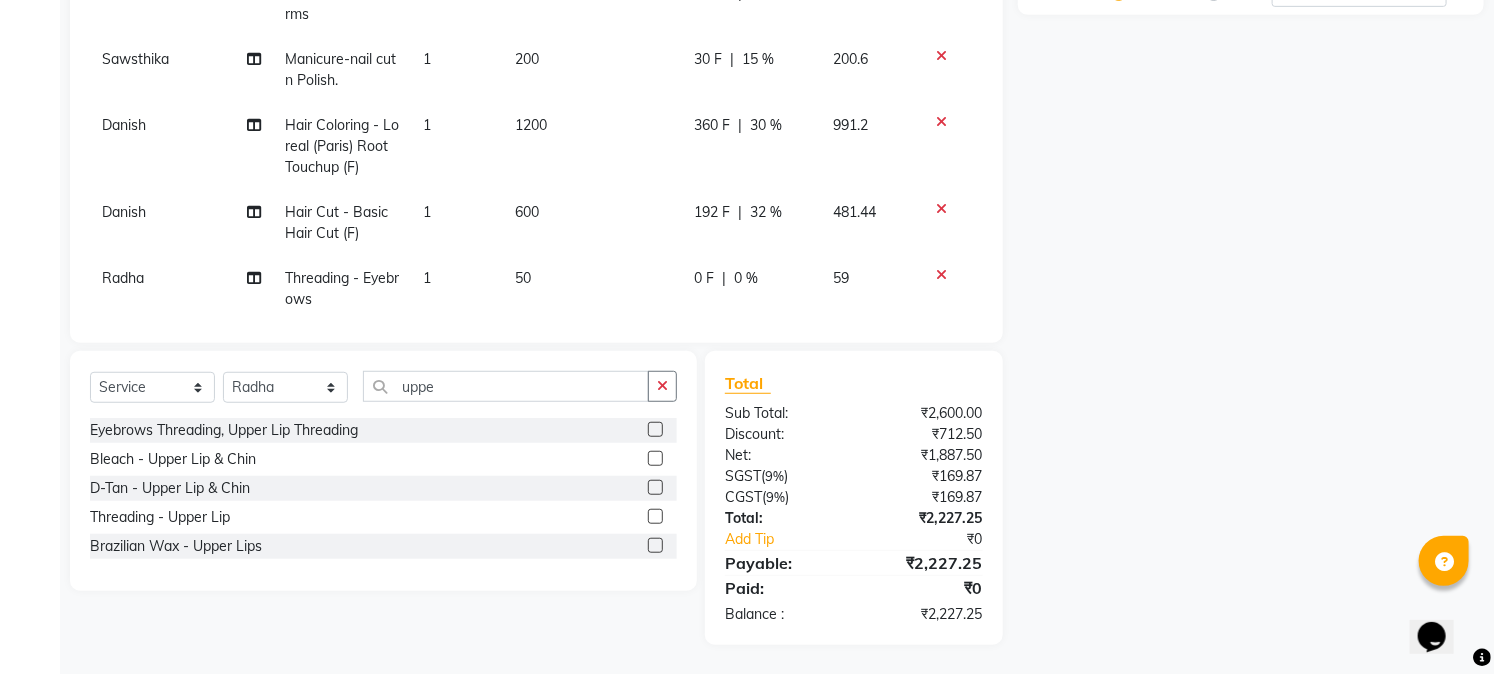click 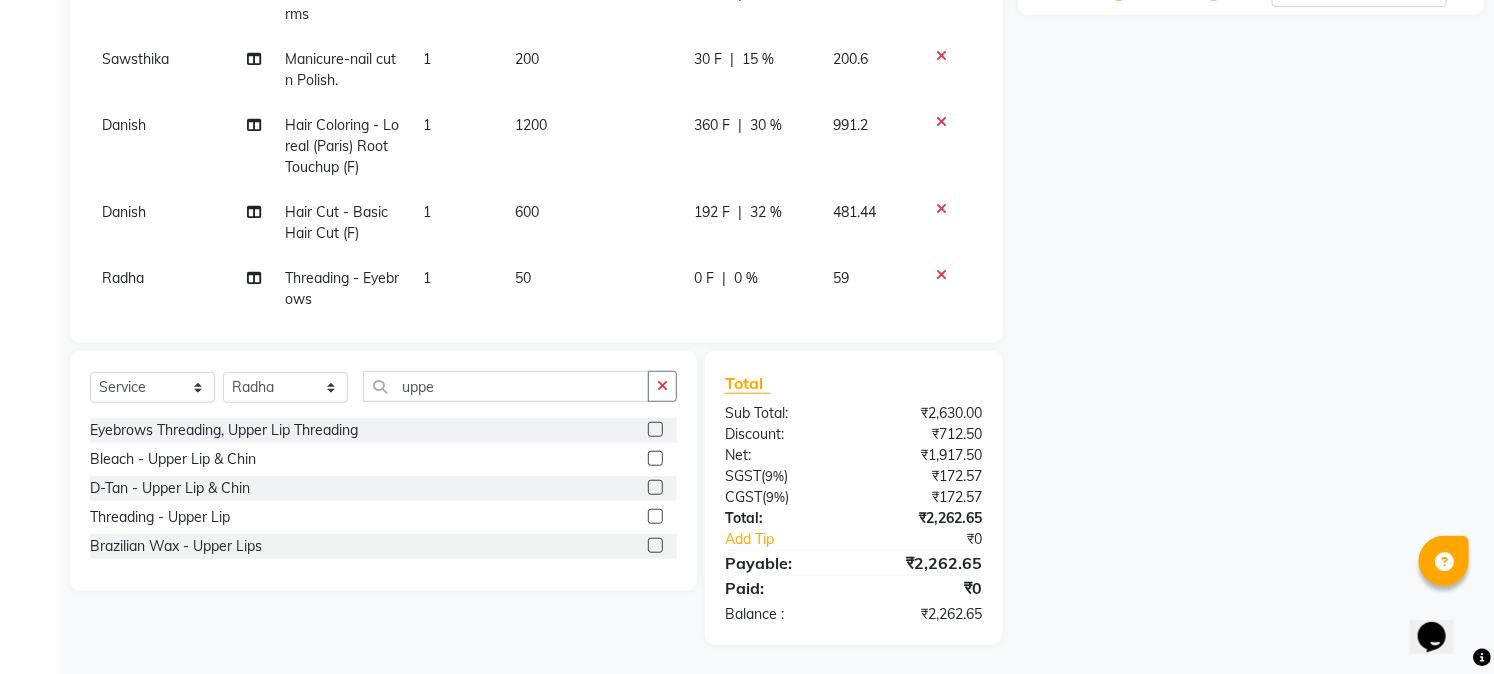click 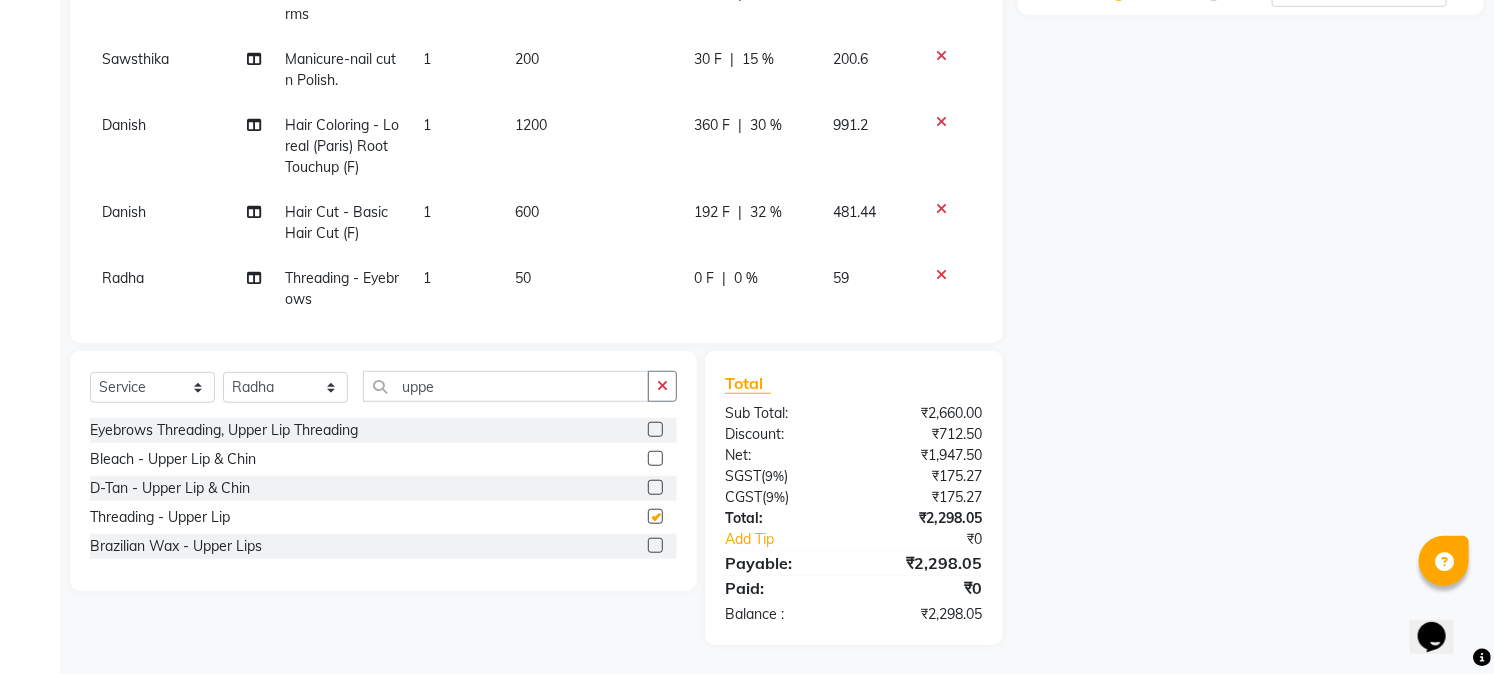checkbox on "false" 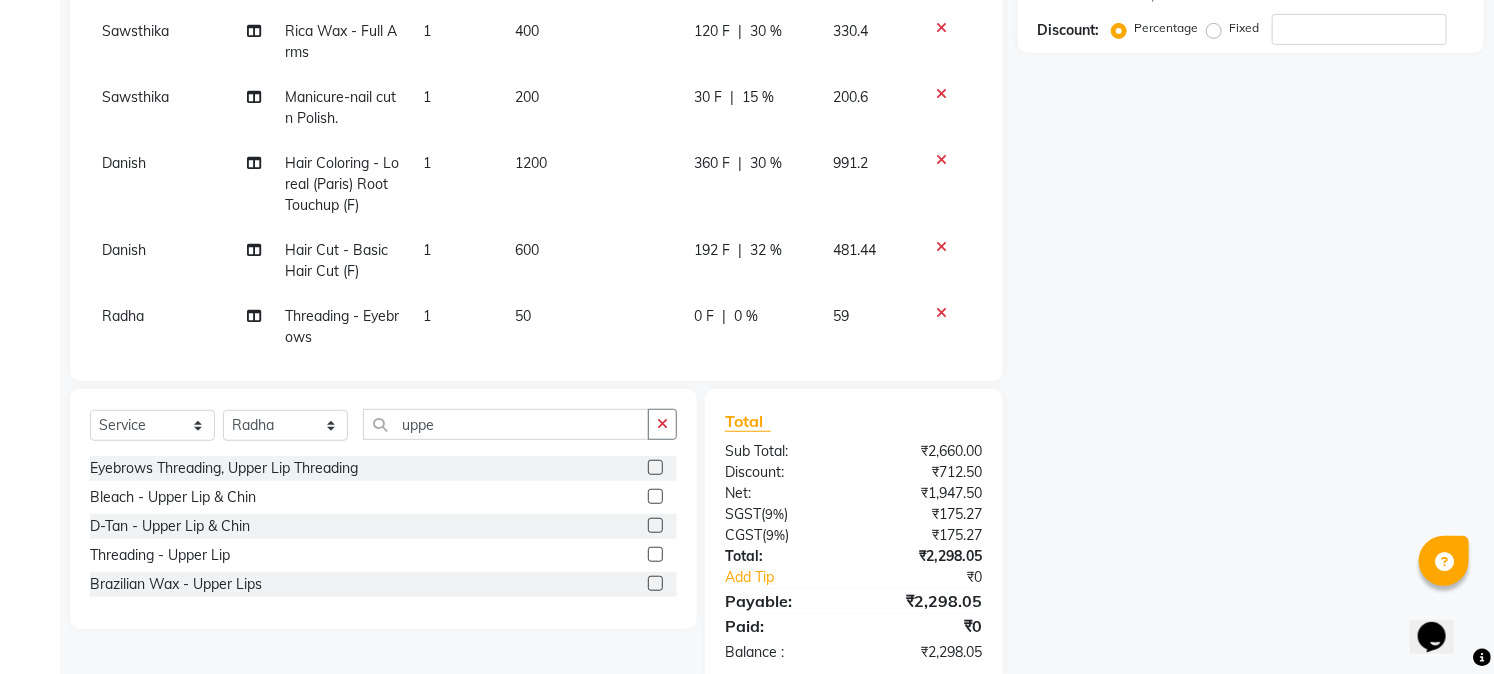 scroll, scrollTop: 425, scrollLeft: 0, axis: vertical 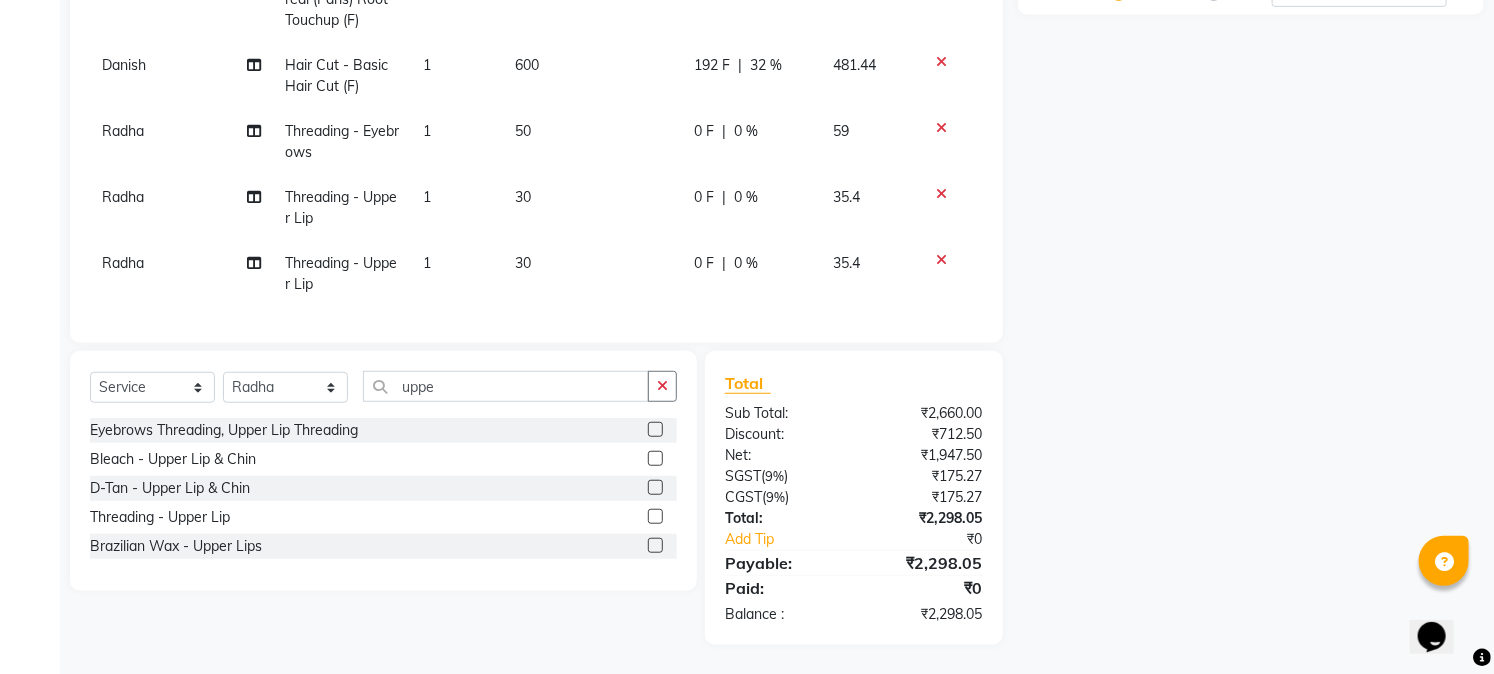 click 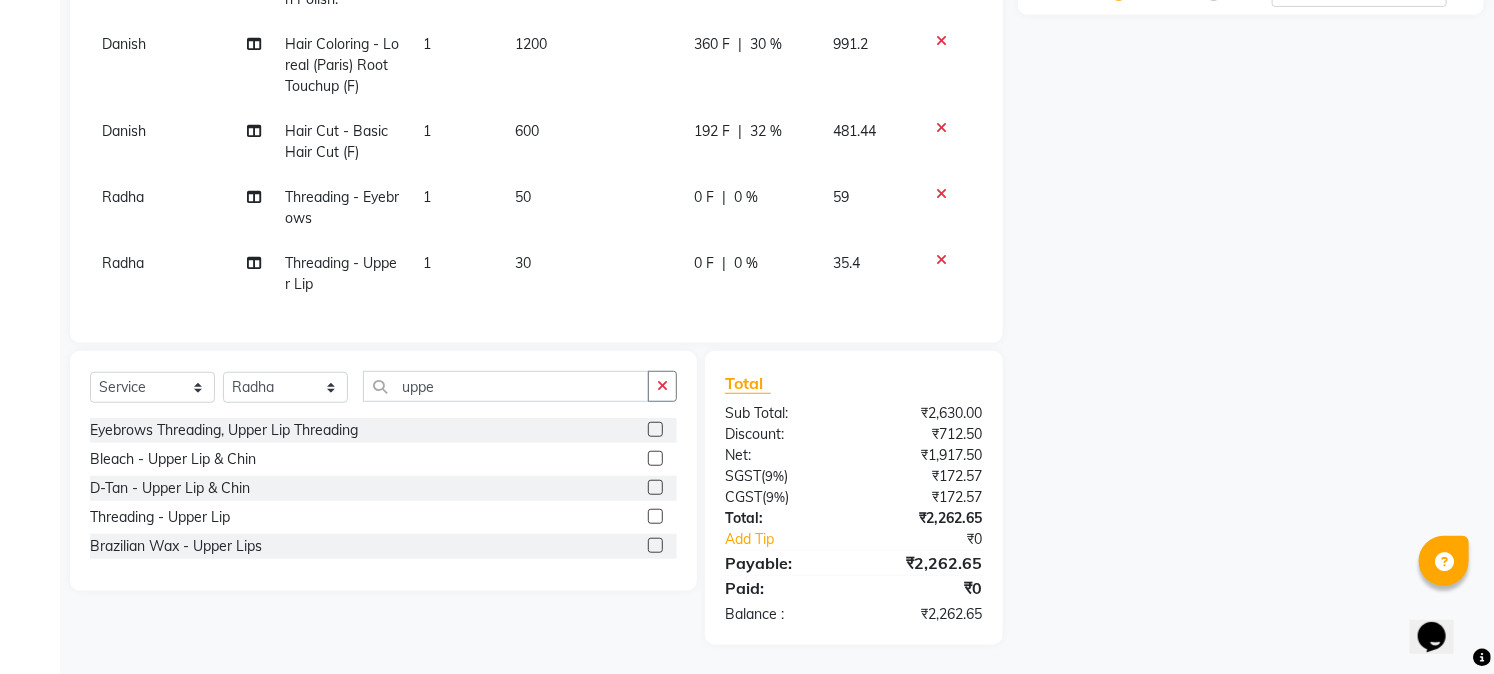 click on "0 %" 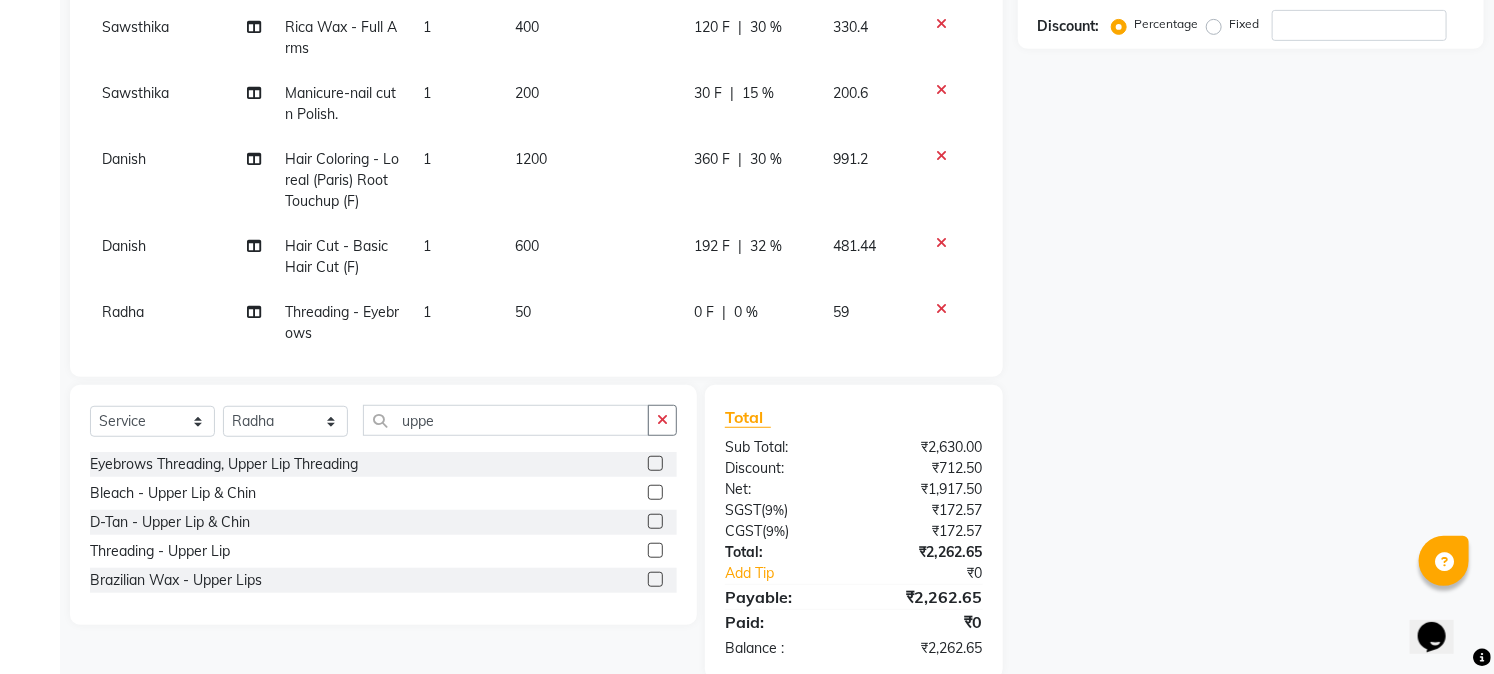 select on "74909" 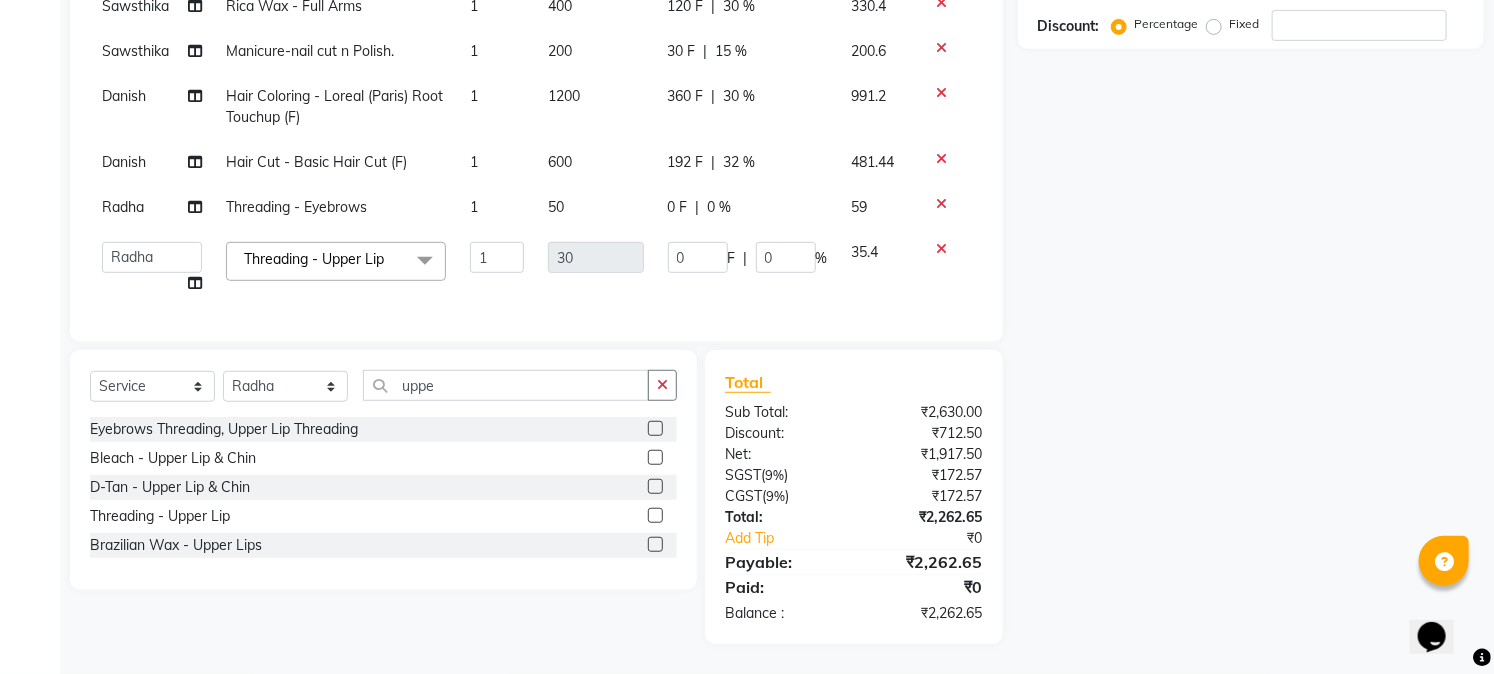 scroll, scrollTop: 407, scrollLeft: 0, axis: vertical 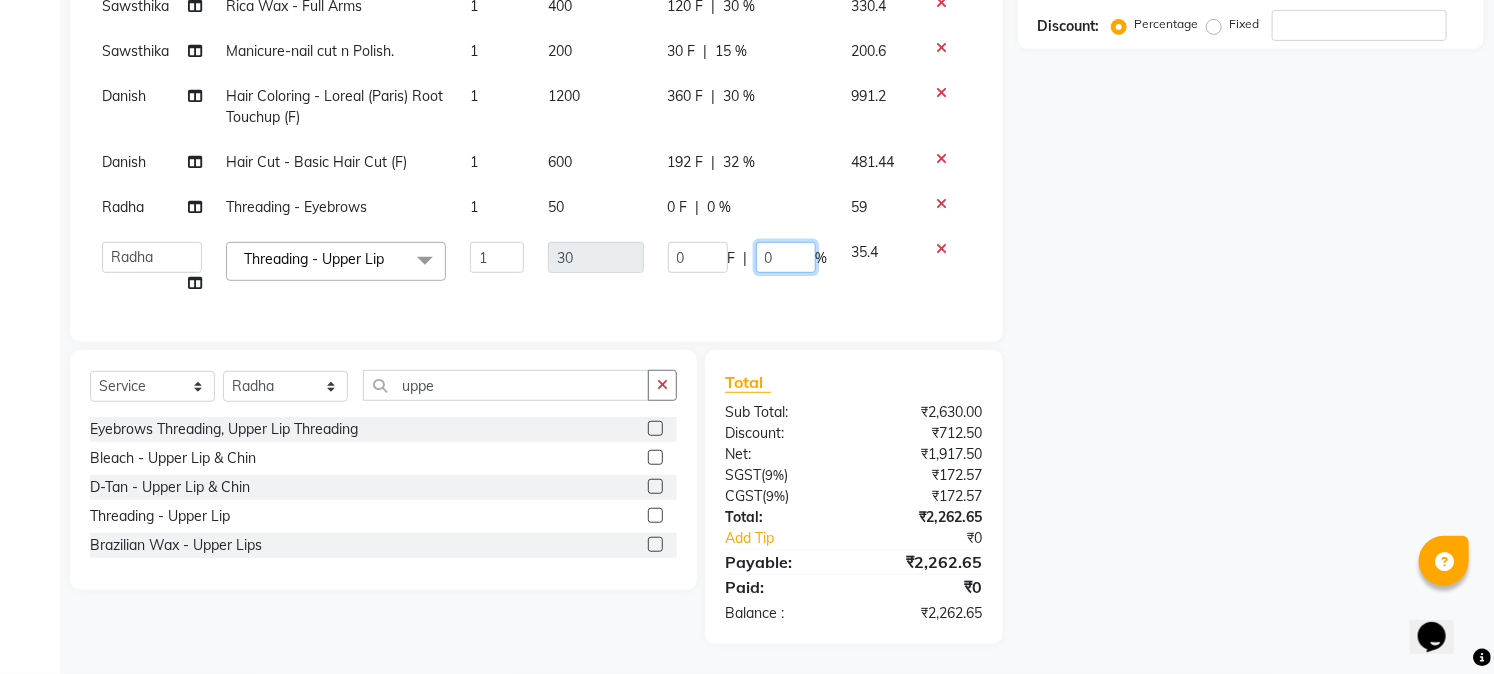 click on "0" 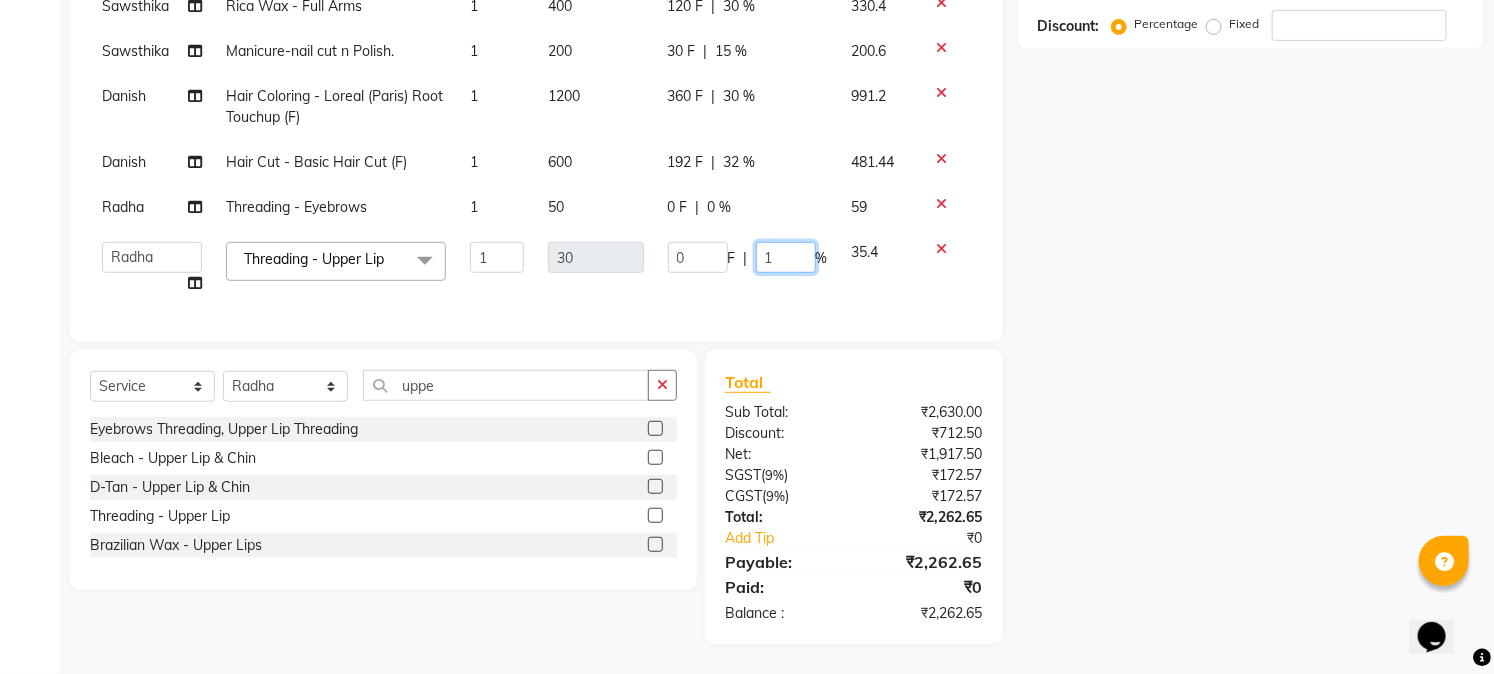 type on "10" 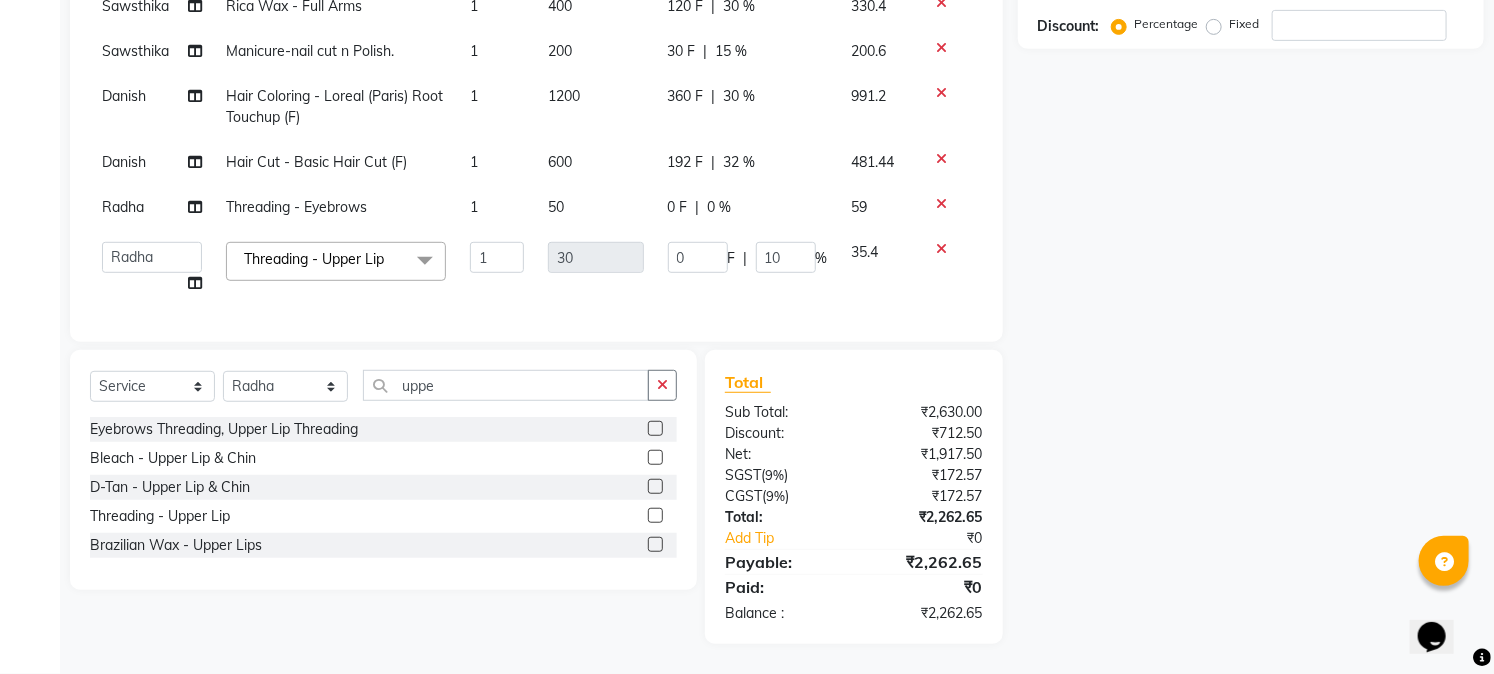 click on "Name: Membership: Total Visits: Card on file: Last Visit:  Points:  Service Total:  ₹2,630.00  Discount:  Percentage   Fixed" 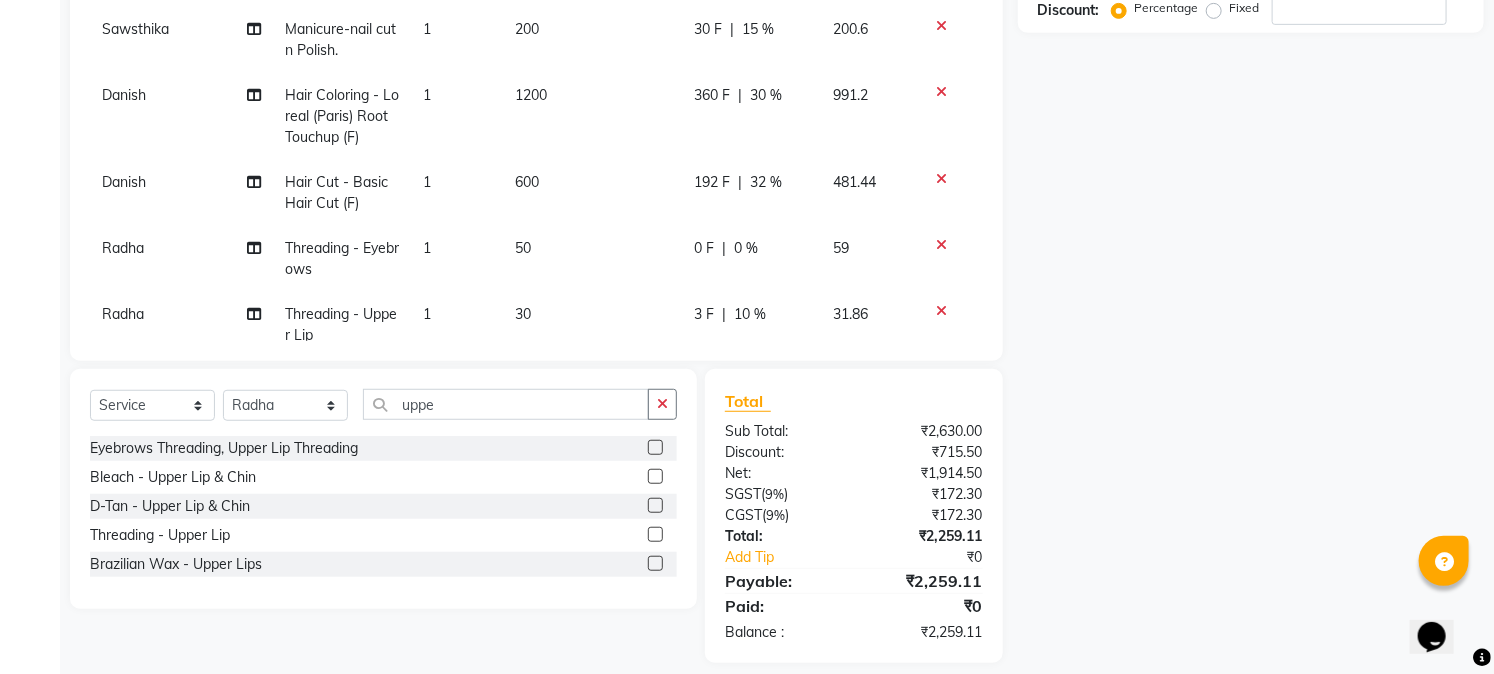 scroll, scrollTop: 97, scrollLeft: 0, axis: vertical 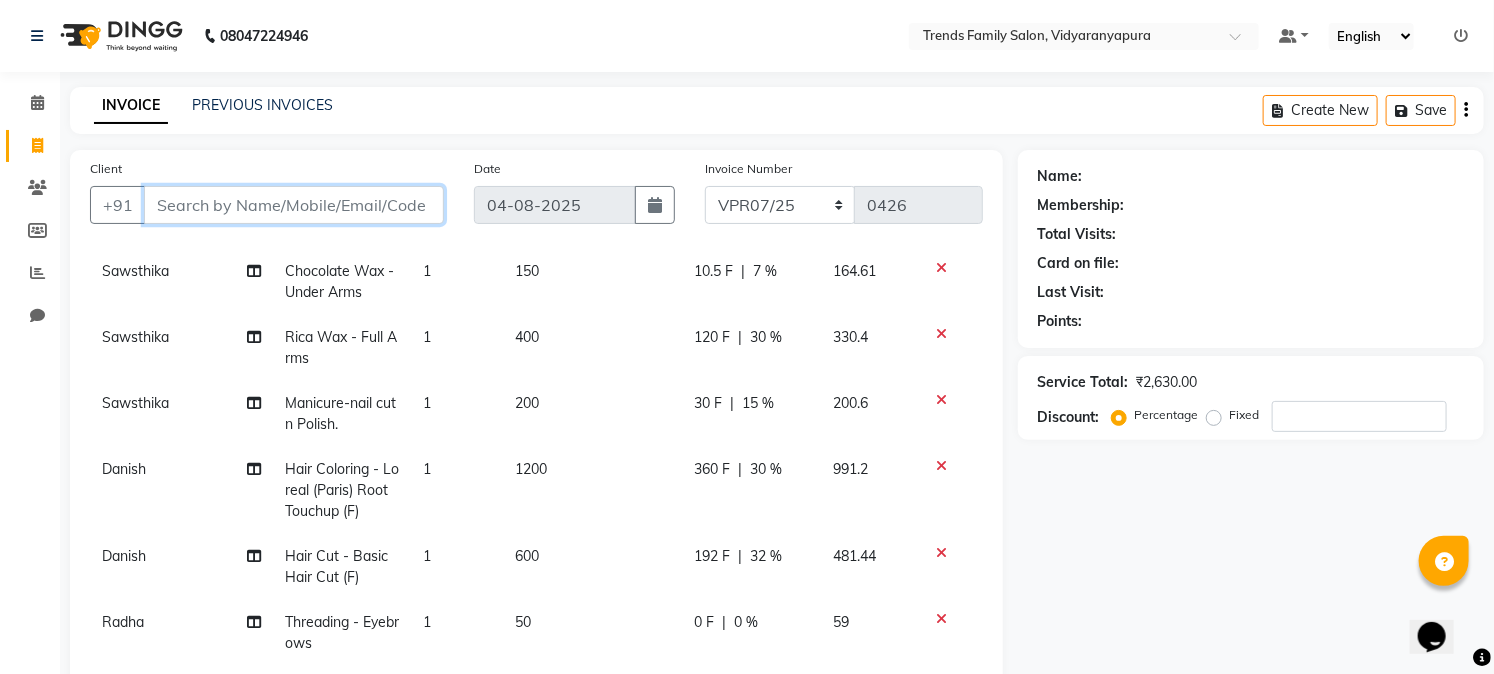 click on "Client" at bounding box center [294, 205] 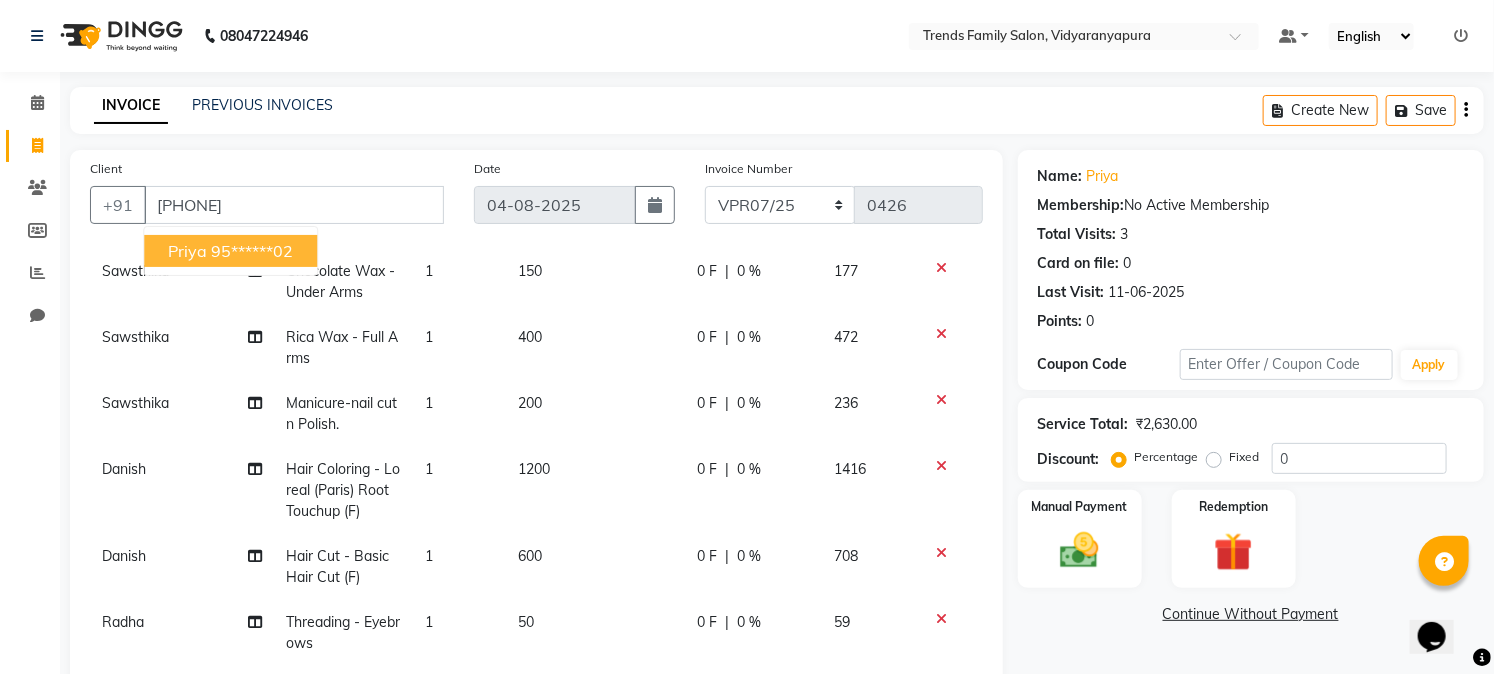 click on "[FIRST] [PHONE]" at bounding box center (230, 251) 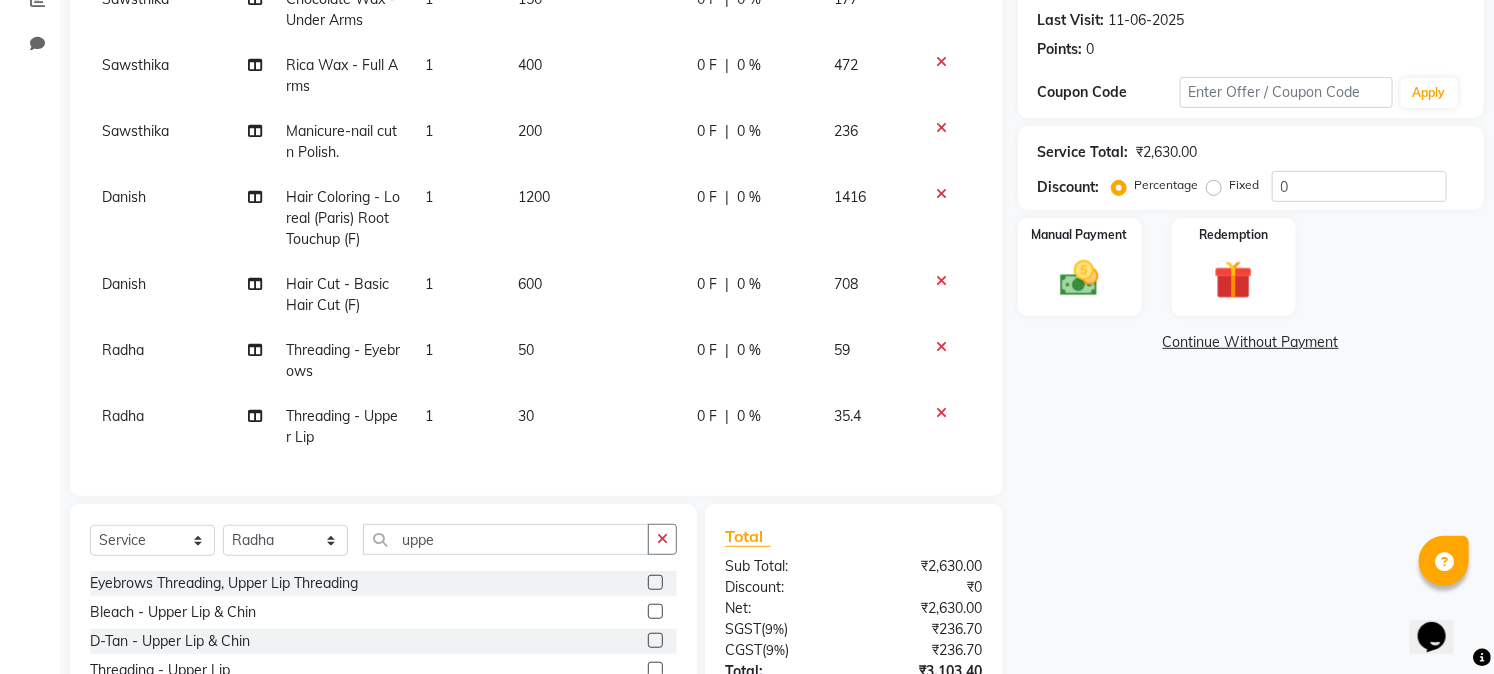 scroll, scrollTop: 92, scrollLeft: 0, axis: vertical 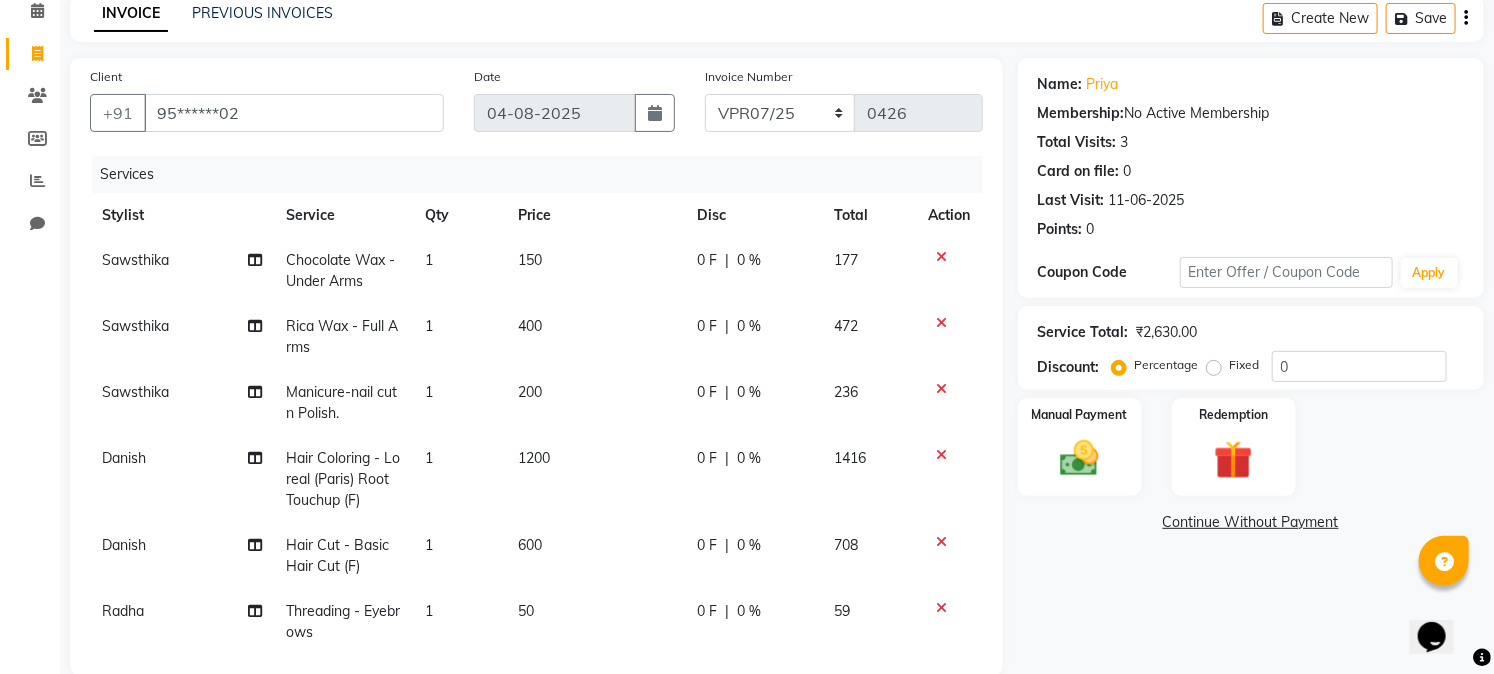 click on "0 %" 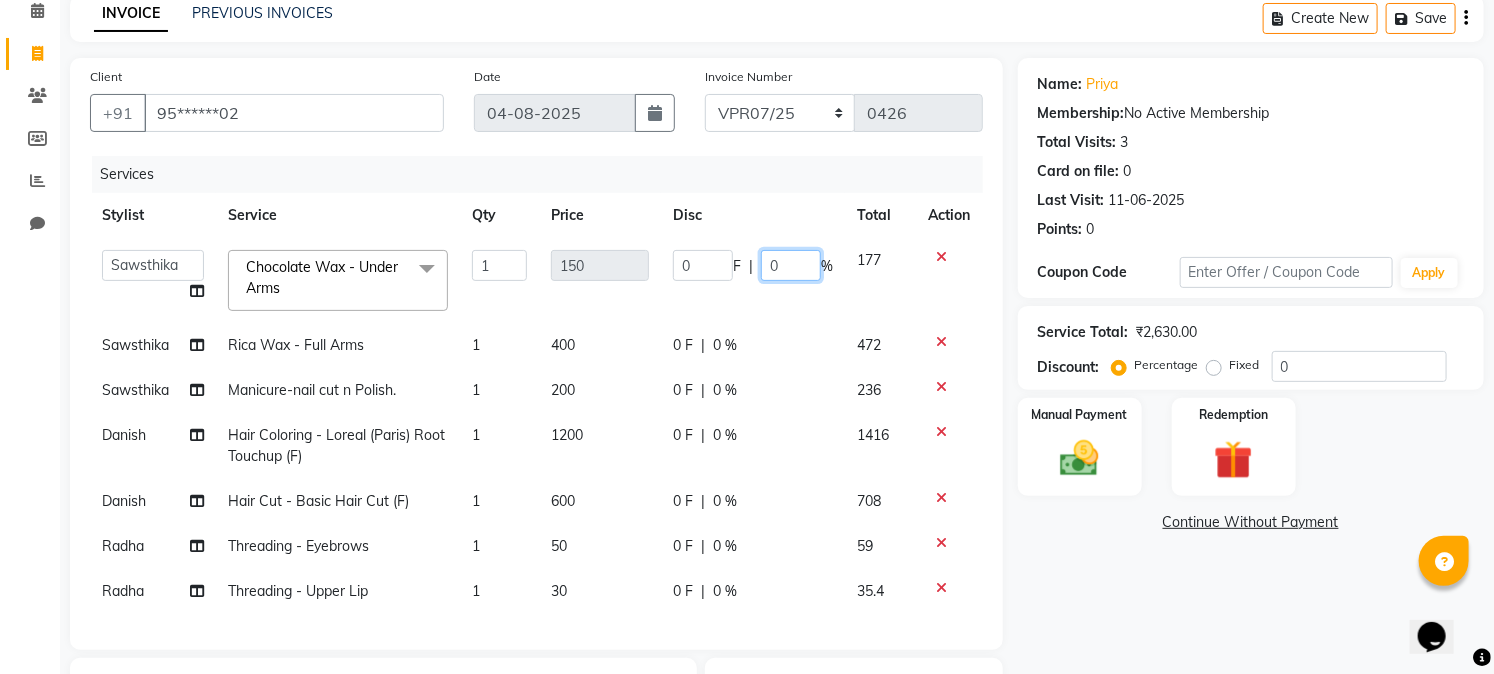 click on "0" 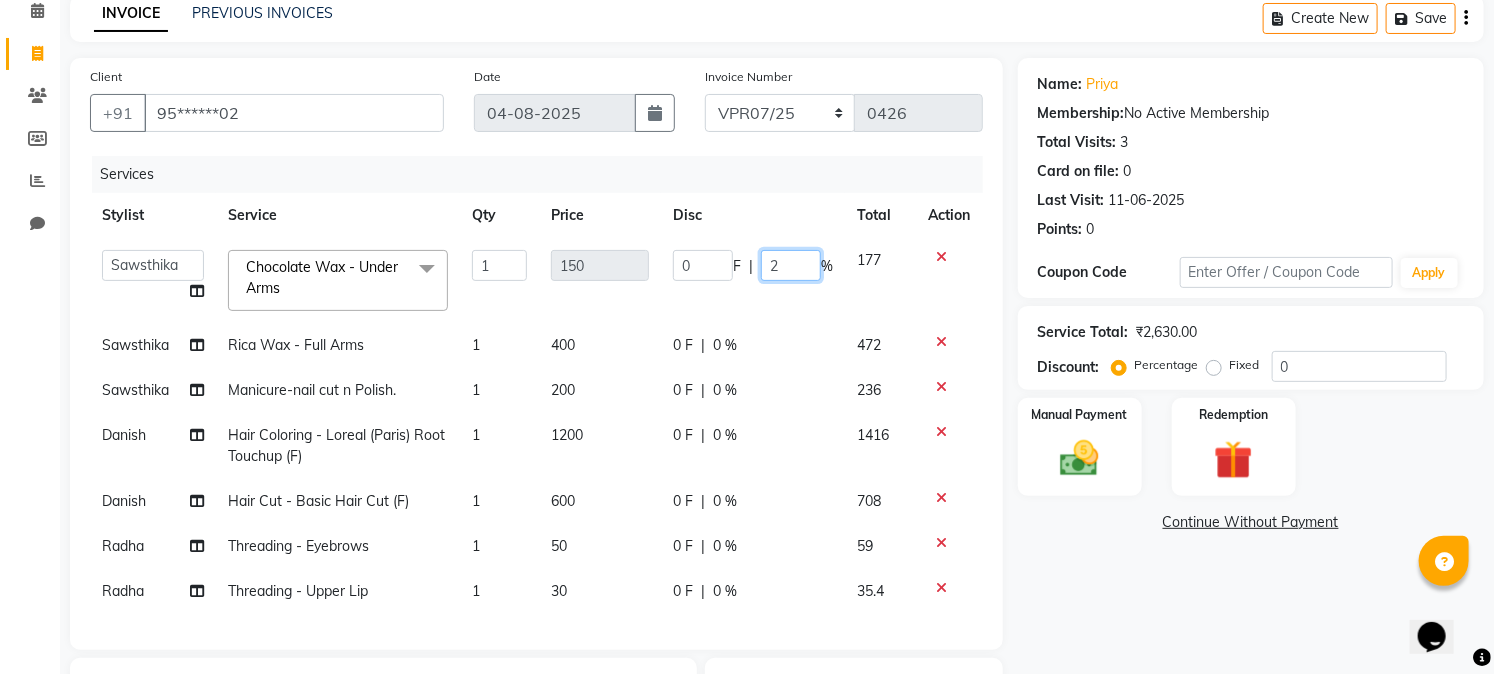 type on "22" 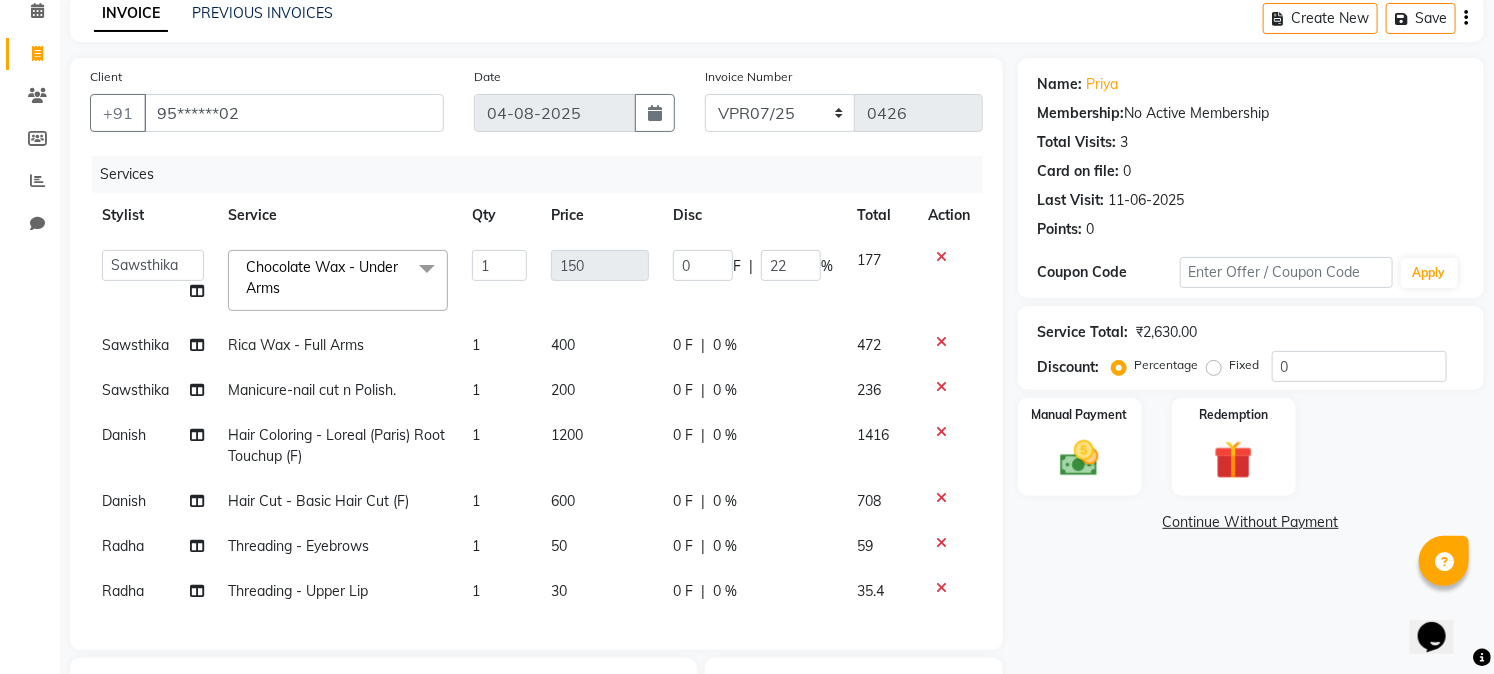 click on "Name: [FIRST]  Membership:  No Active Membership  Total Visits:  3 Card on file:  0 Last Visit:   11-06-2025 Points:   0  Coupon Code Apply Service Total:  ₹2,630.00  Discount:  Percentage   Fixed  0 Manual Payment Redemption  Continue Without Payment" 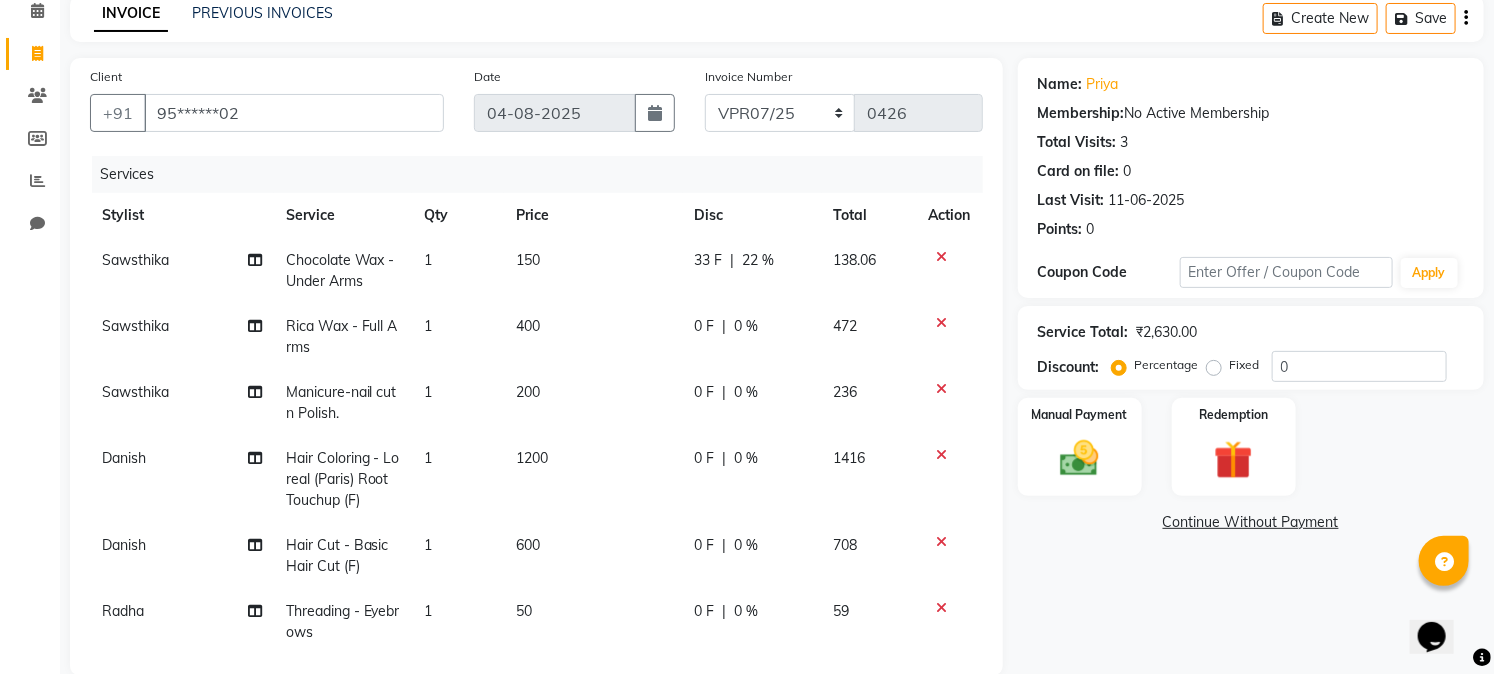 click on "22 %" 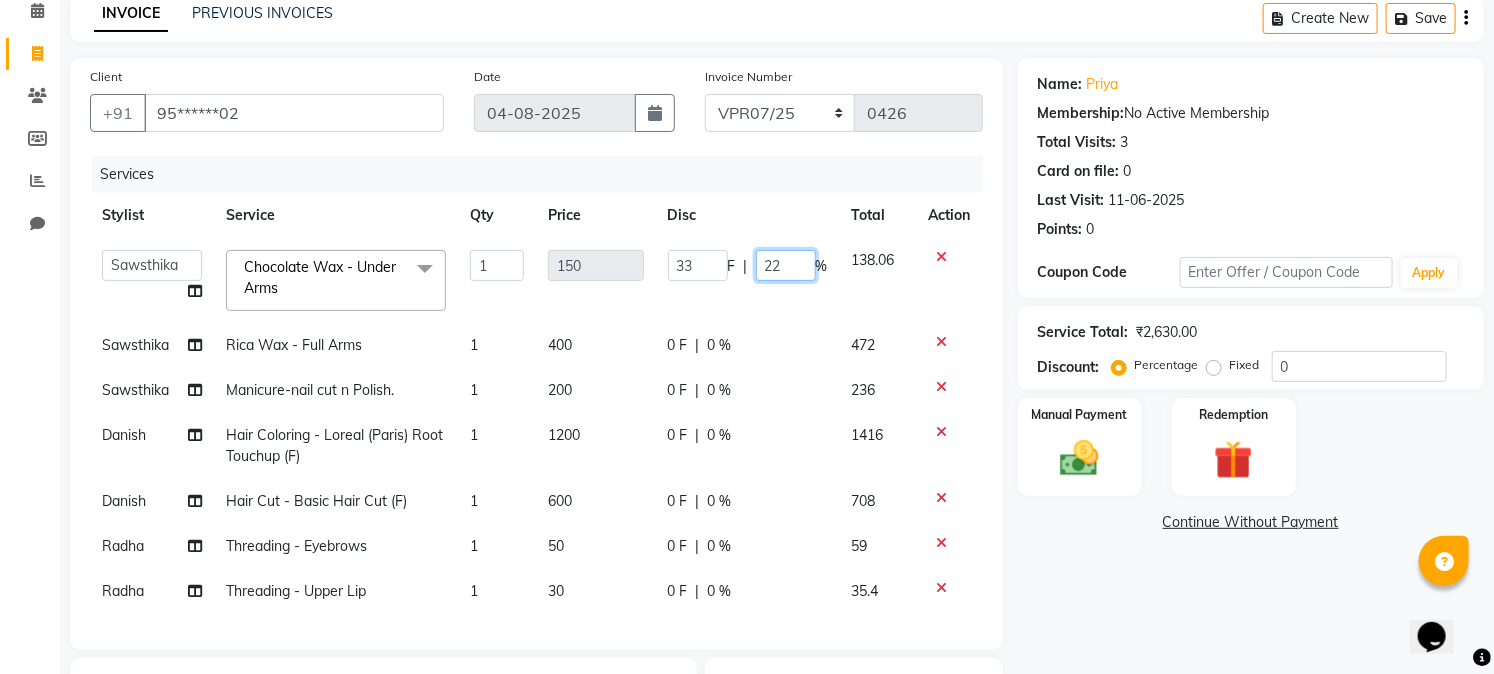 click on "22" 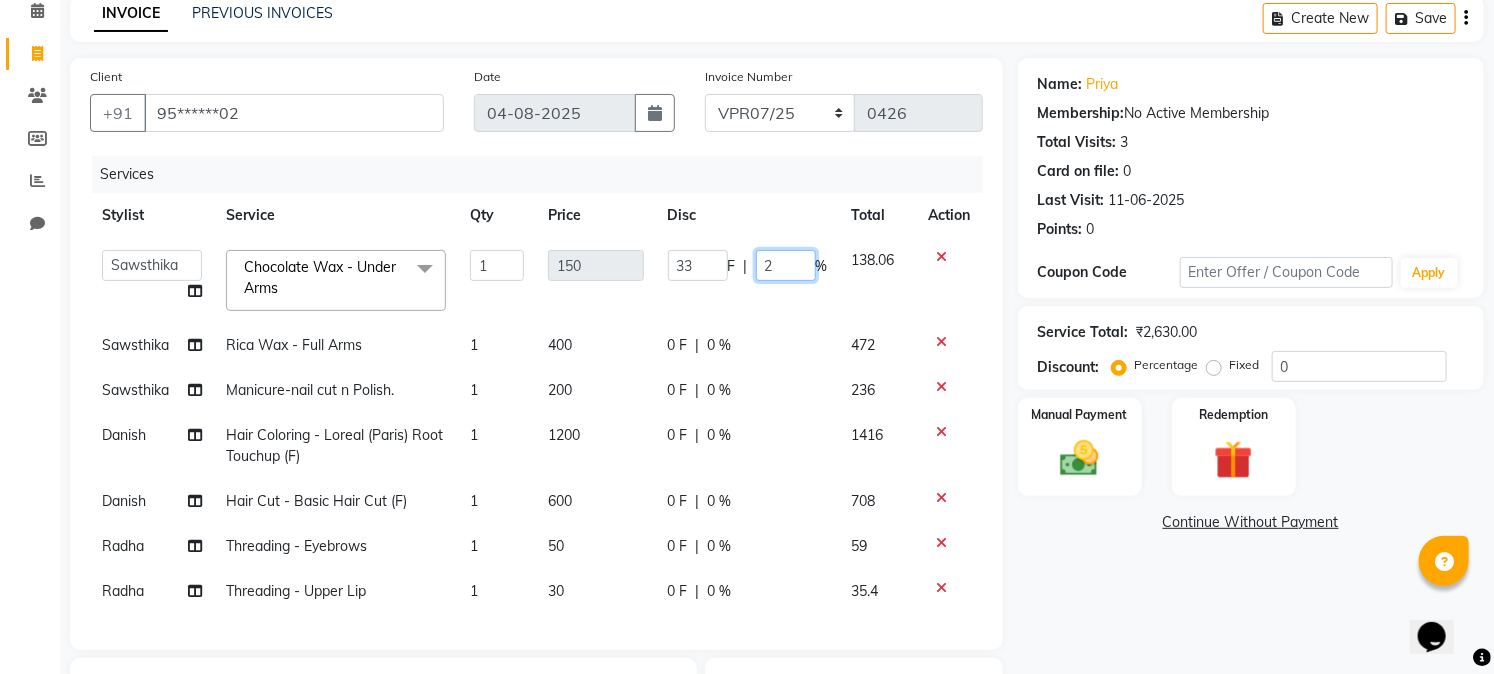 type 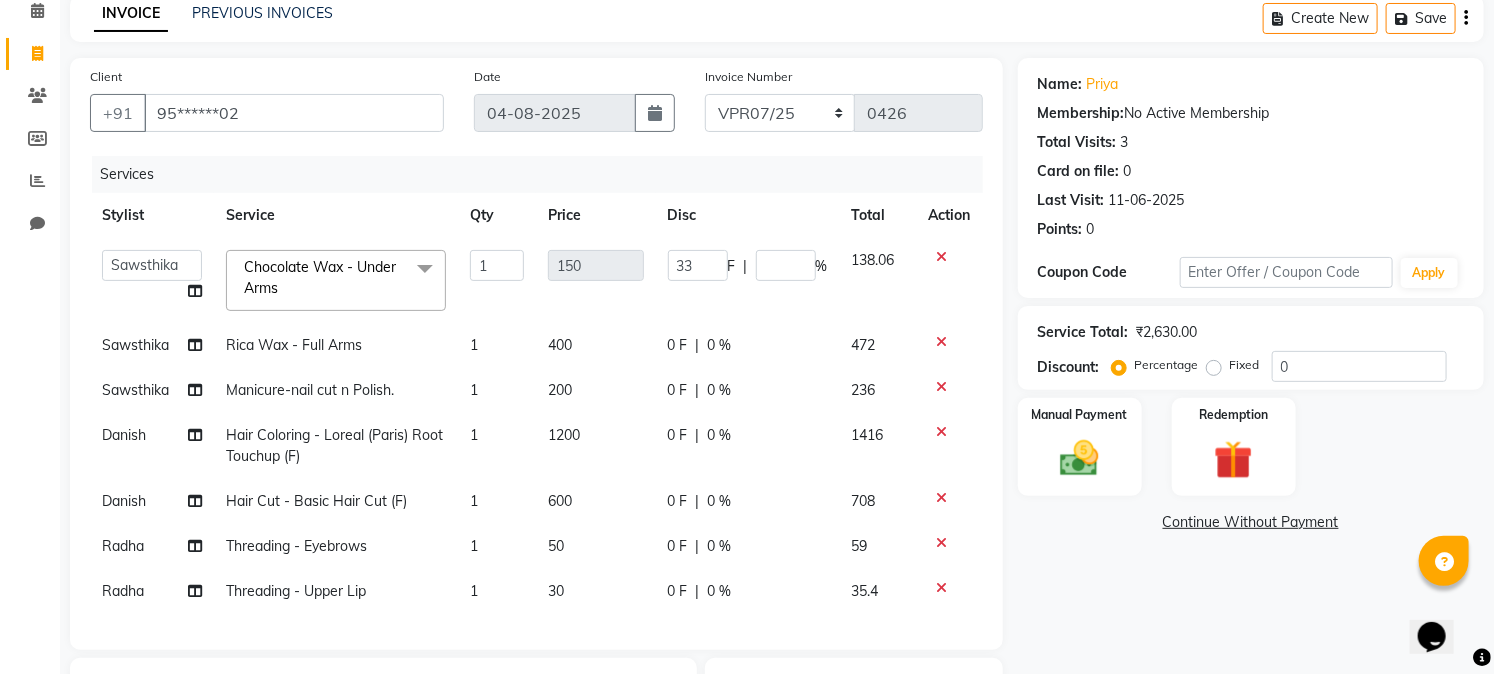 click on "Continue Without Payment" 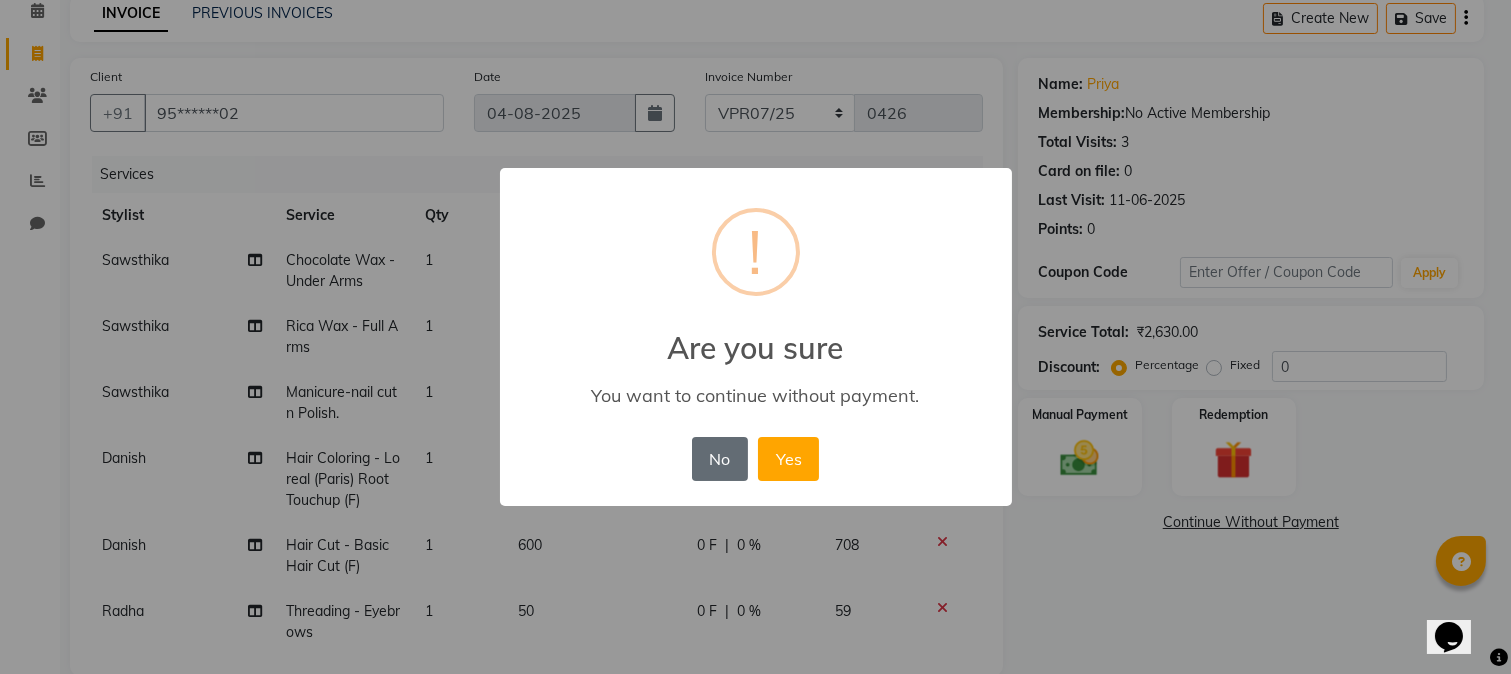 click on "No" at bounding box center (720, 459) 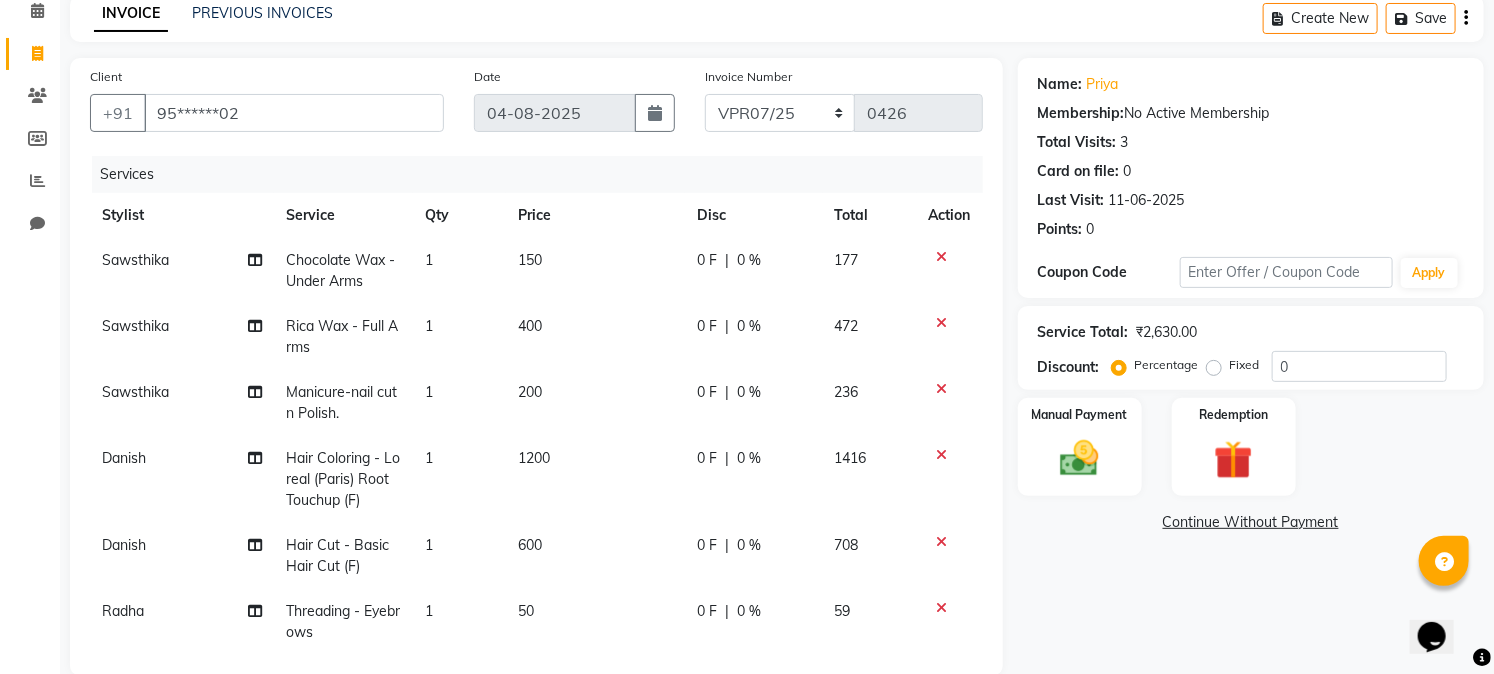 click on "0 %" 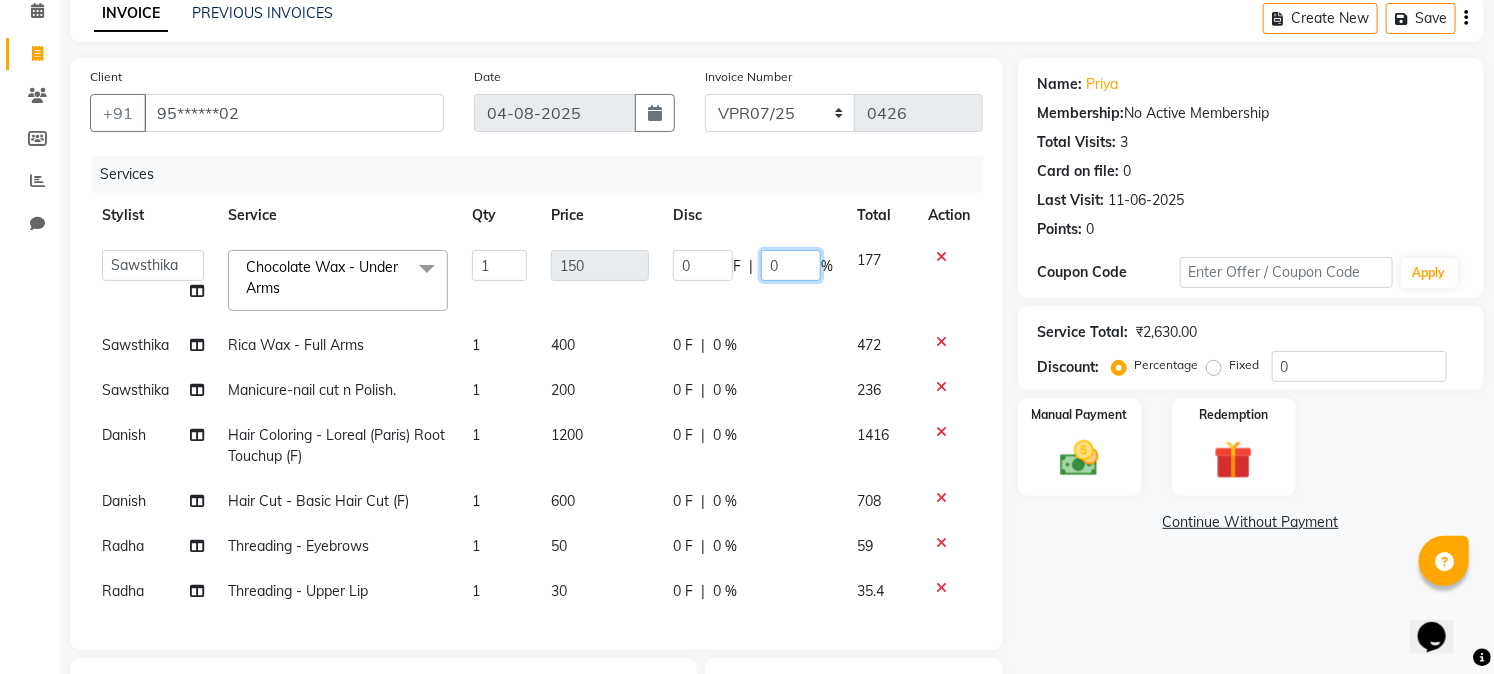 click on "0" 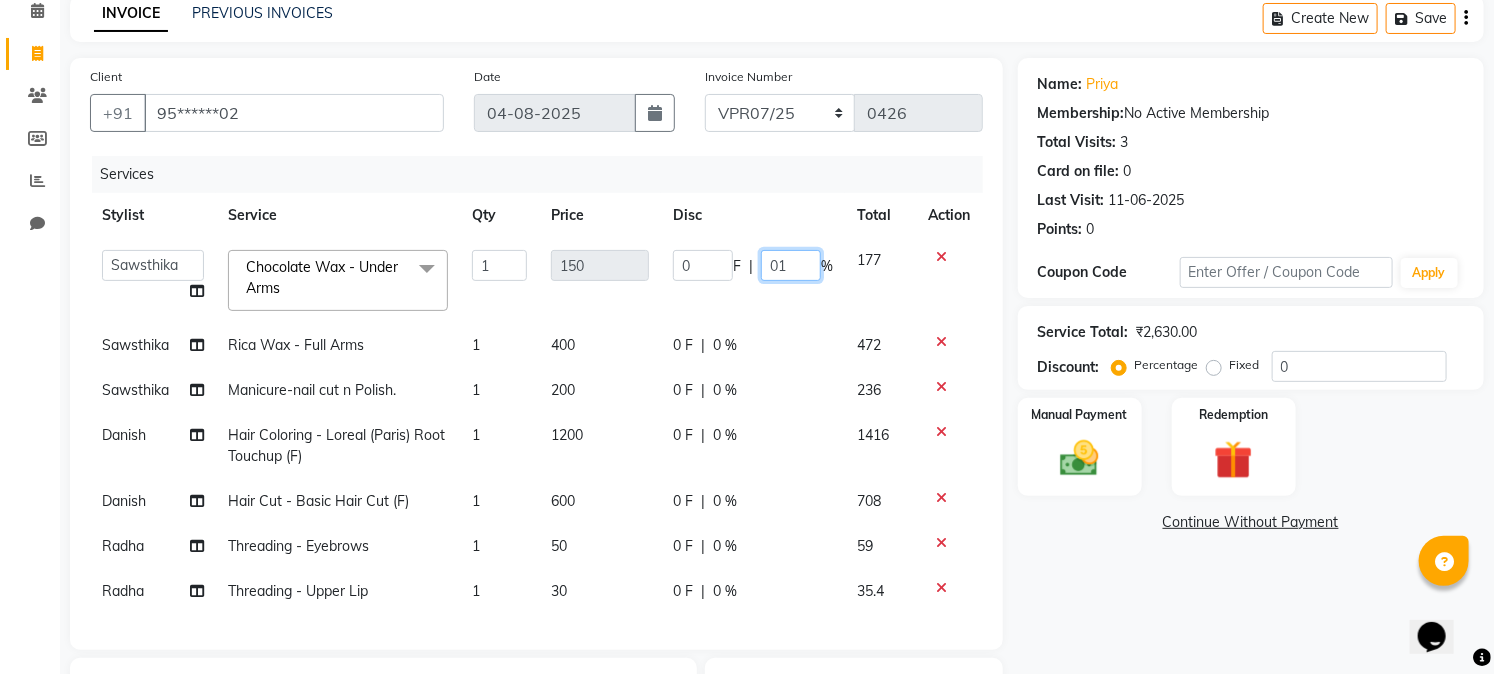 type on "015" 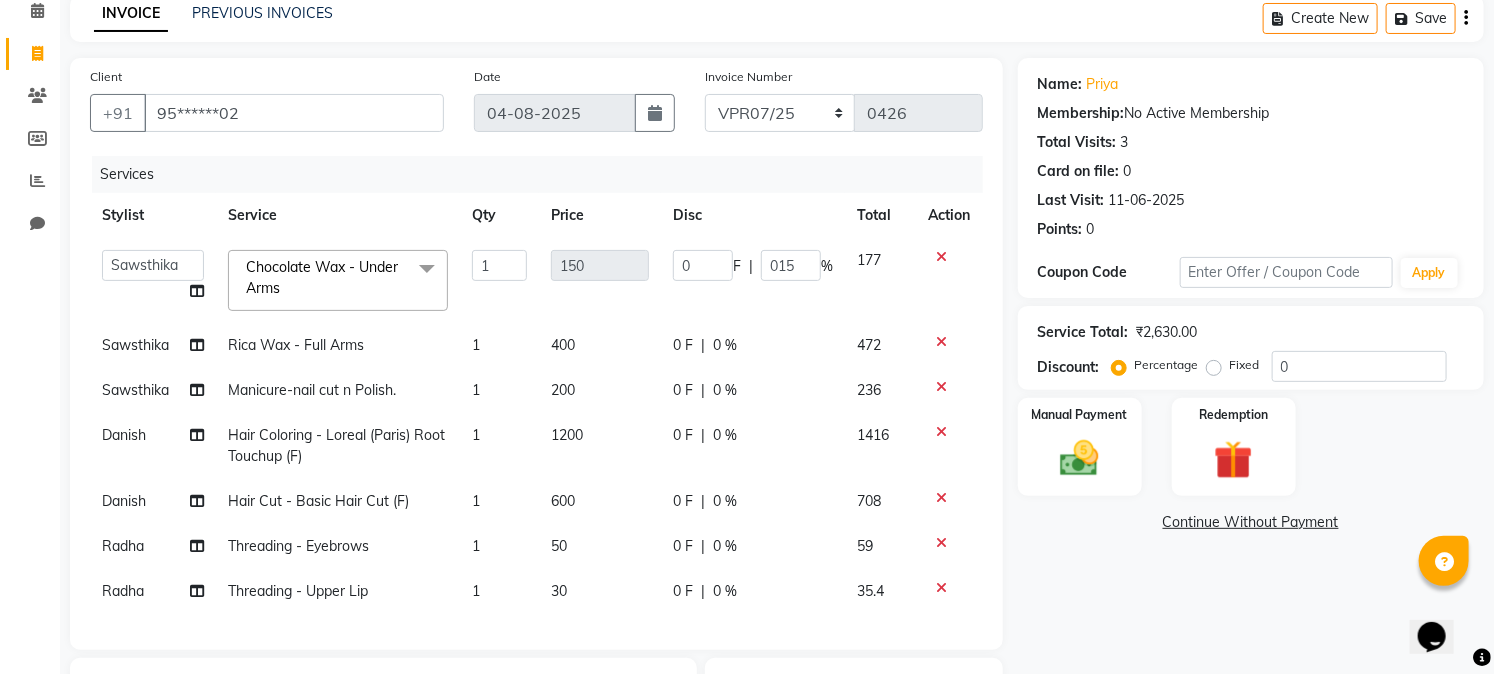 click on "Name: [FIRST]  Membership: Total Visits: Card on file: Last Visit:  Points:  Service Total:  ₹2,630.00  Discount:  Percentage   Fixed" 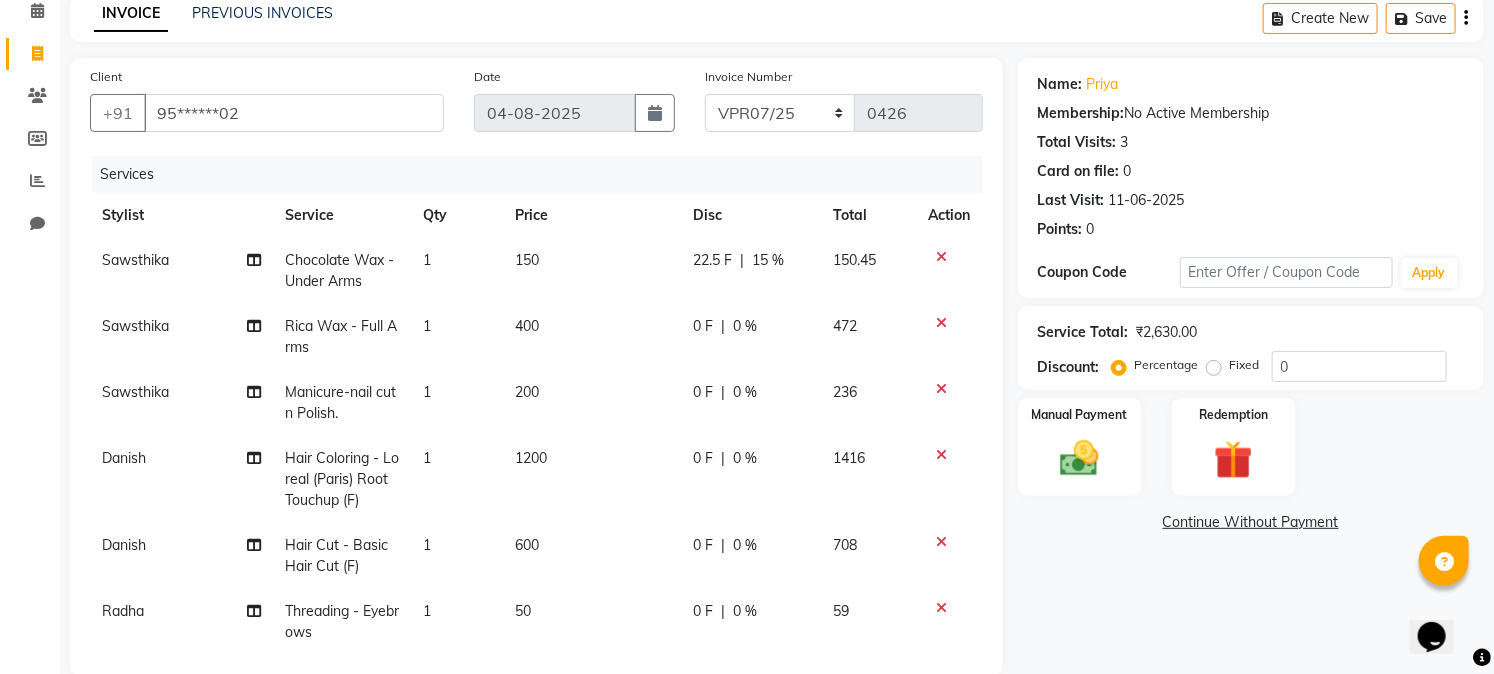 click on "15 %" 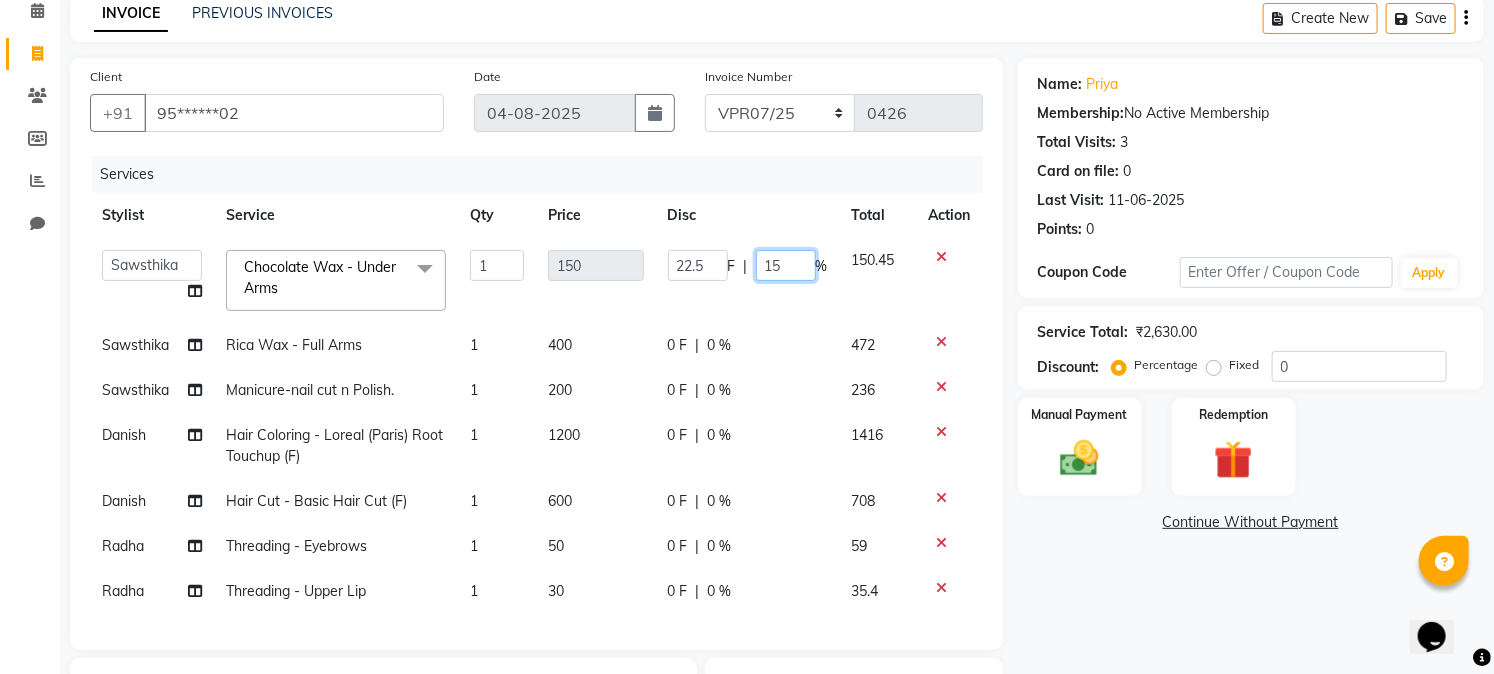 click on "15" 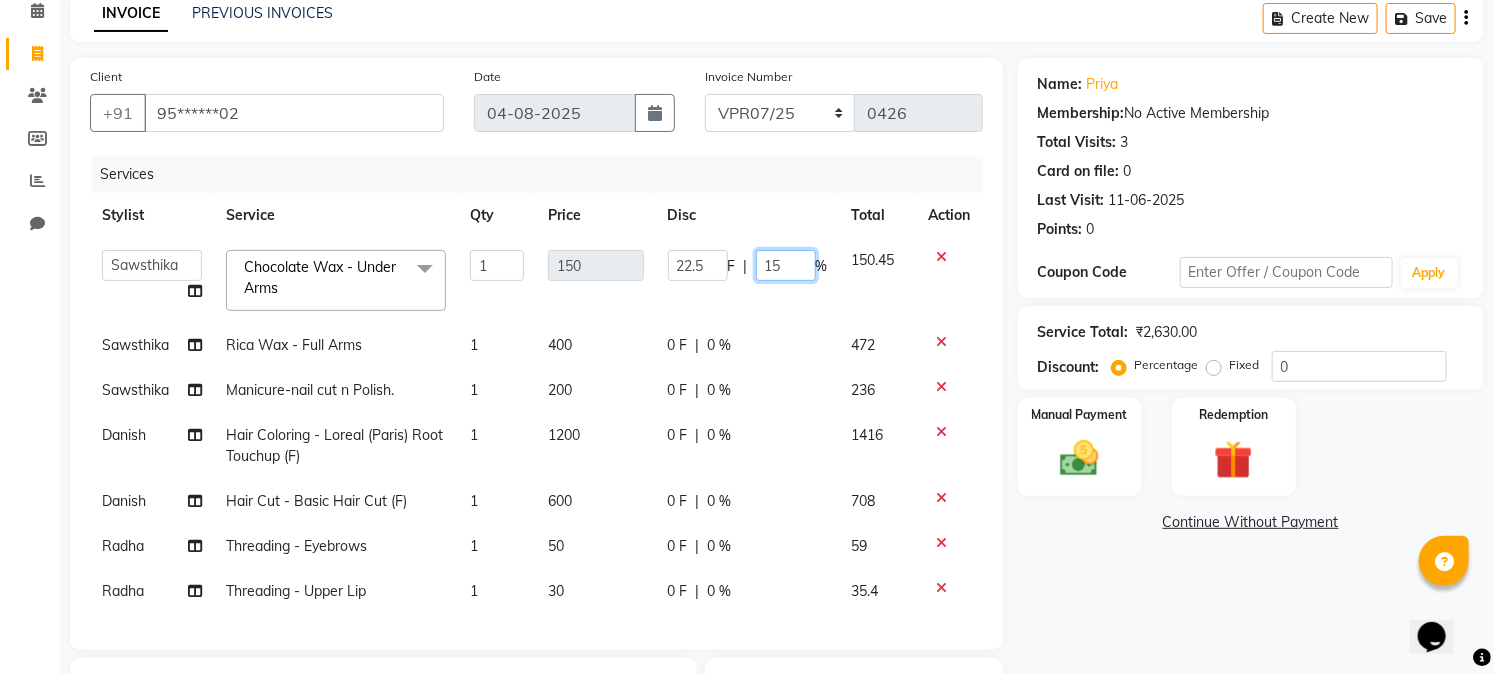 type on "1" 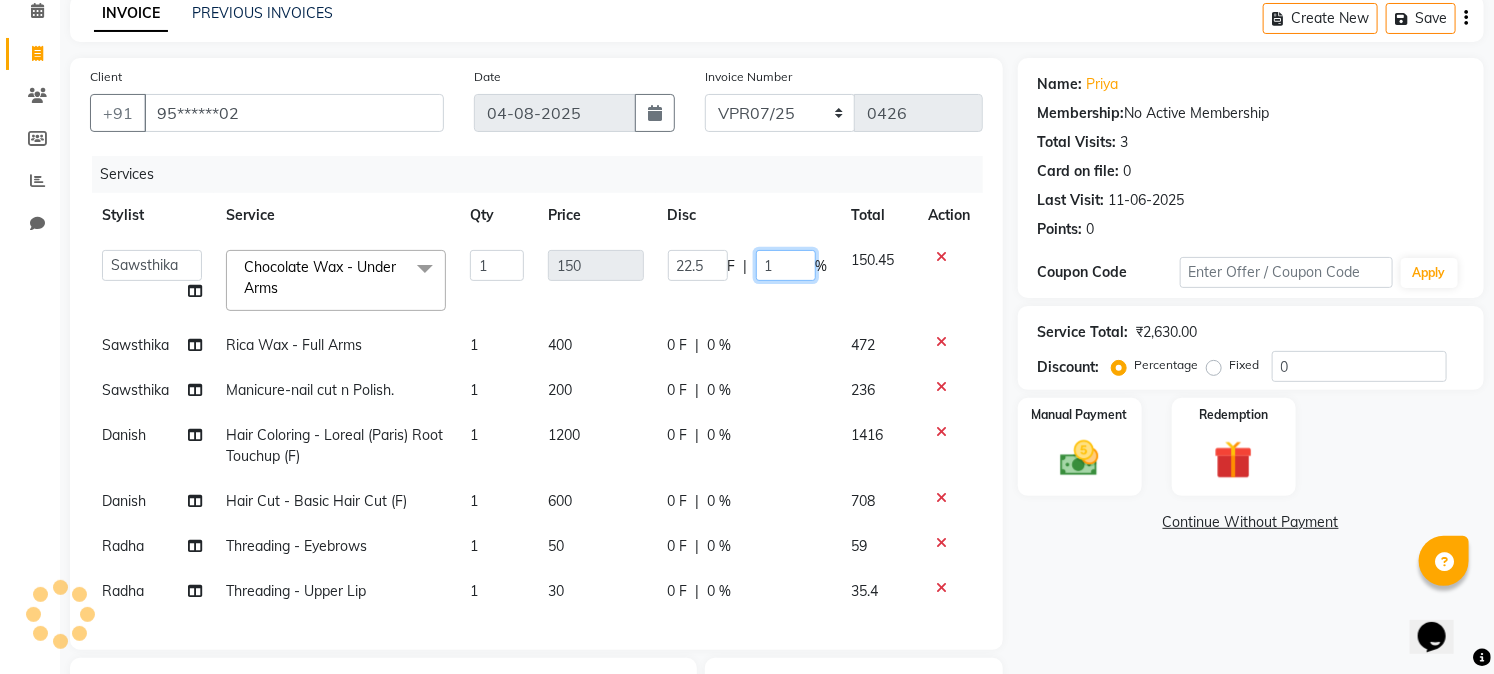 type on "10" 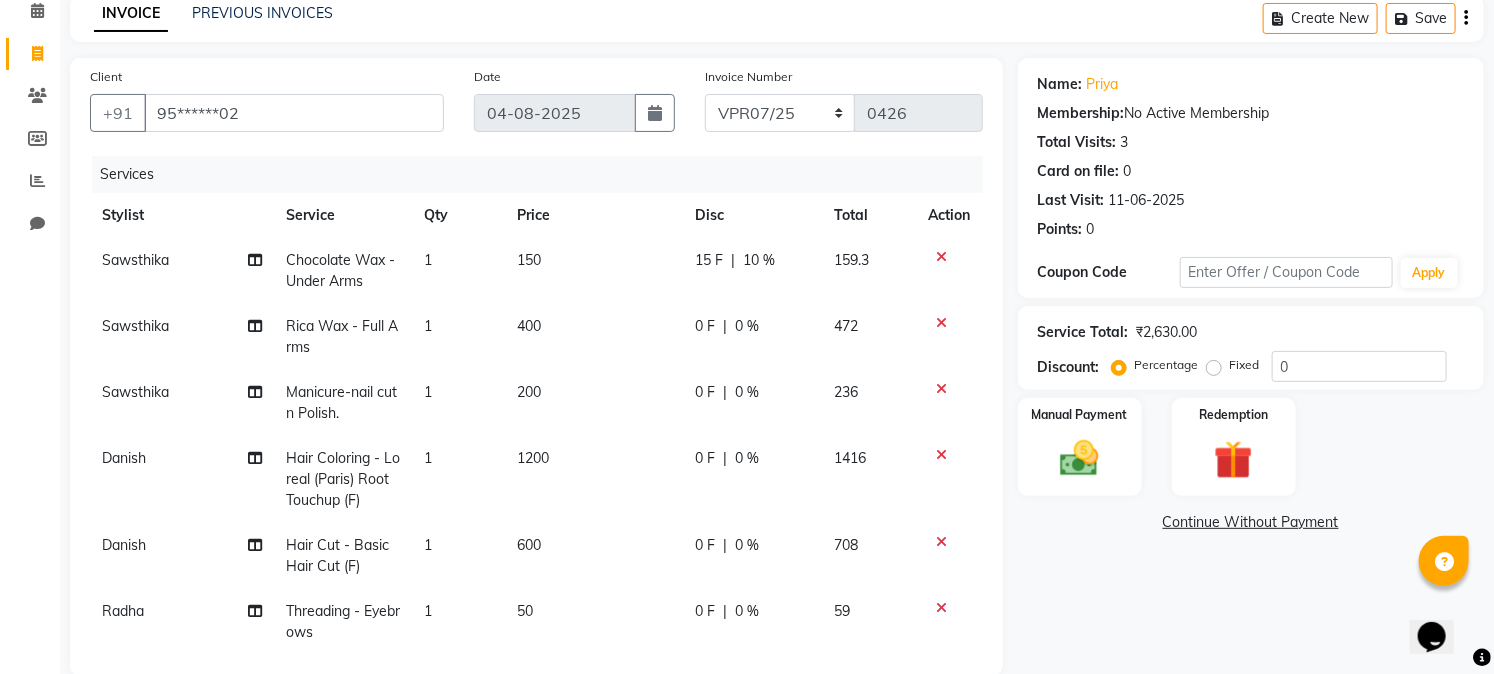 click on "Name: [FIRST]  Membership:  No Active Membership  Total Visits:  3 Card on file:  0 Last Visit:   11-06-2025 Points:   0  Coupon Code Apply Service Total:  ₹2,630.00  Discount:  Percentage   Fixed  0 Manual Payment Redemption  Continue Without Payment" 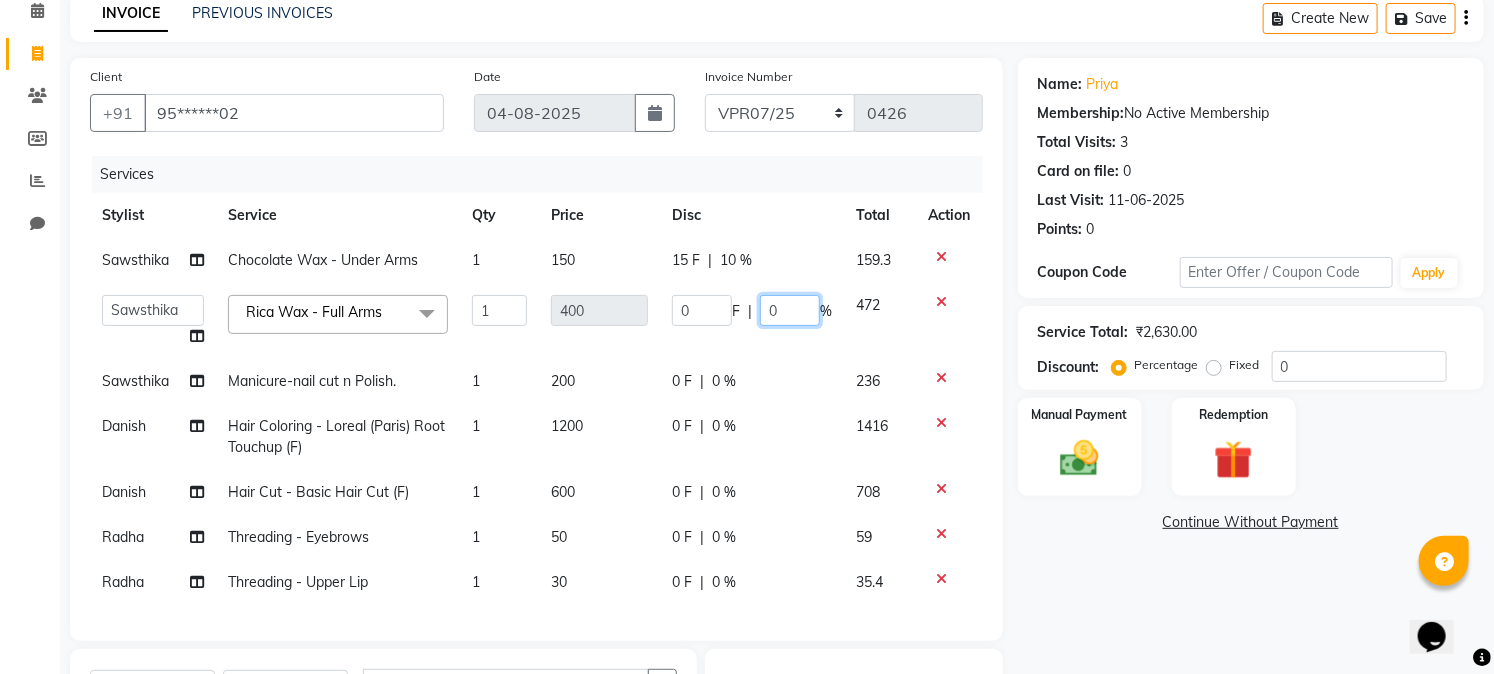 click on "0" 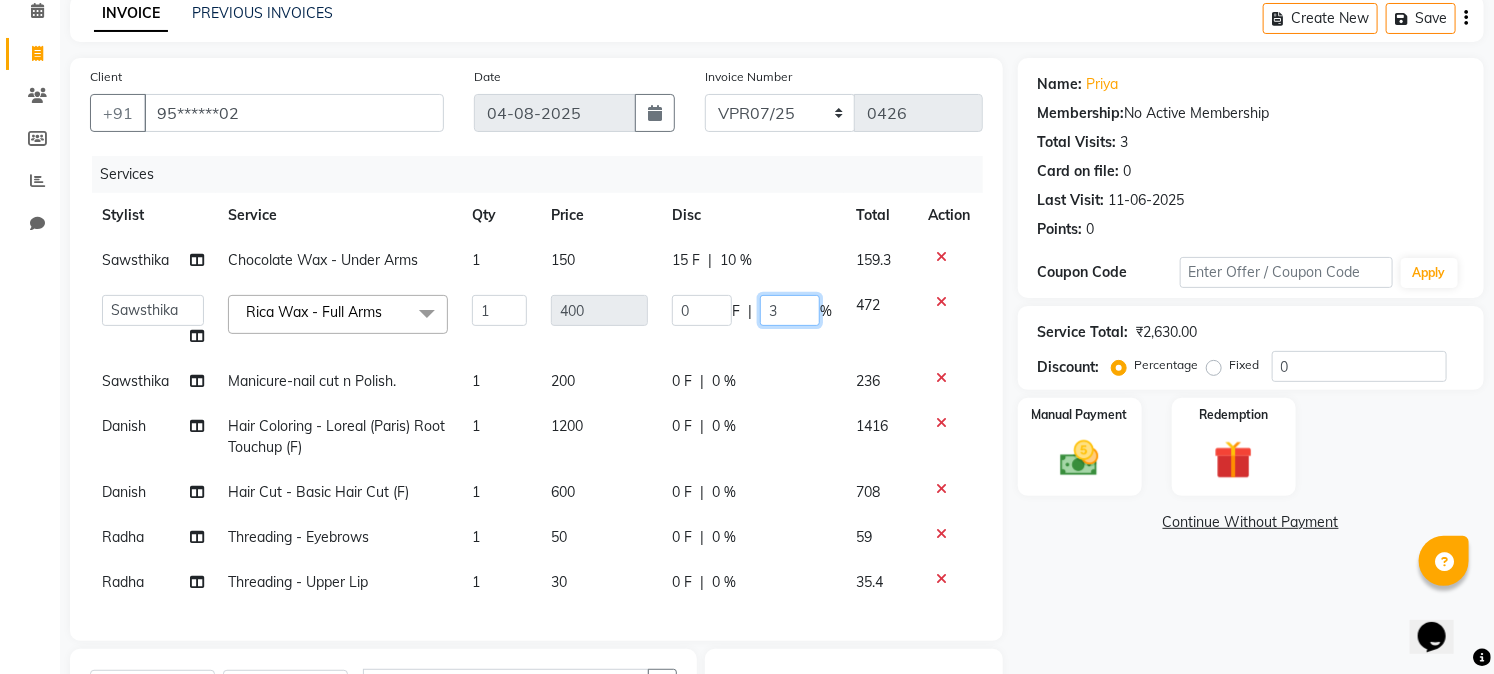 type on "30" 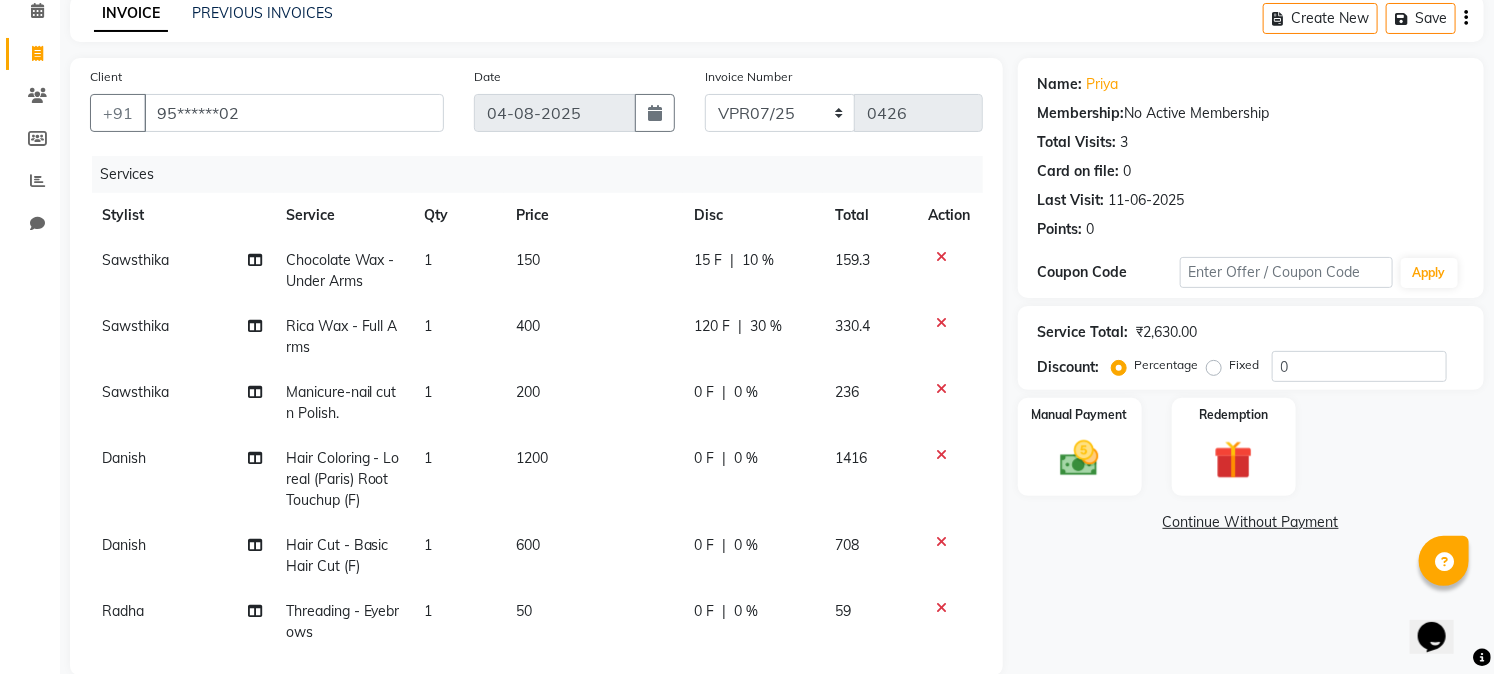 click on "Client +[PHONE] Date 04-08-2025 Invoice Number VPR07/25 MEM/2025-26 0426 Services Stylist Service Qty Price Disc Total Action Sawsthika Chocolate Wax - Under Arms 1 150 15 F | 10 % 159.3 Sawsthika Rica Wax - Full Arms 1 400 120 F | 30 % 330.4 Sawsthika Manicure-nail cut n Polish. 1 200 0 F | 0 % 236 Danish Hair Coloring - Loreal (Paris) Root Touchup (F) 1 1200 0 F | 0 % 1416 Danish Hair Cut - Basic Hair Cut (F) 1 600 0 F | 0 % 708 Radha Threading - Eyebrows 1 50 0 F | 0 % 59 Radha Threading - Upper Lip 1 30 0 F | 0 % 35.4" 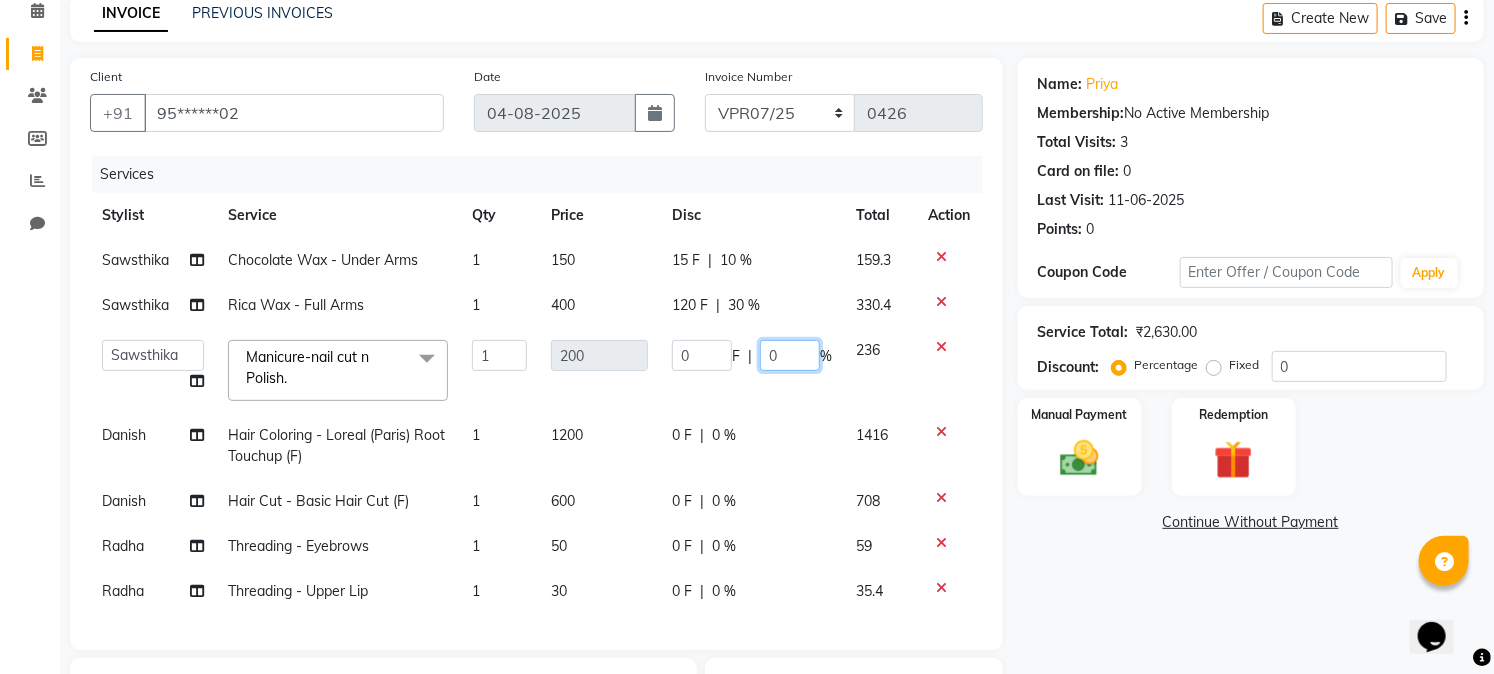 click on "0" 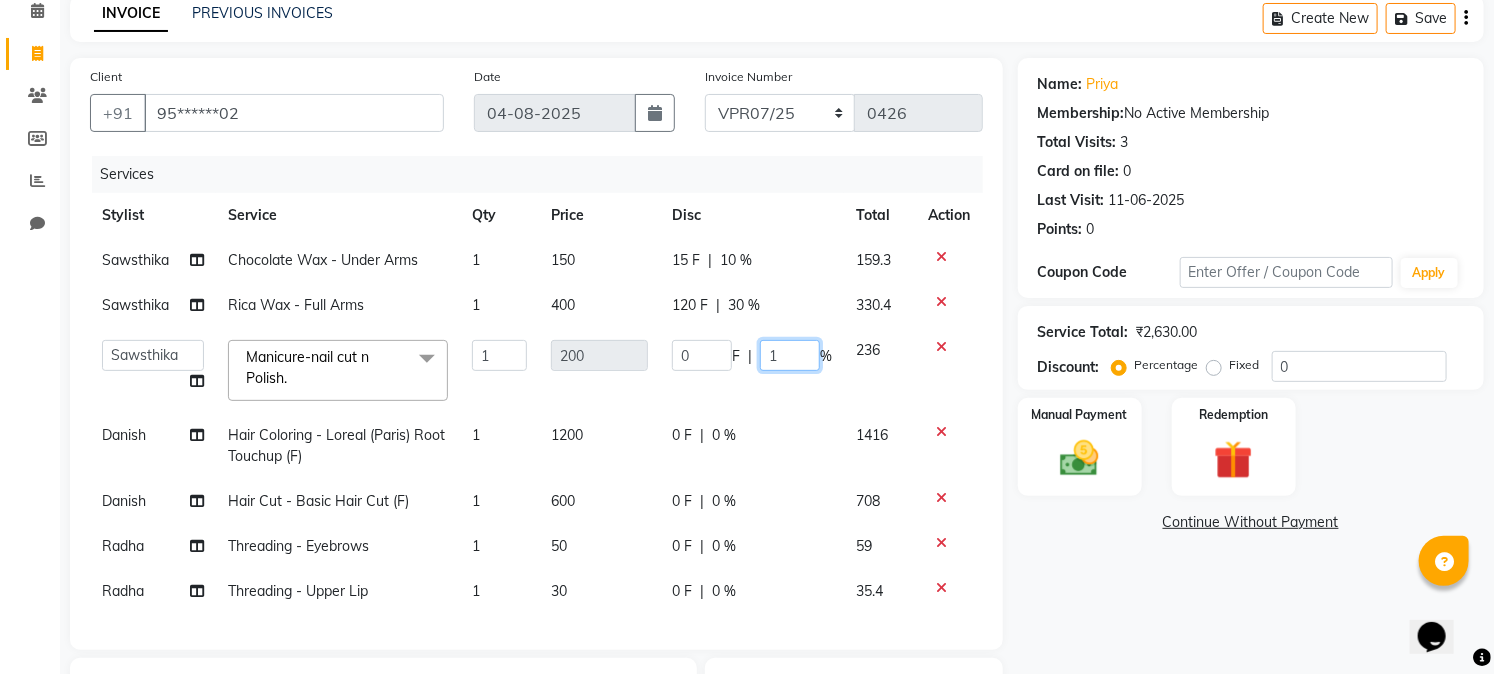 type on "14" 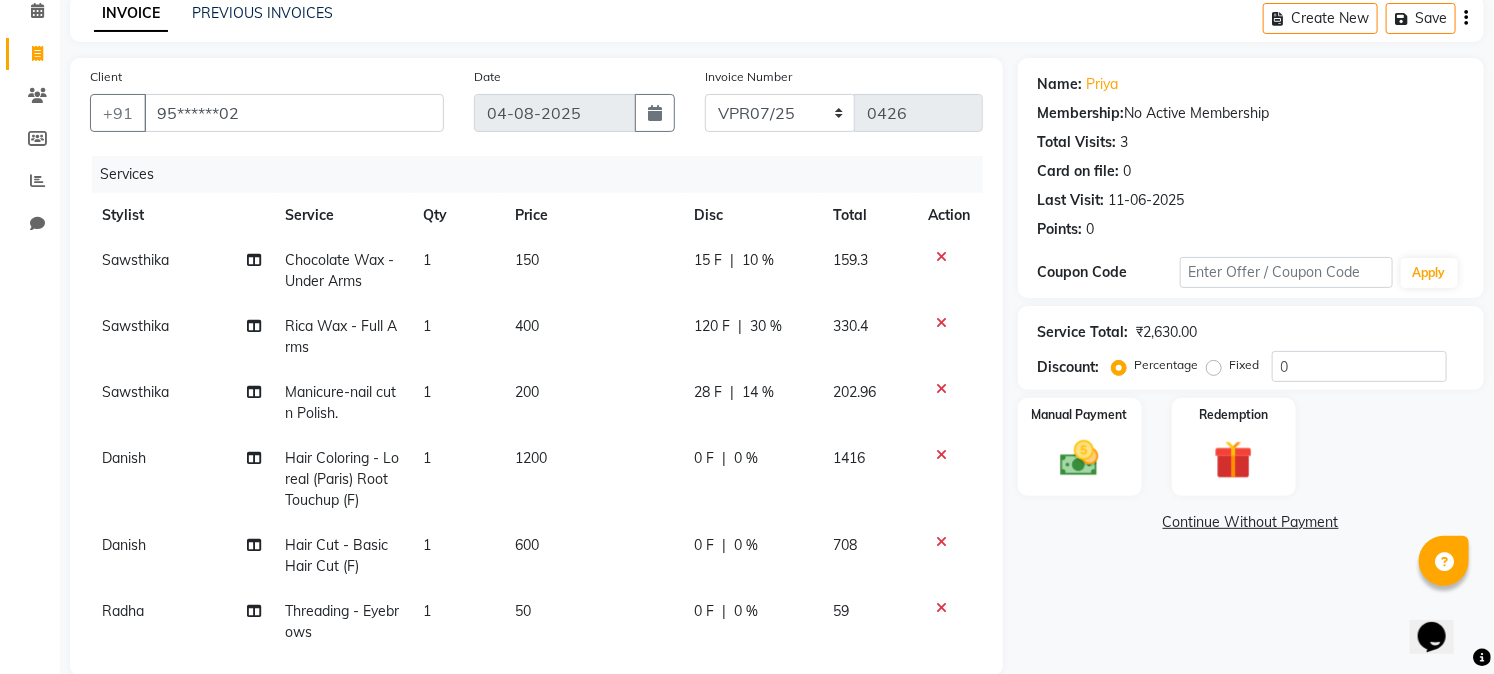 click on "Name: [FIRST]  Membership:  No Active Membership  Total Visits:  3 Card on file:  0 Last Visit:   11-06-2025 Points:   0  Coupon Code Apply Service Total:  ₹2,630.00  Discount:  Percentage   Fixed  0 Manual Payment Redemption  Continue Without Payment" 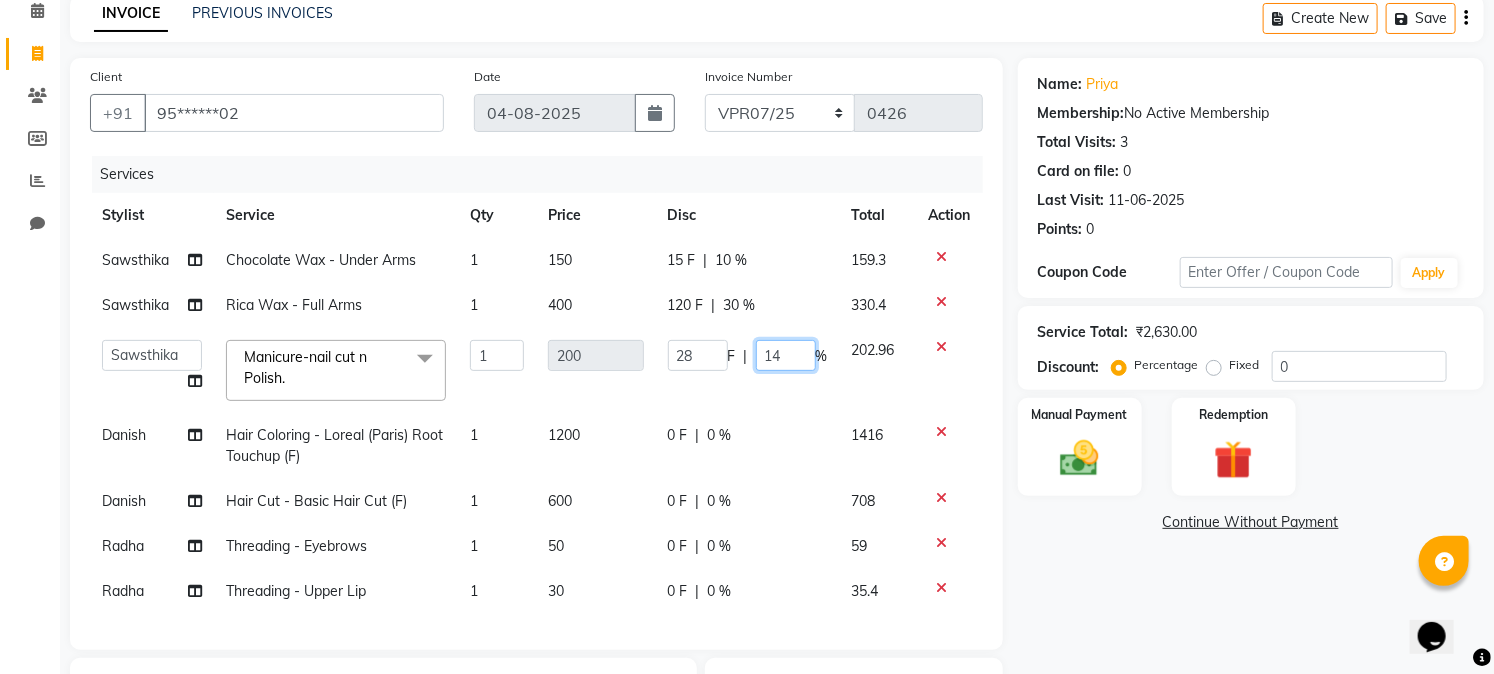 click on "14" 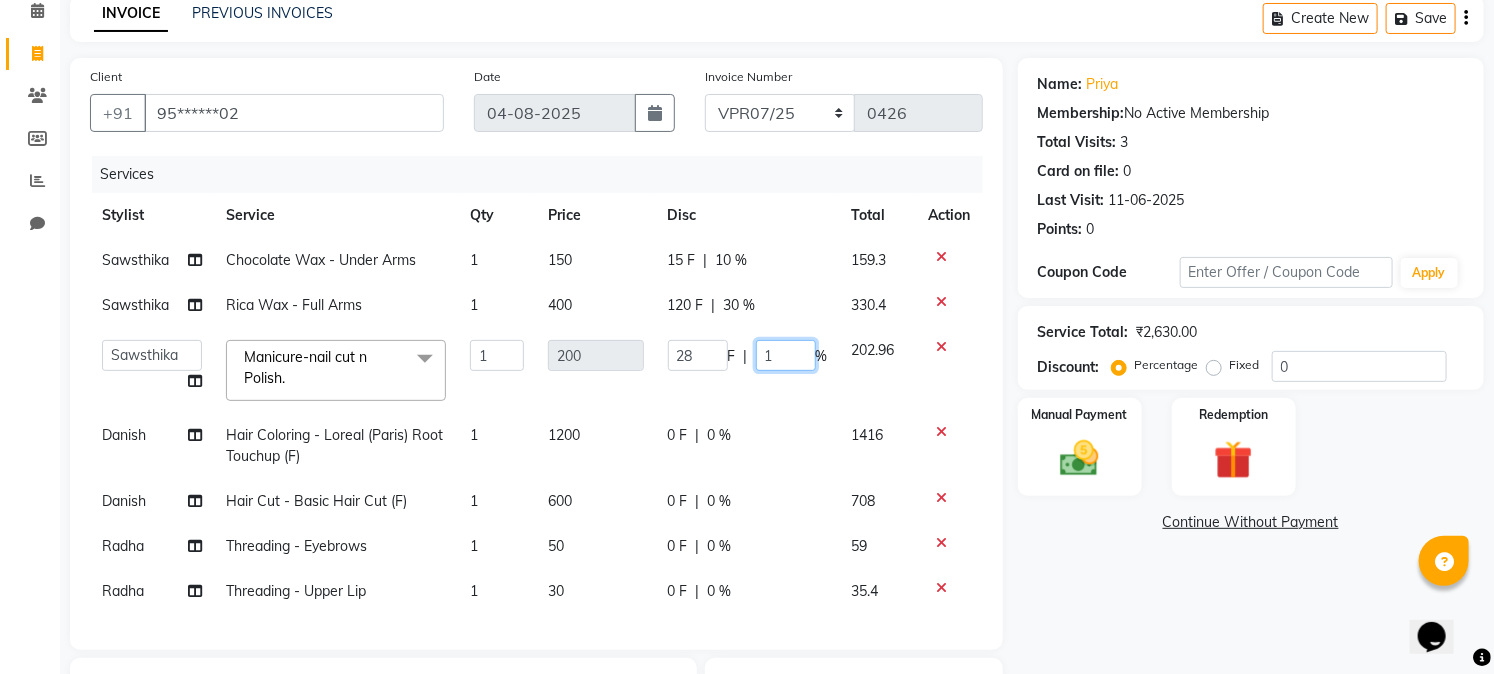 type on "15" 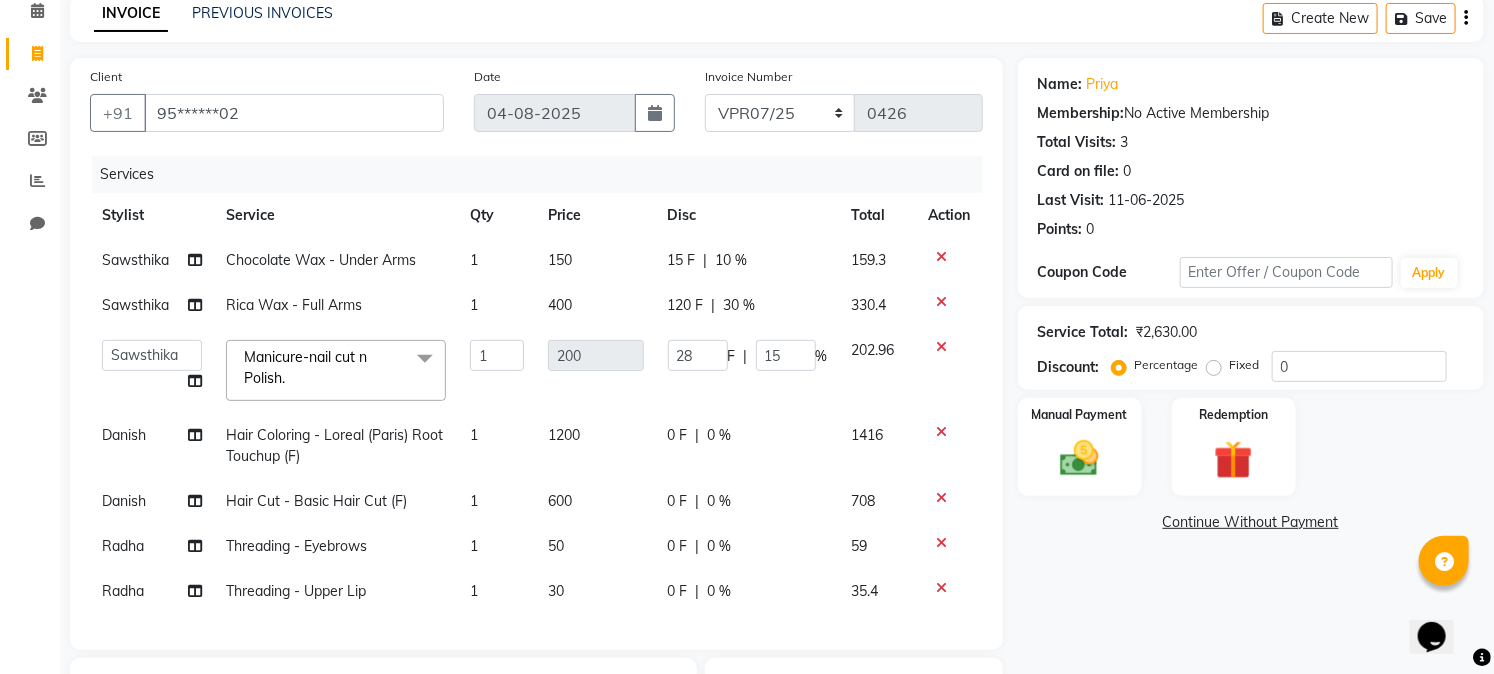 click on "Manual Payment Redemption" 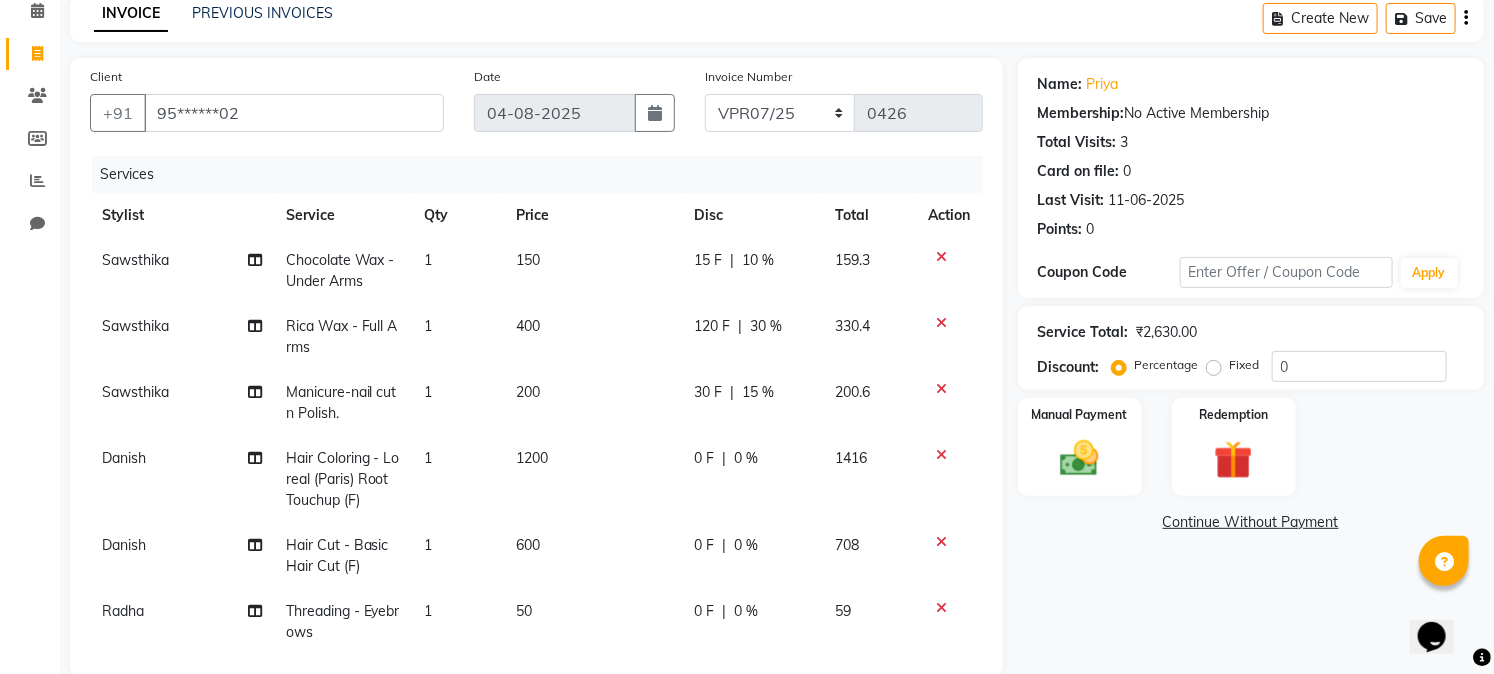 click on "0 %" 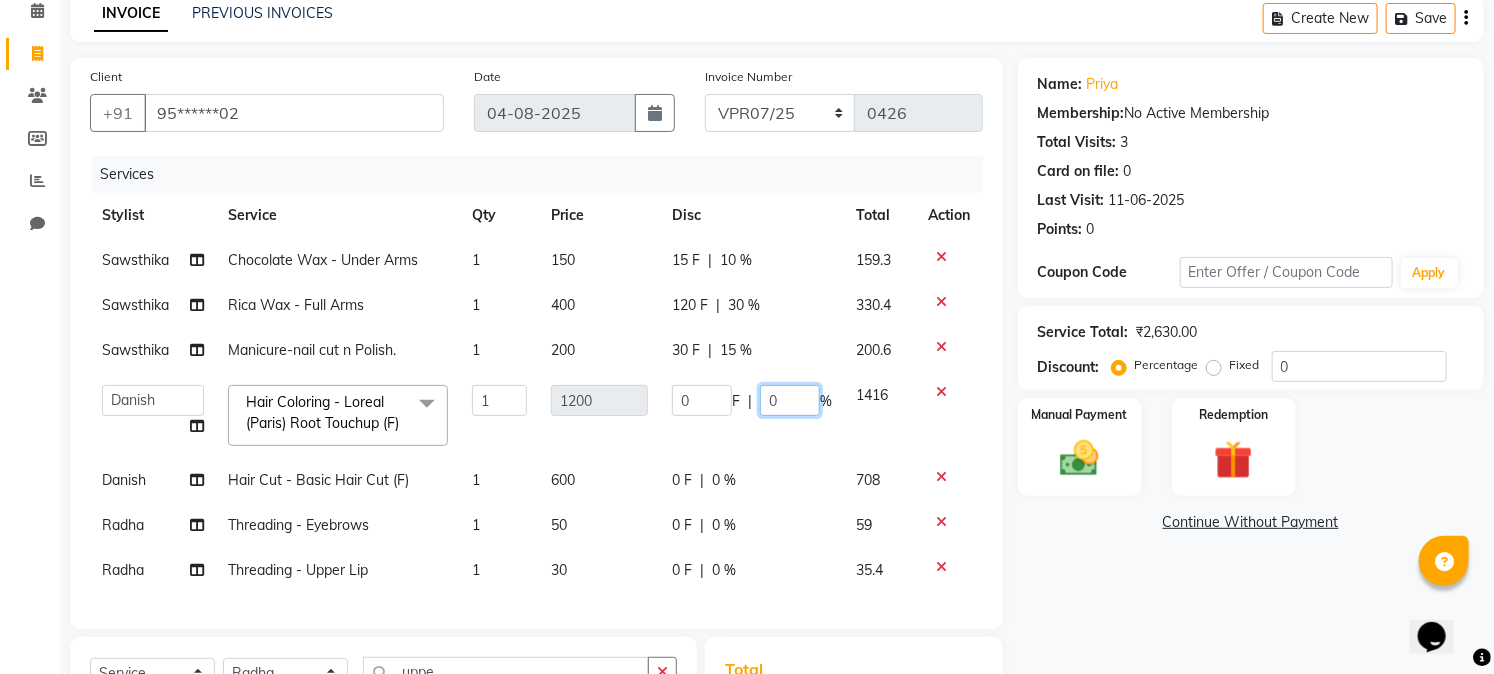 click on "0" 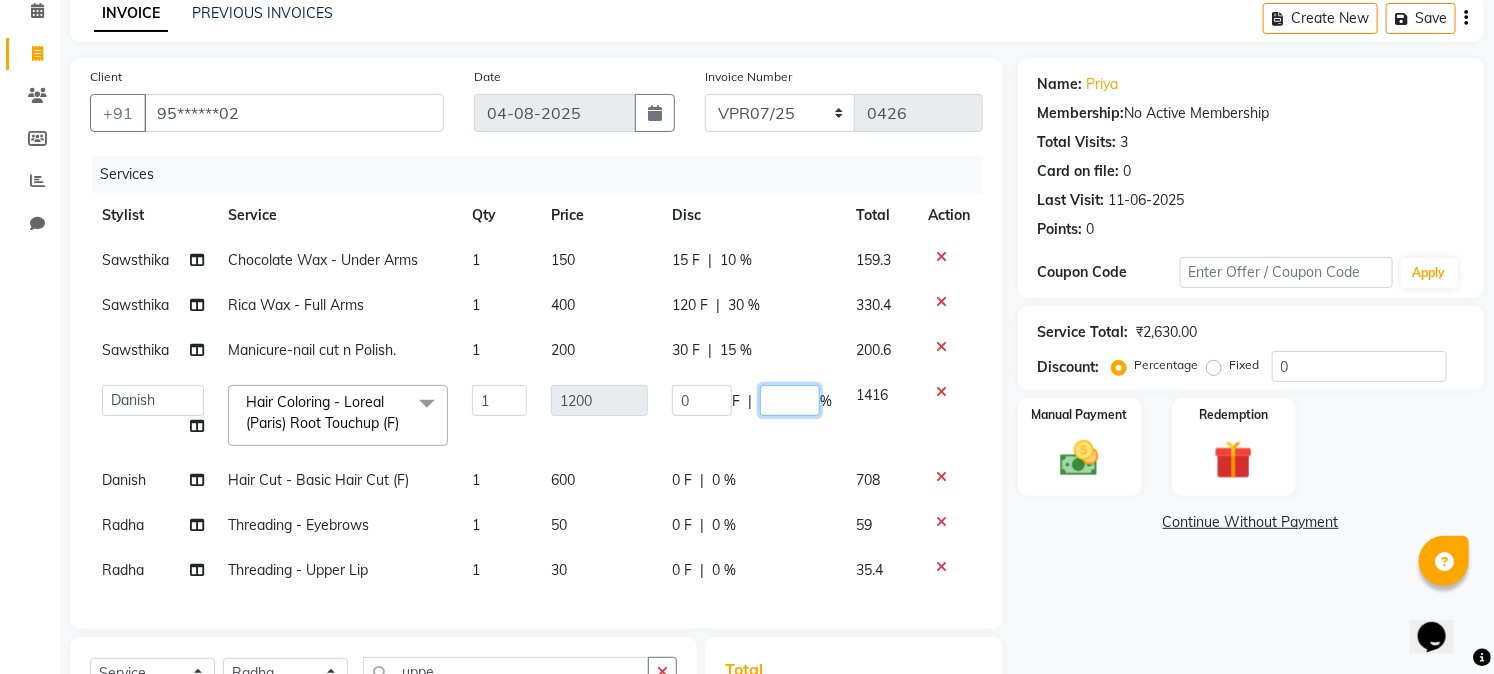 type on "2" 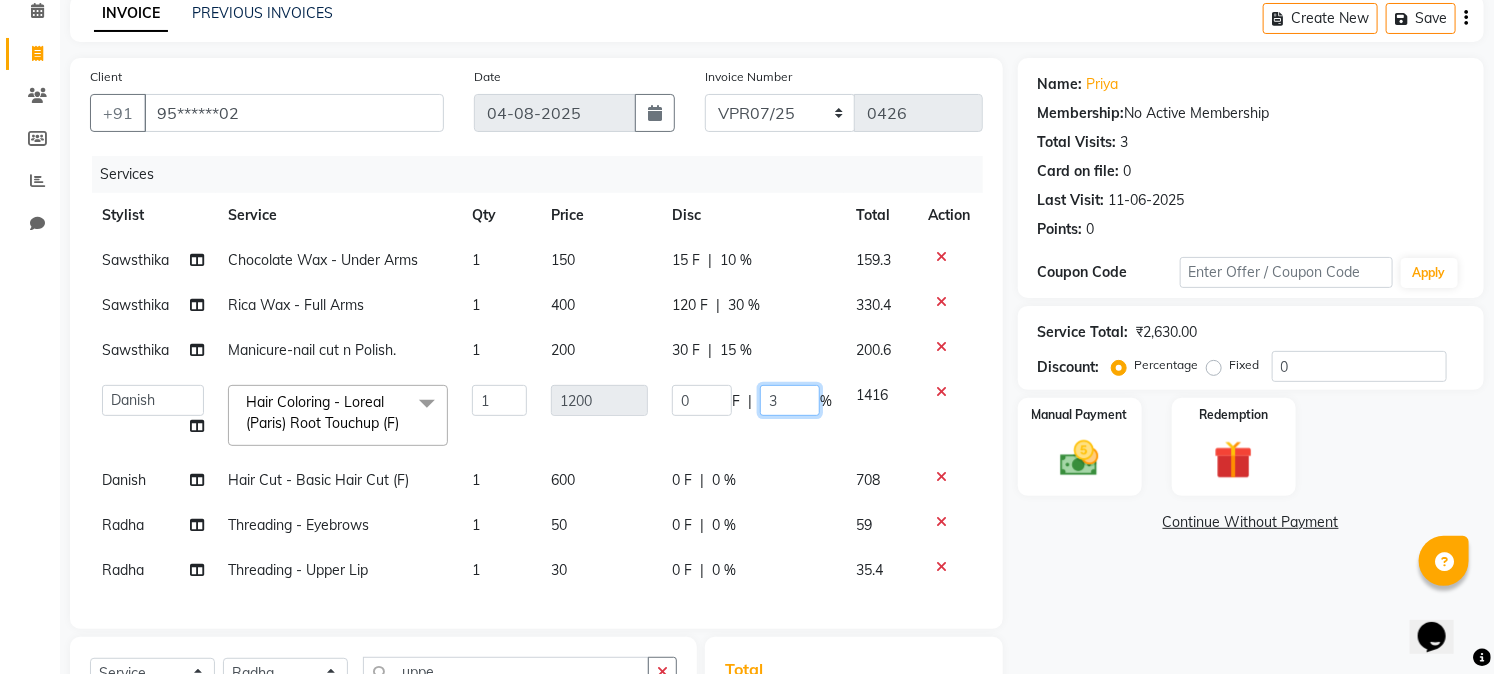 type on "30" 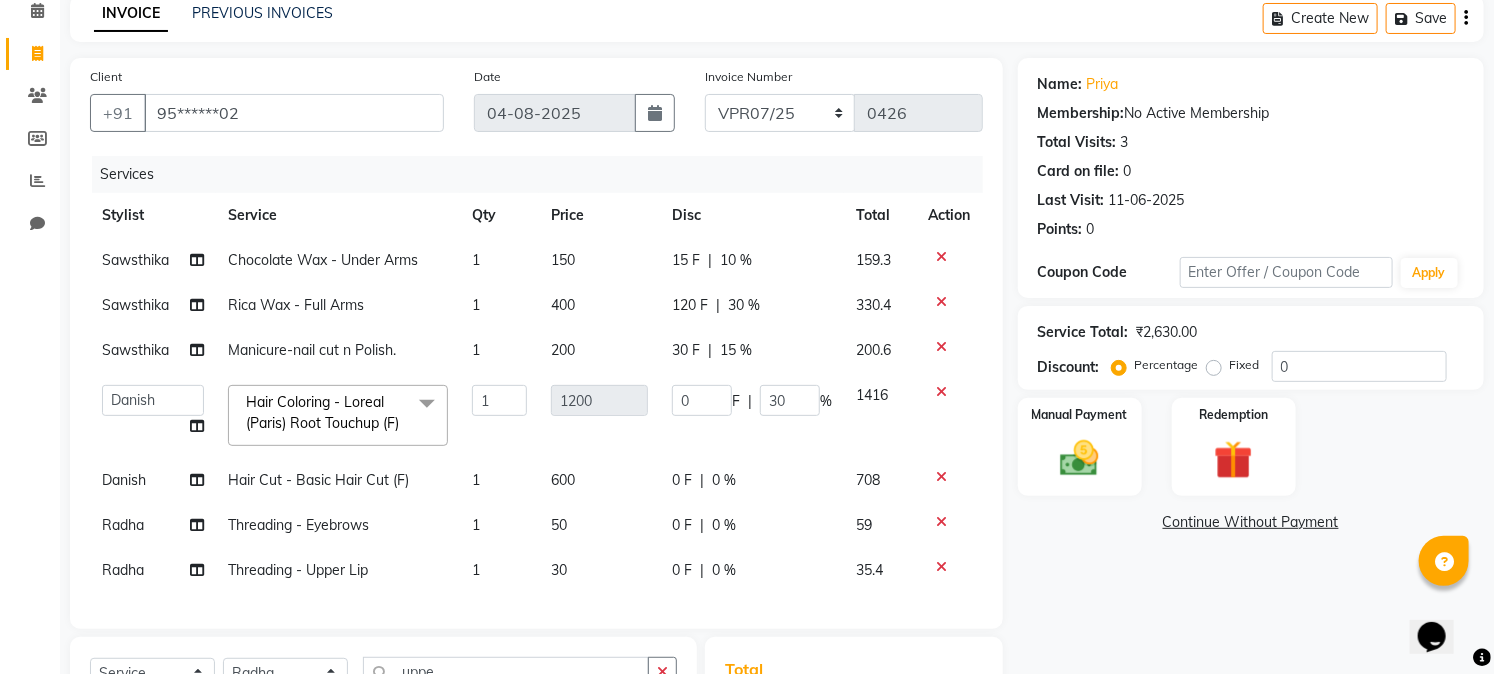 click on "Continue Without Payment" 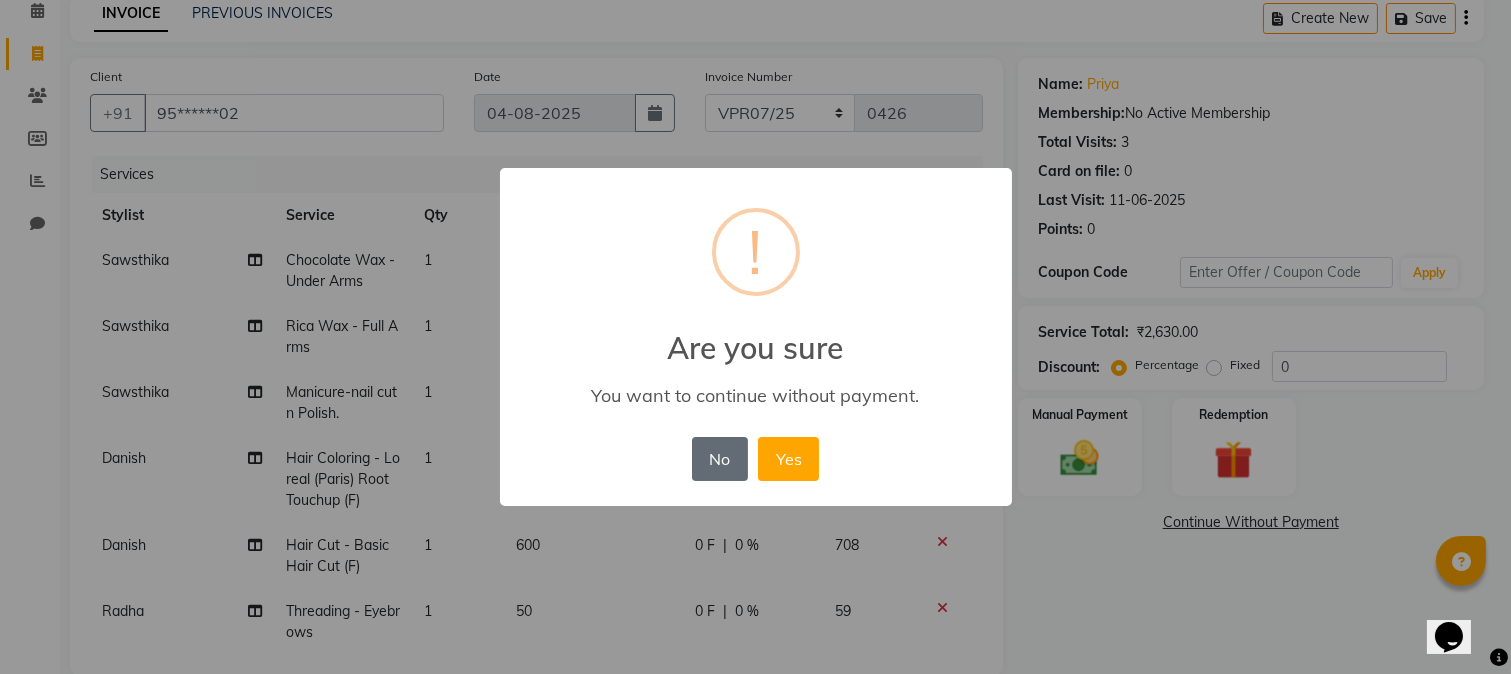 click on "No" at bounding box center [720, 459] 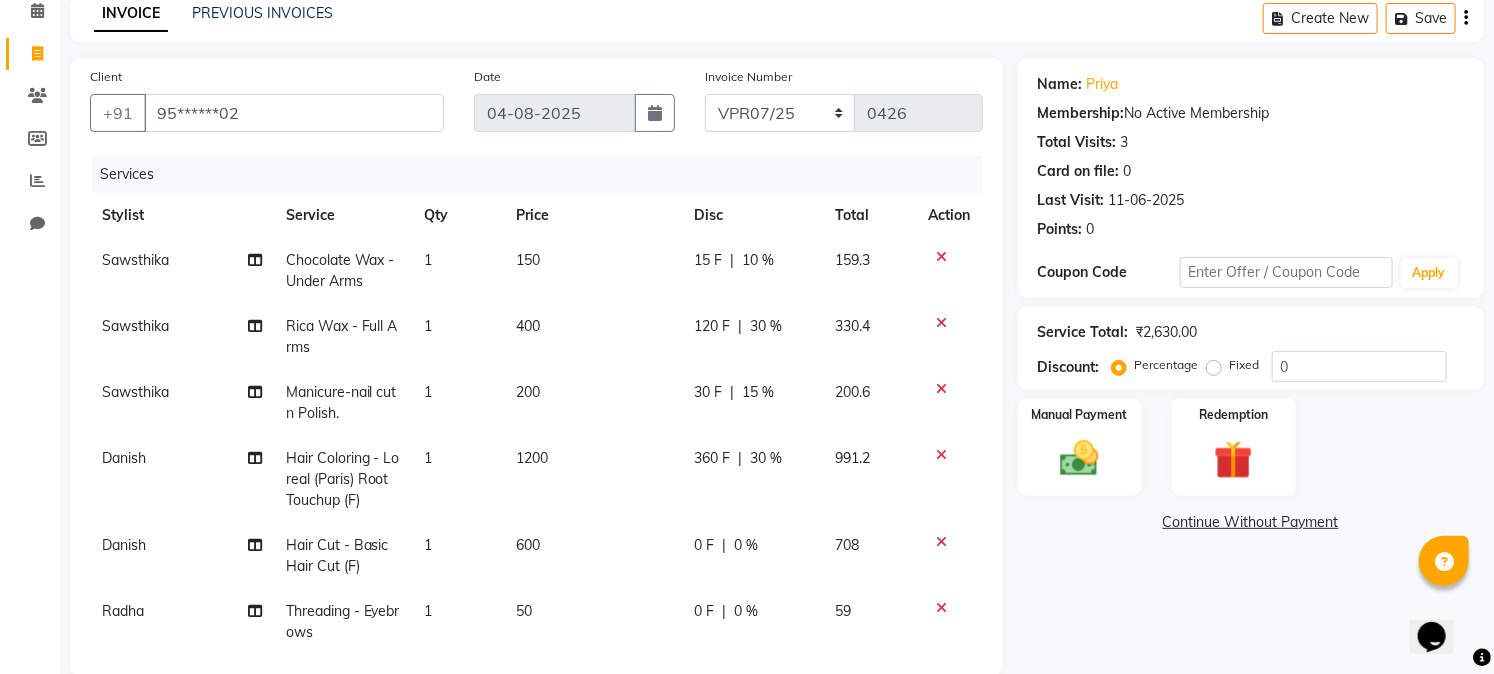 scroll, scrollTop: 97, scrollLeft: 0, axis: vertical 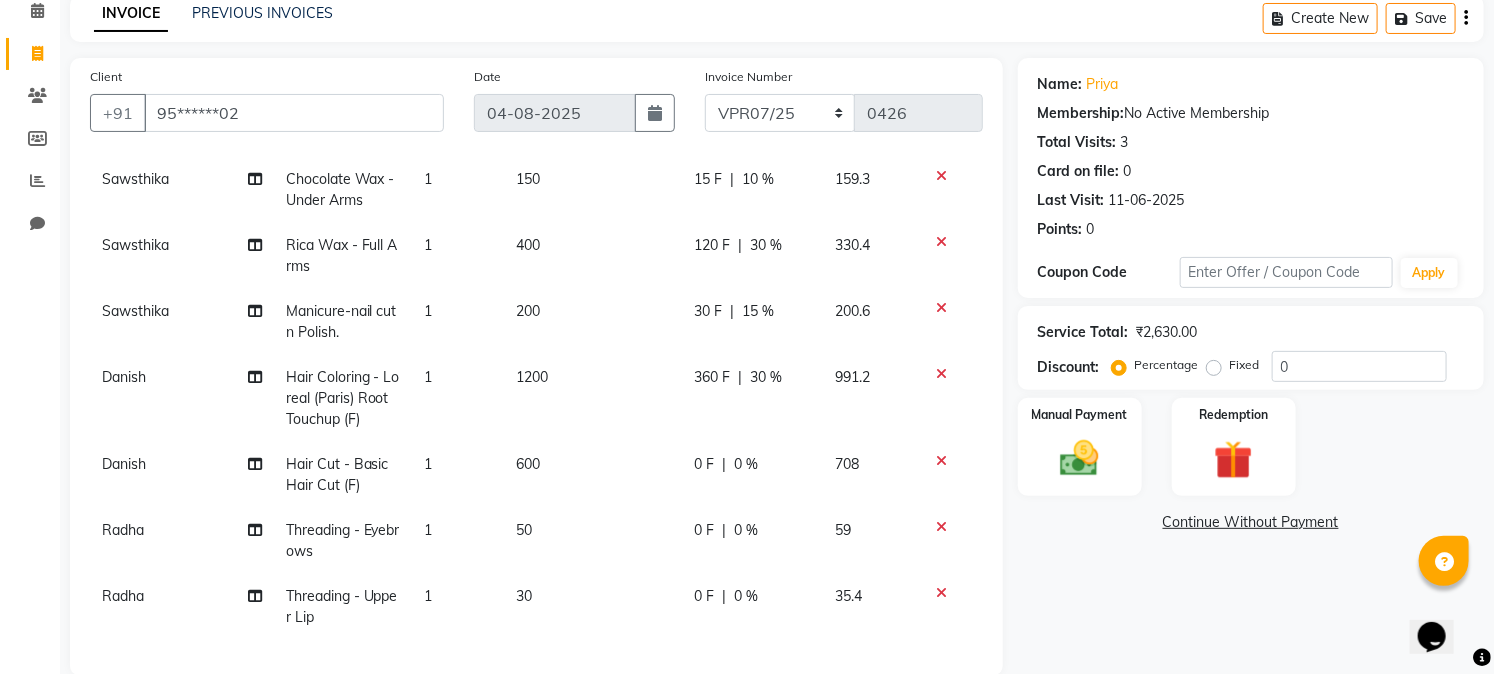 click on "0 %" 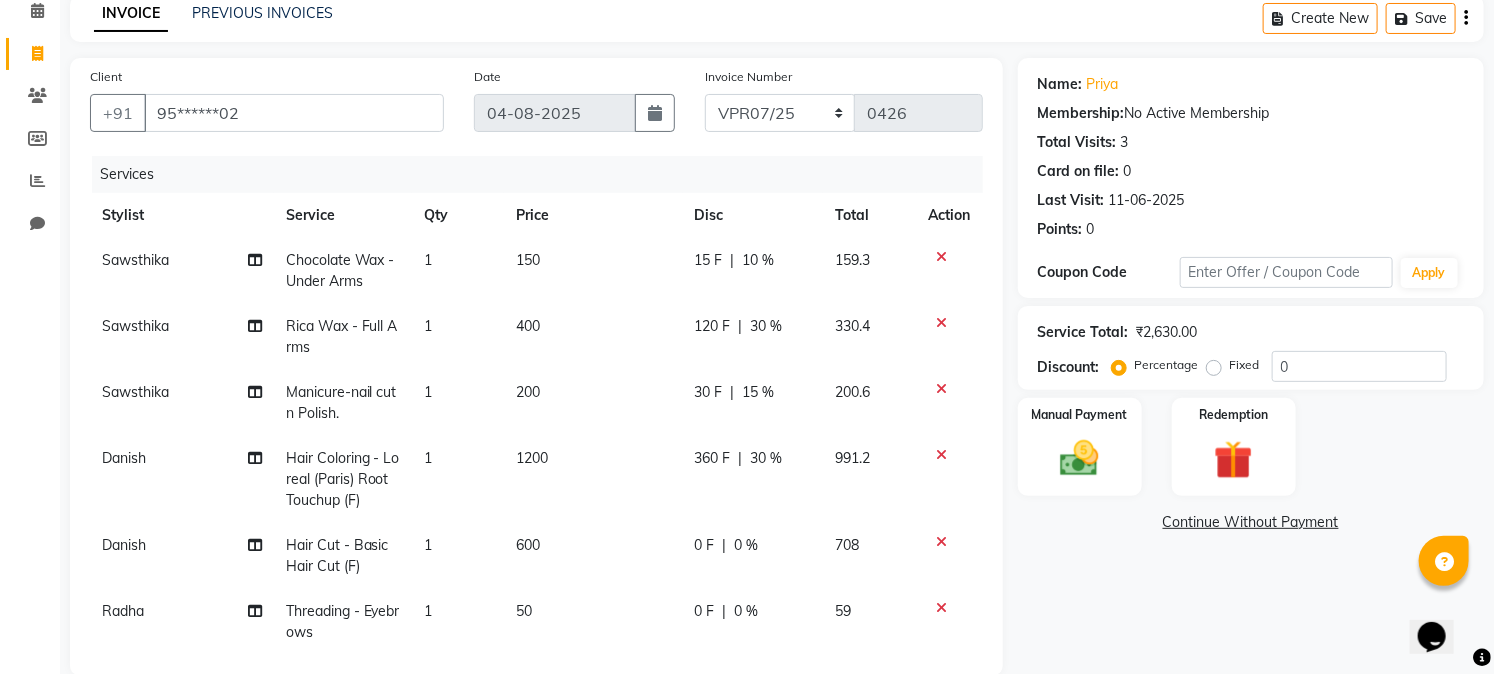 select on "74902" 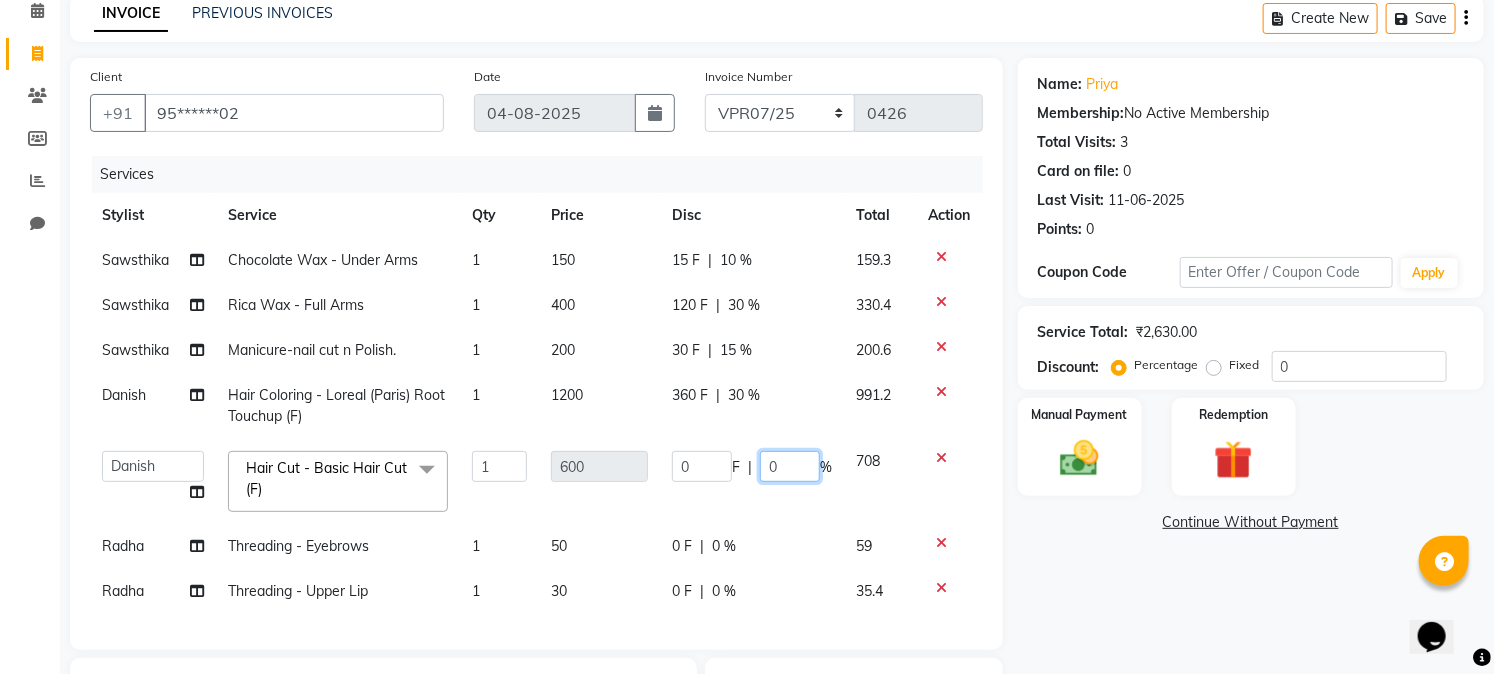 click on "0" 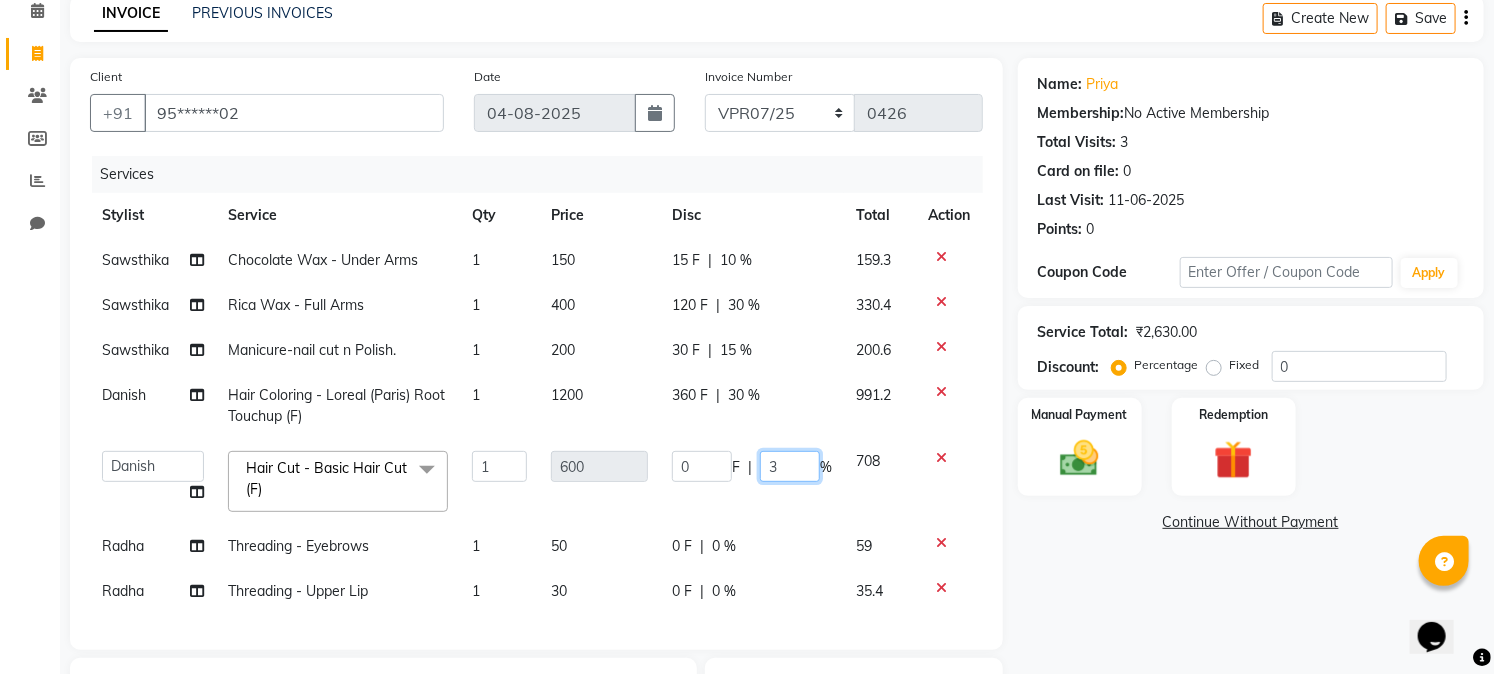 type on "32" 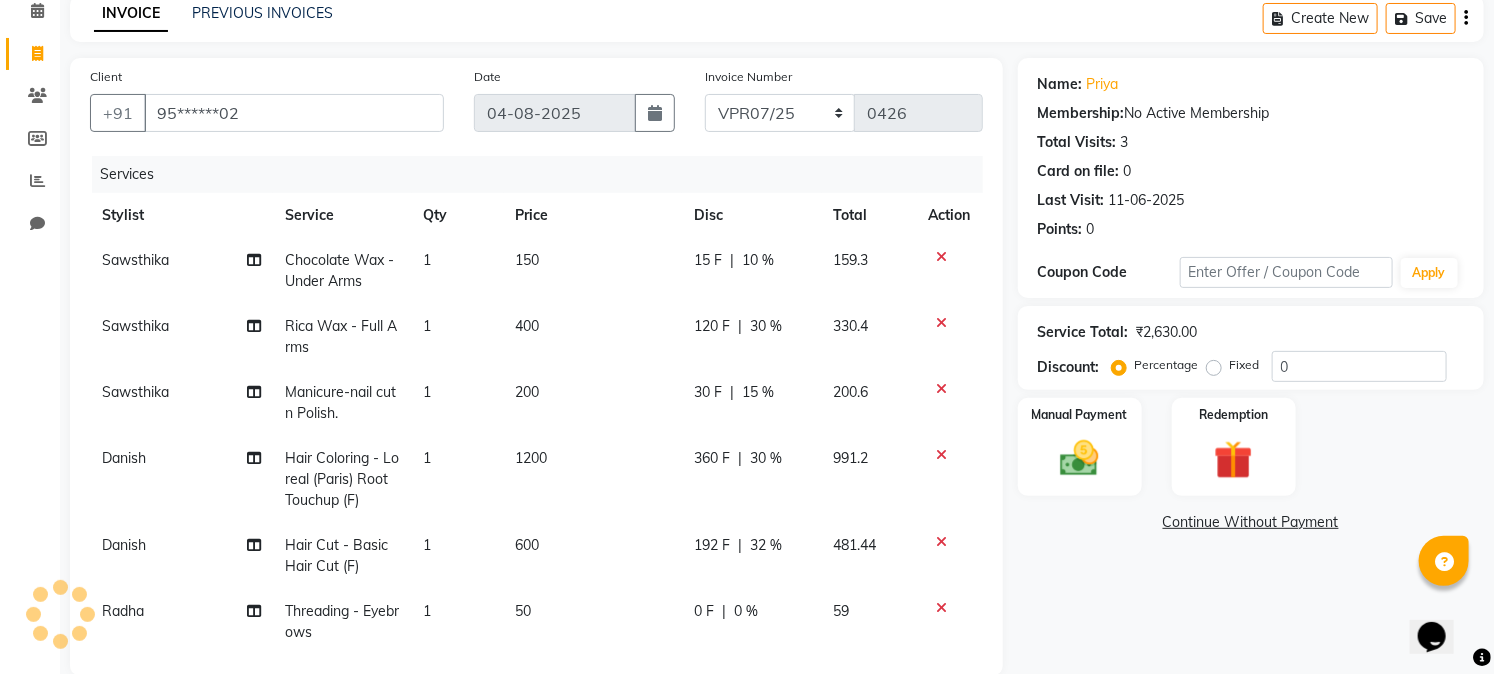 click on "Name: [FIRST]  Membership:  No Active Membership  Total Visits:  3 Card on file:  0 Last Visit:   11-06-2025 Points:   0  Coupon Code Apply Service Total:  ₹2,630.00  Discount:  Percentage   Fixed  0 Manual Payment Redemption  Continue Without Payment" 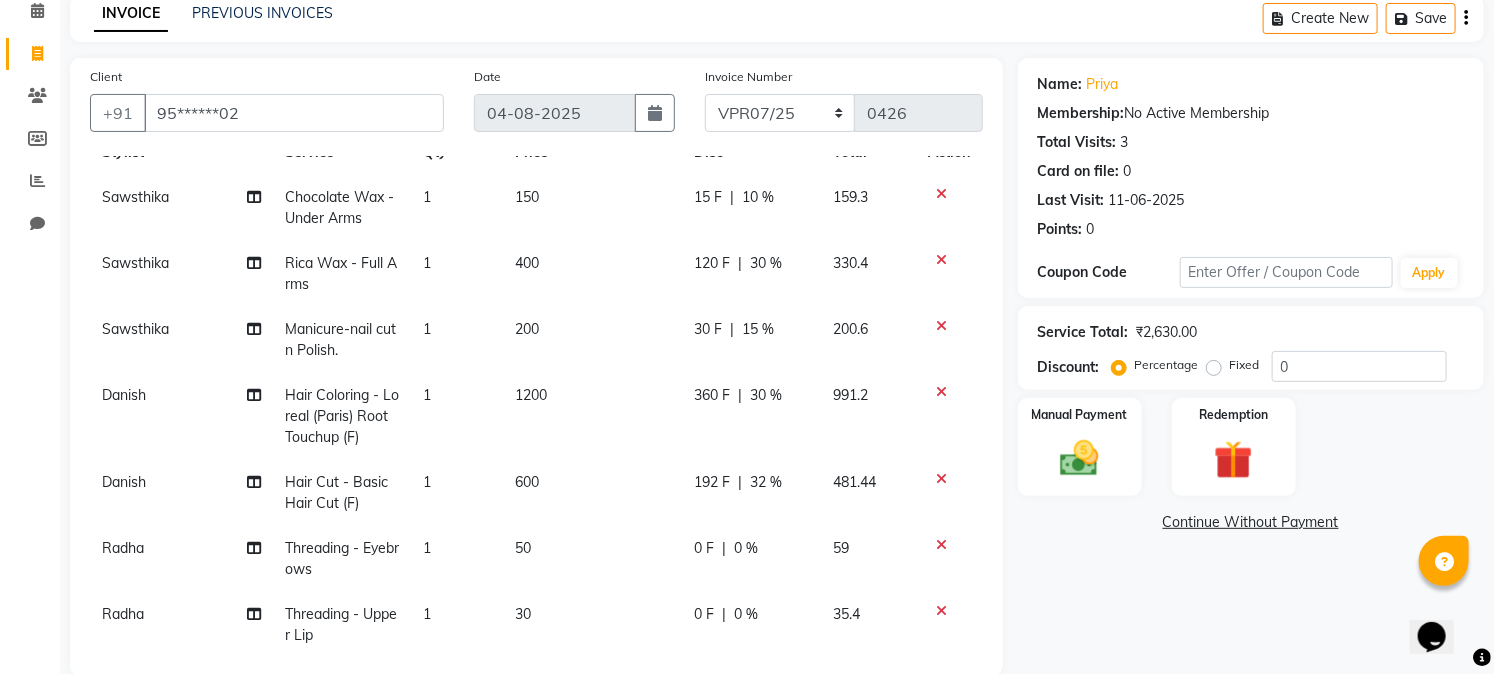 scroll, scrollTop: 97, scrollLeft: 0, axis: vertical 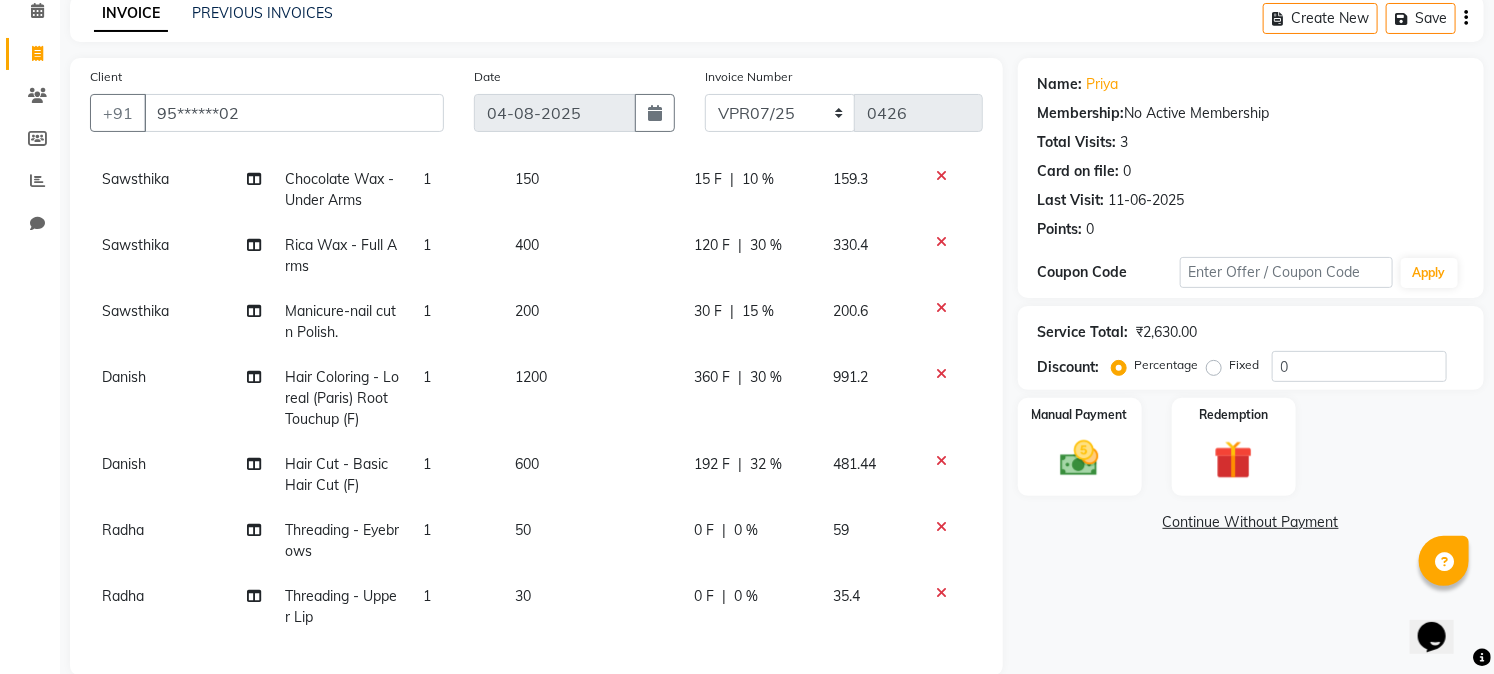 click on "0 %" 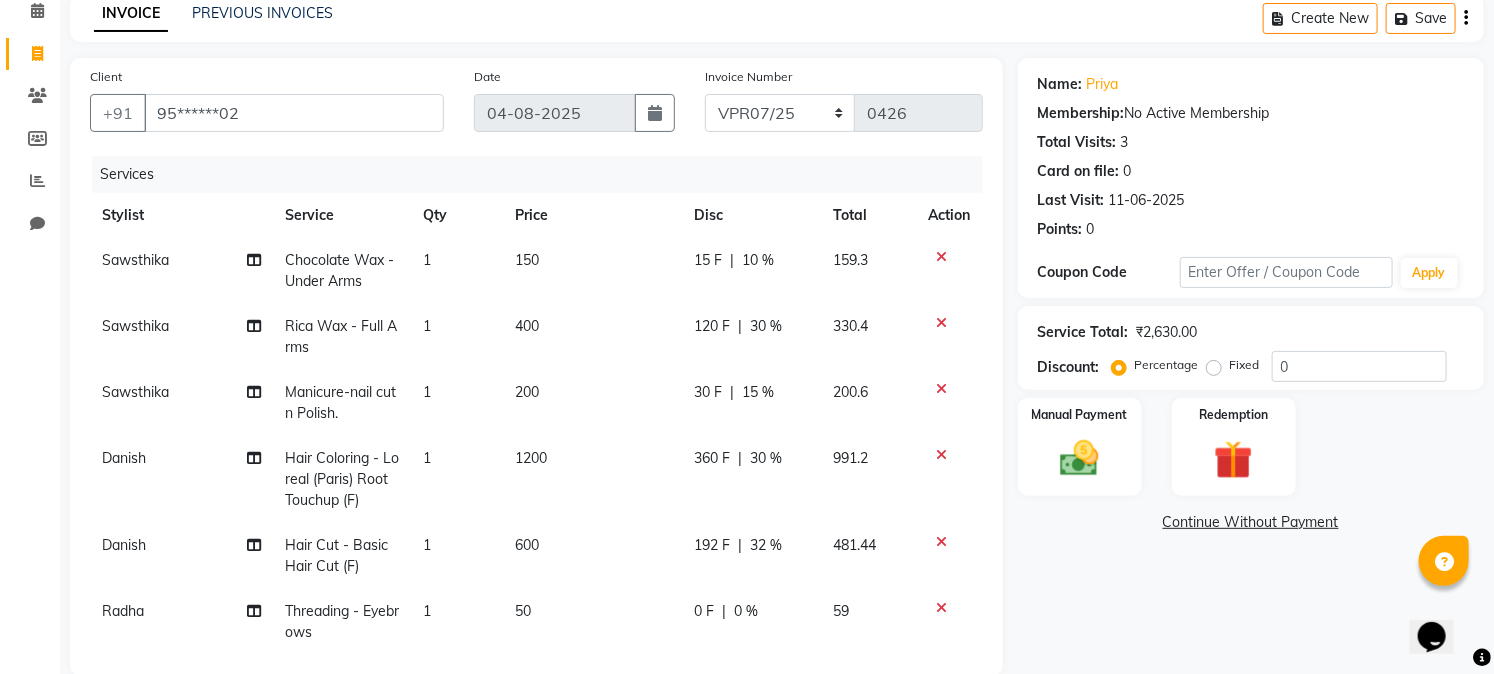 select on "74909" 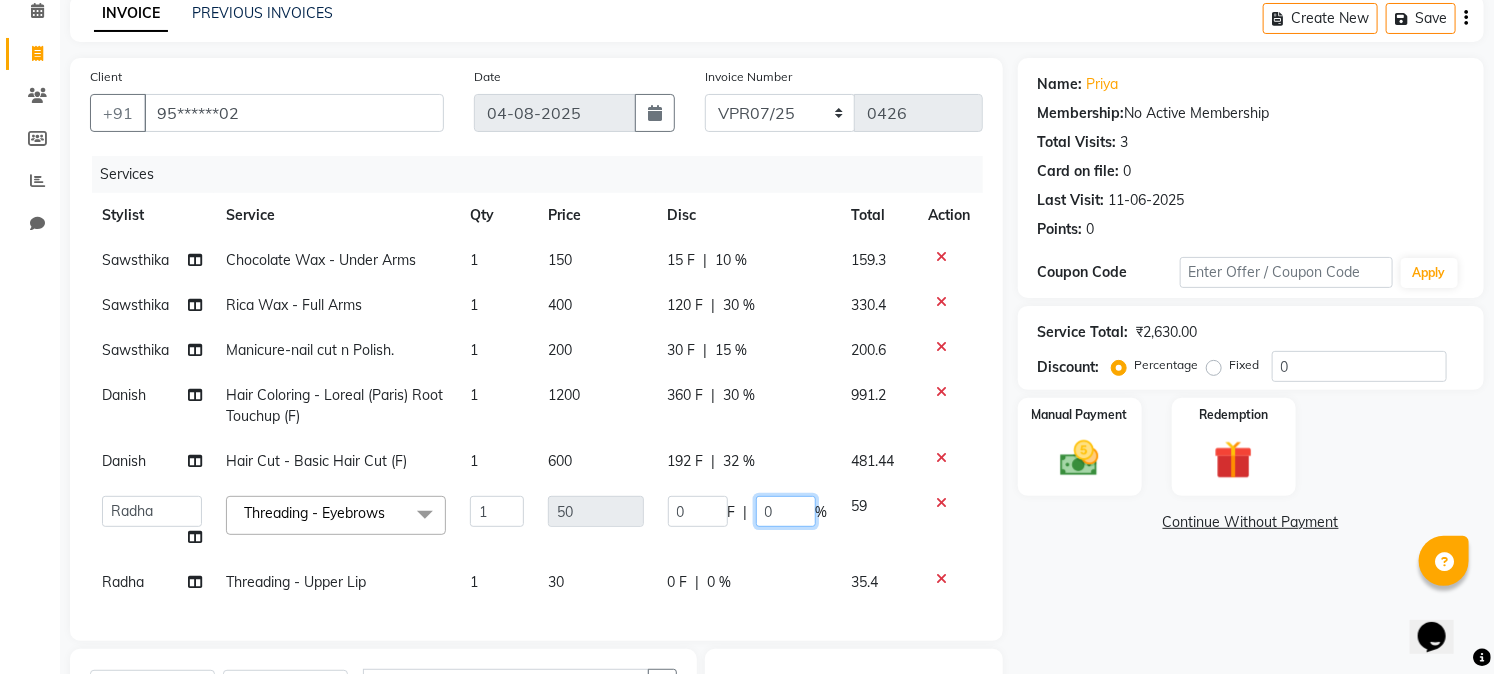 drag, startPoint x: 755, startPoint y: 502, endPoint x: 773, endPoint y: 507, distance: 18.681541 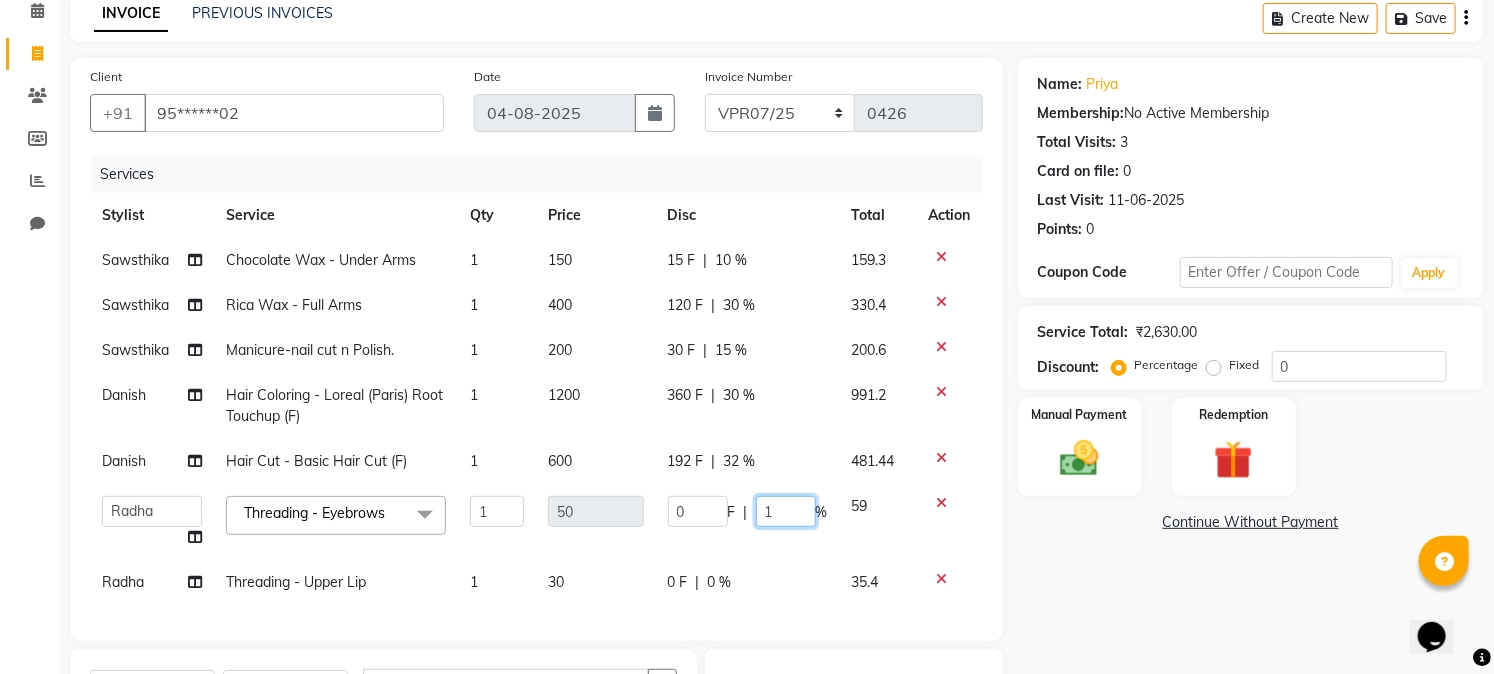 type on "14" 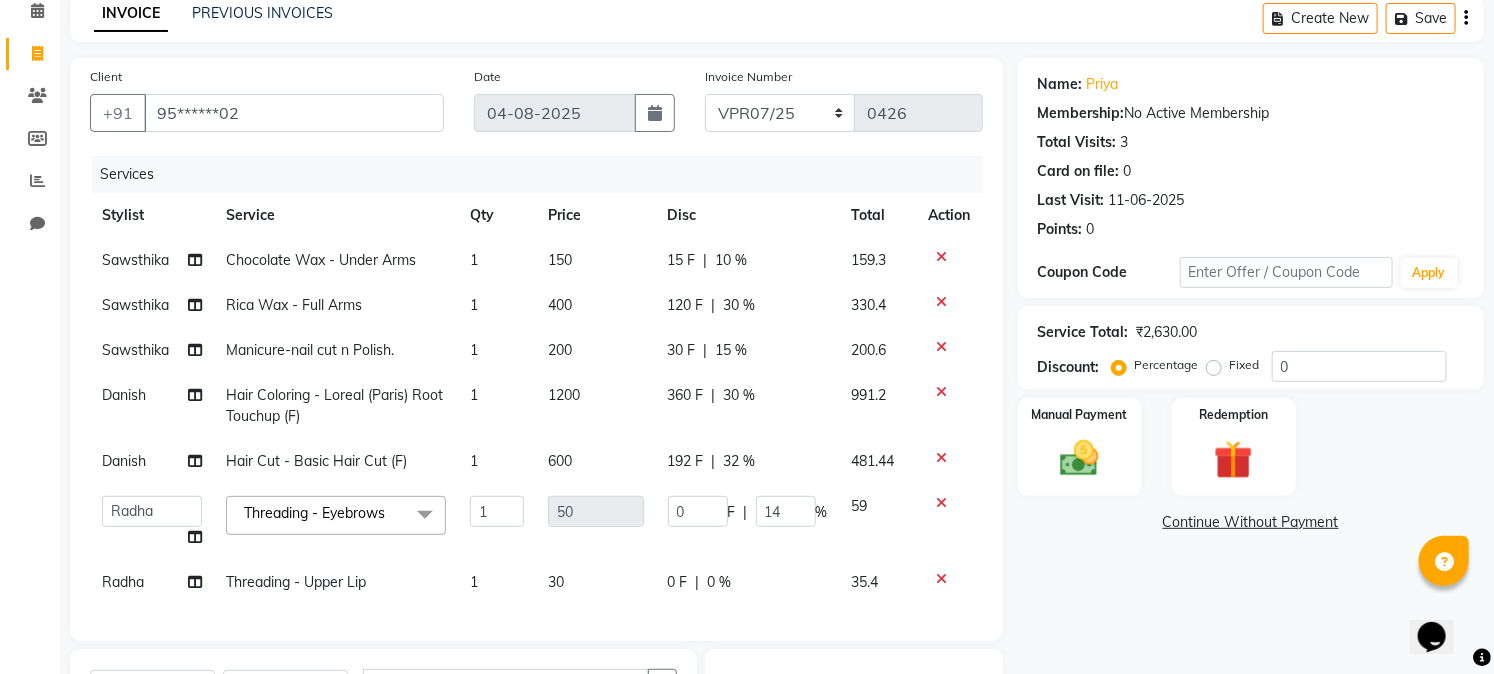 click on "Name: [FIRST]  Membership:  No Active Membership  Total Visits:  3 Card on file:  0 Last Visit:   11-06-2025 Points:   0  Coupon Code Apply Service Total:  ₹2,630.00  Discount:  Percentage   Fixed  0 Manual Payment Redemption  Continue Without Payment" 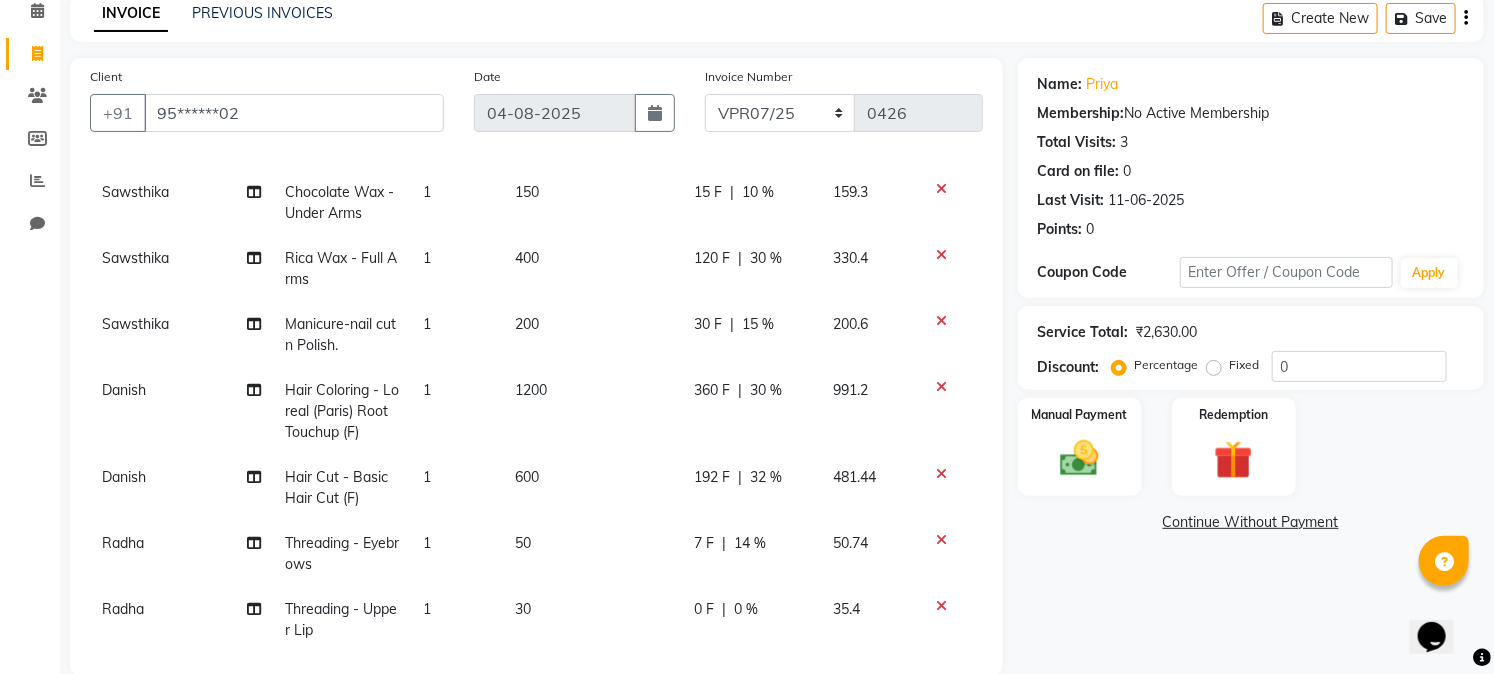 scroll, scrollTop: 97, scrollLeft: 0, axis: vertical 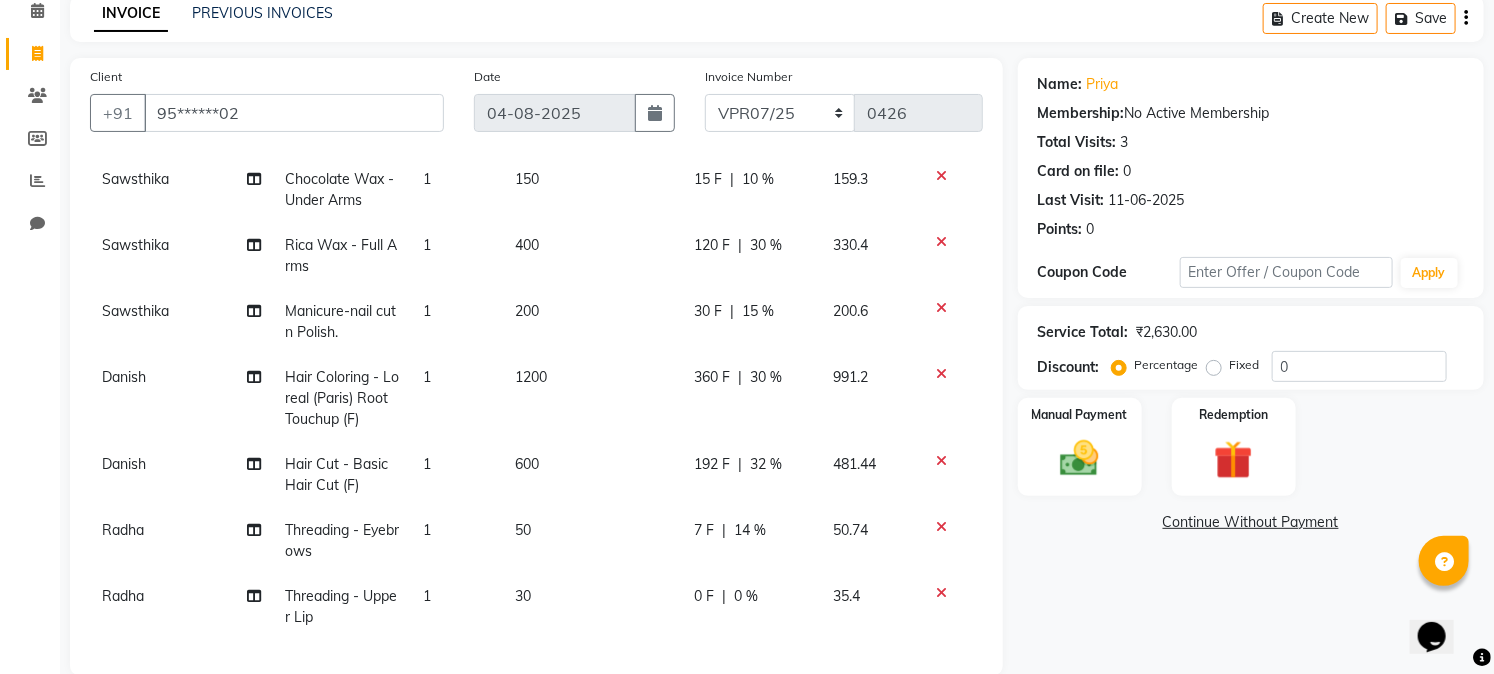click on "0 %" 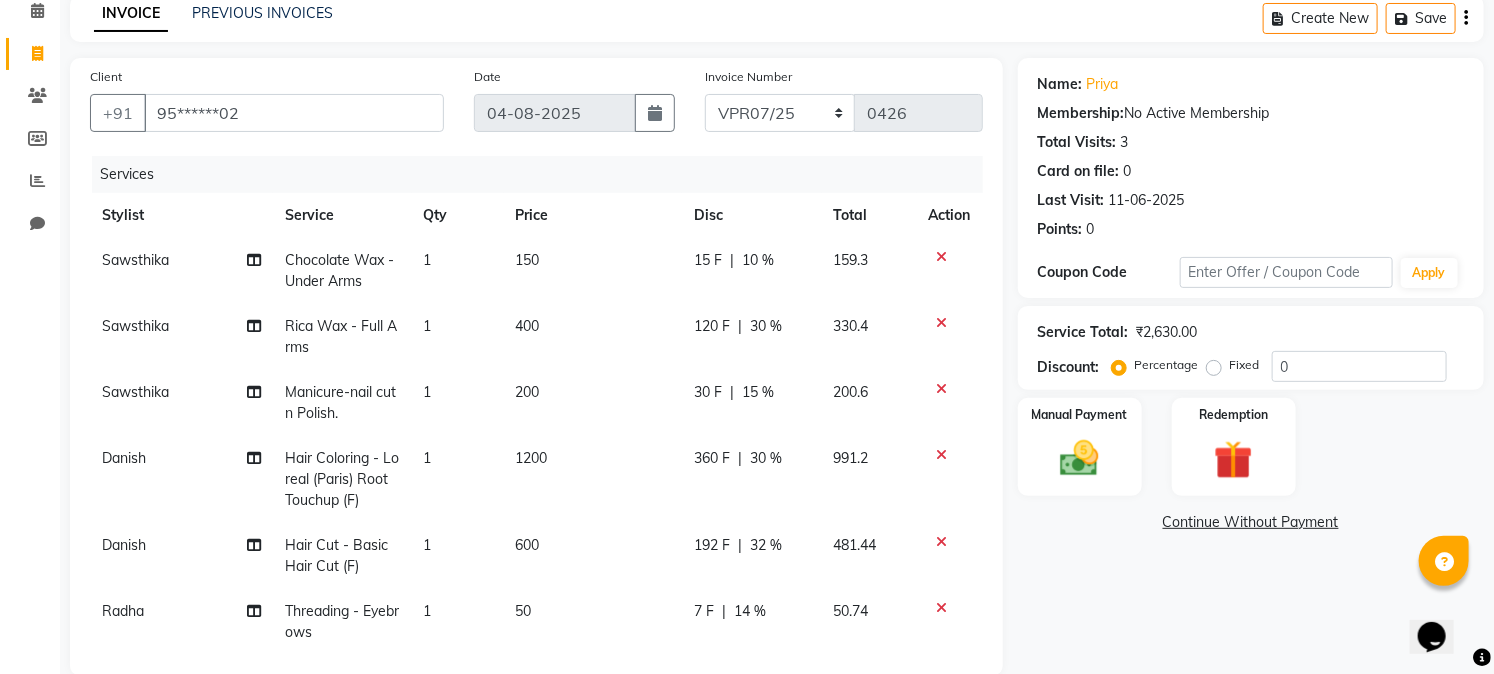 select on "74909" 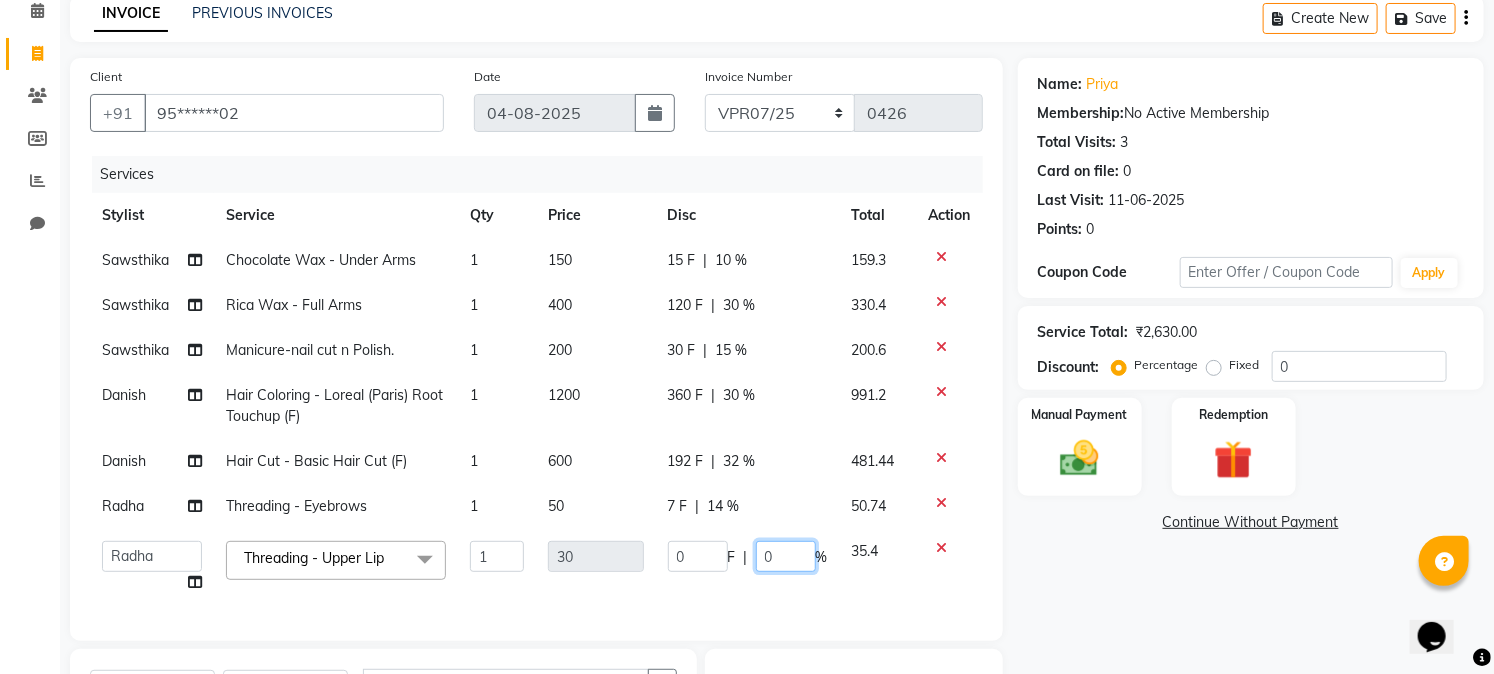click on "0" 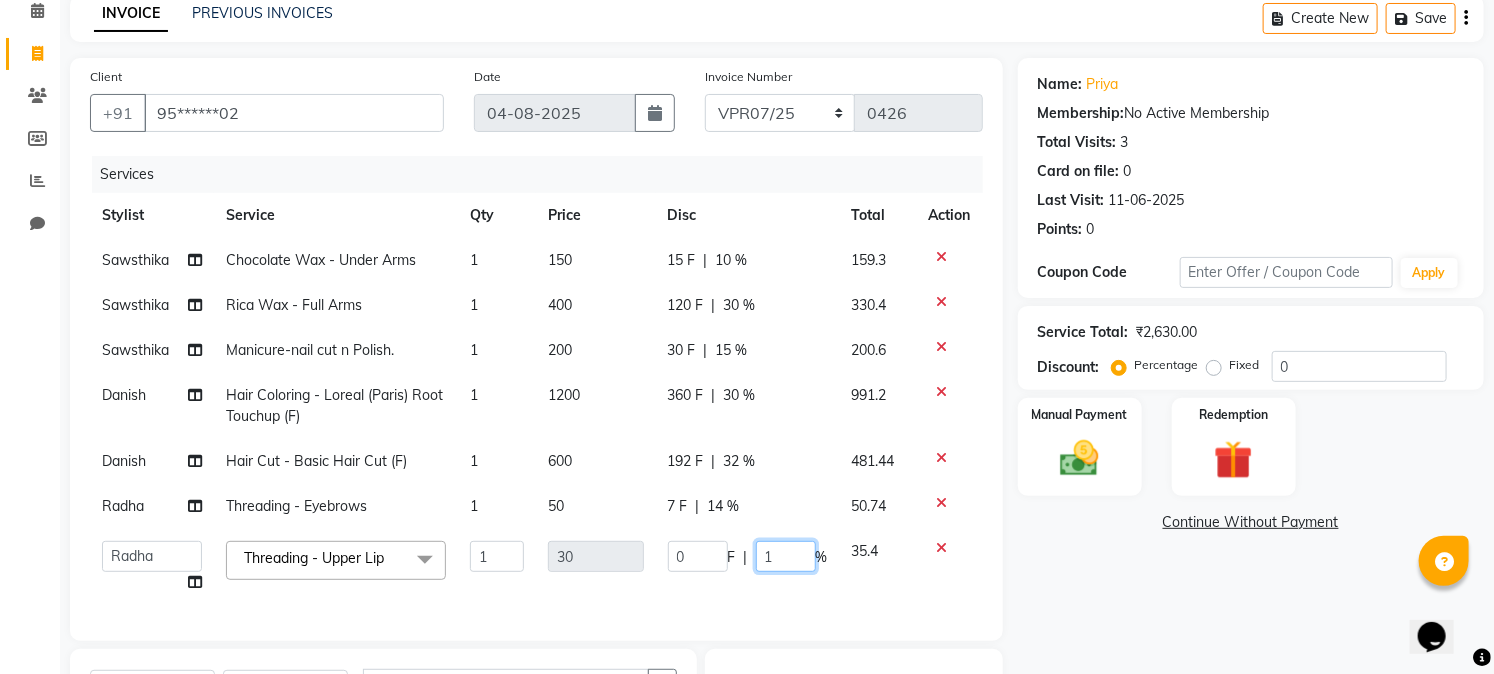 type on "14" 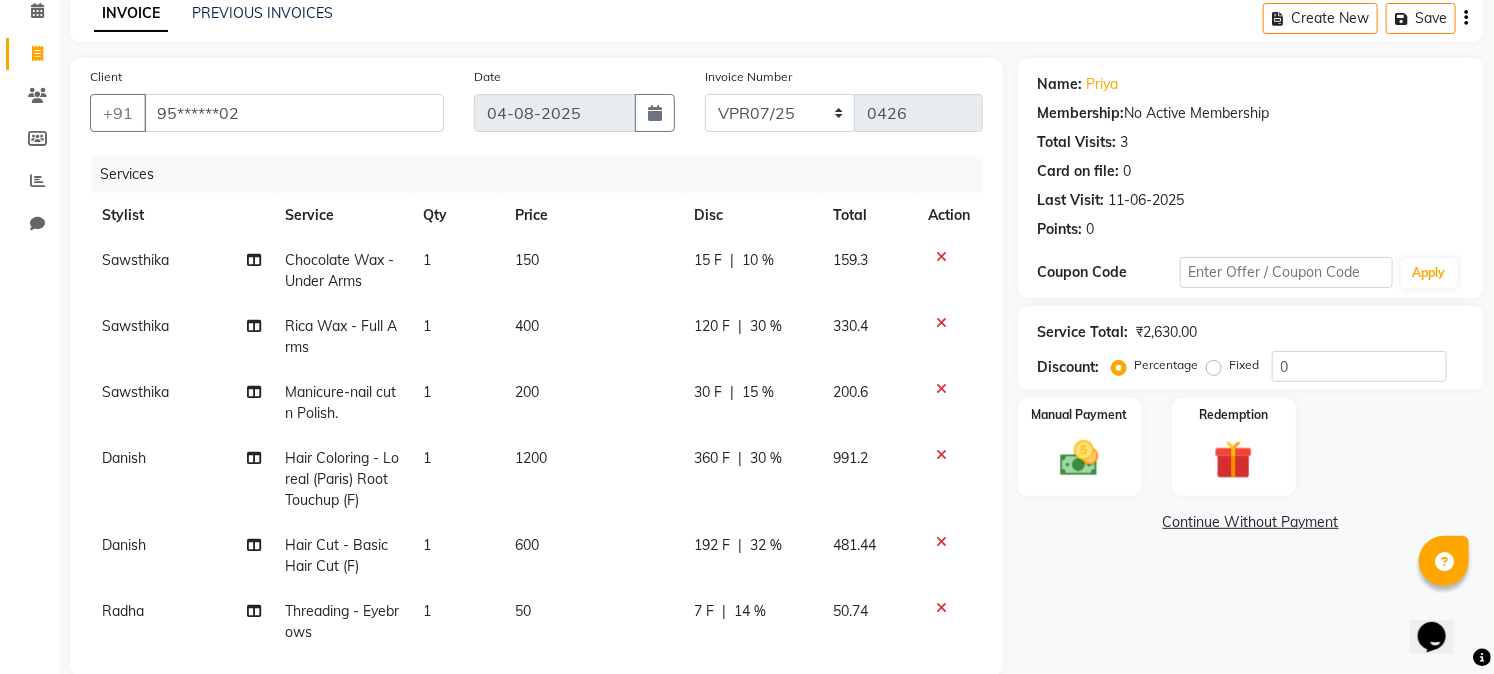click on "Name: [FIRST]  Membership:  No Active Membership  Total Visits:  3 Card on file:  0 Last Visit:   11-06-2025 Points:   0  Coupon Code Apply Service Total:  ₹2,630.00  Discount:  Percentage   Fixed  0 Manual Payment Redemption  Continue Without Payment" 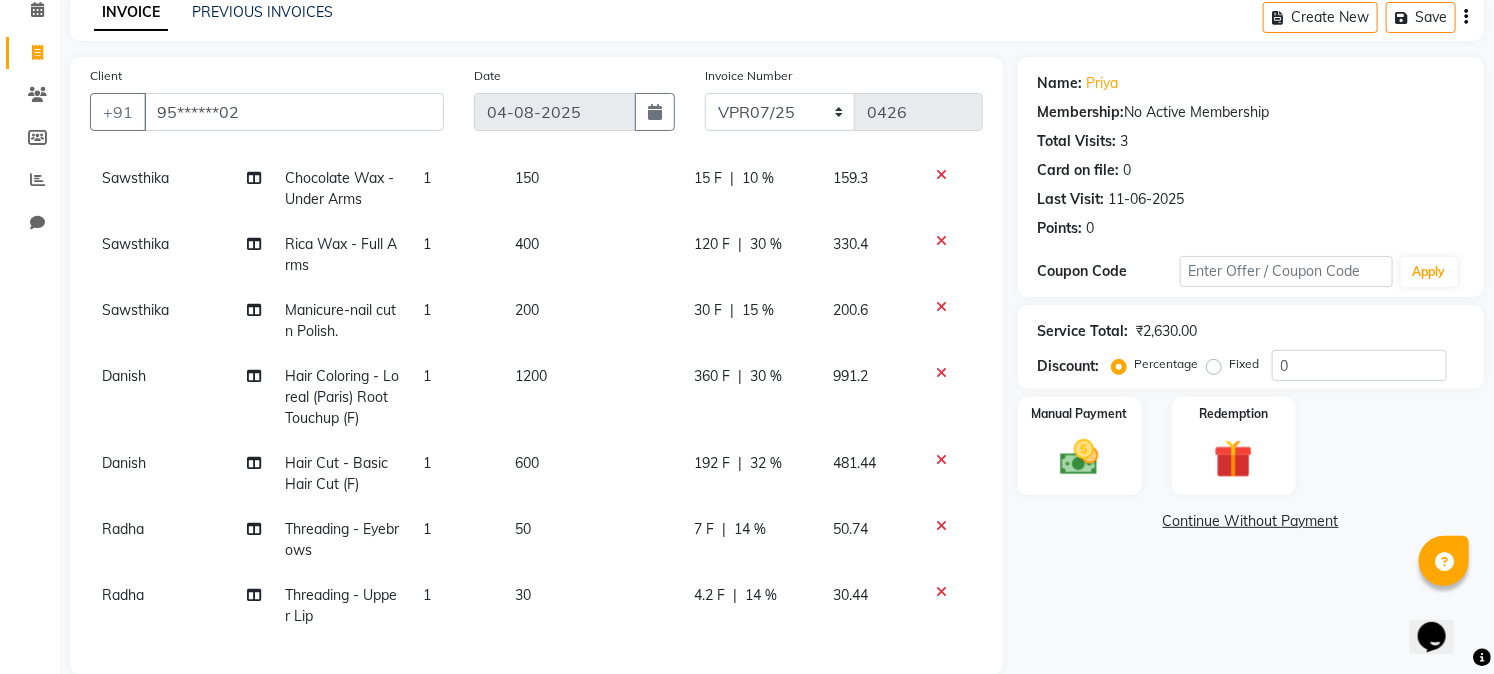 scroll, scrollTop: 92, scrollLeft: 0, axis: vertical 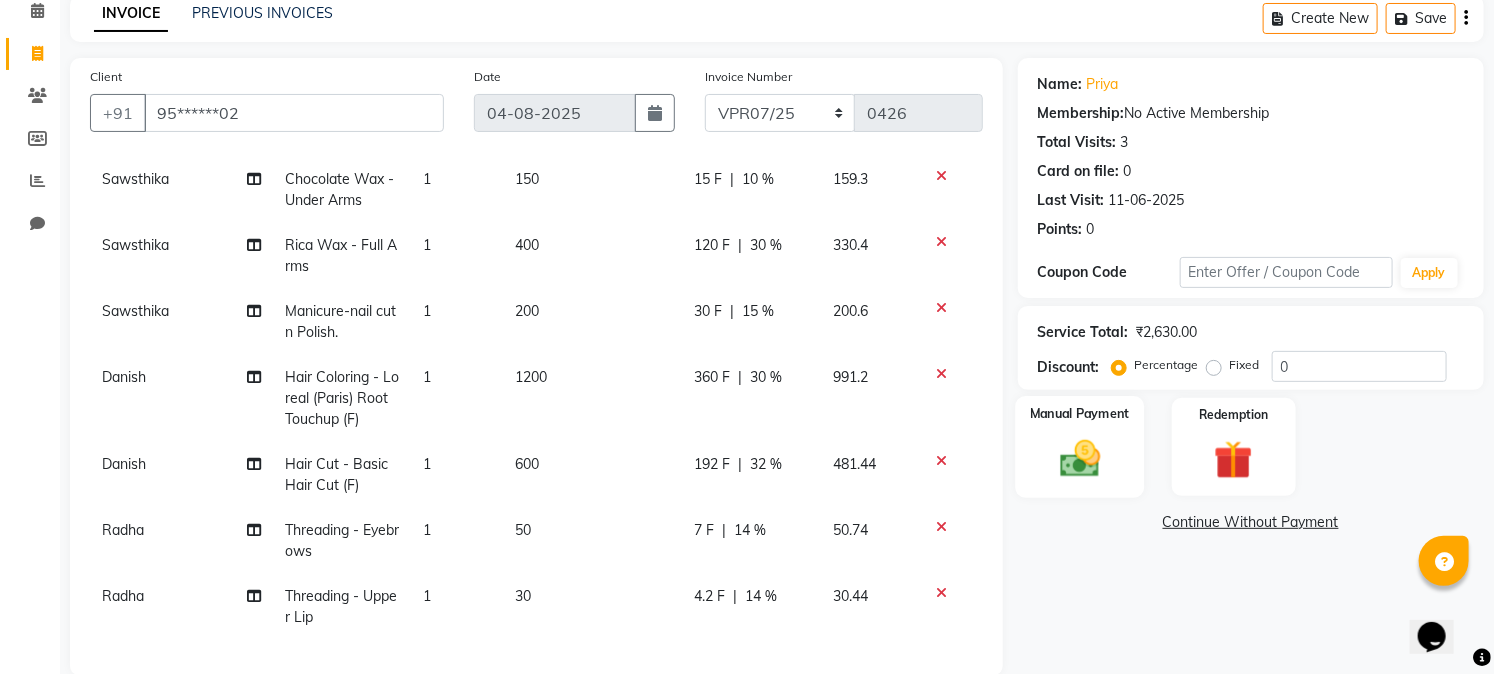 click on "Manual Payment" 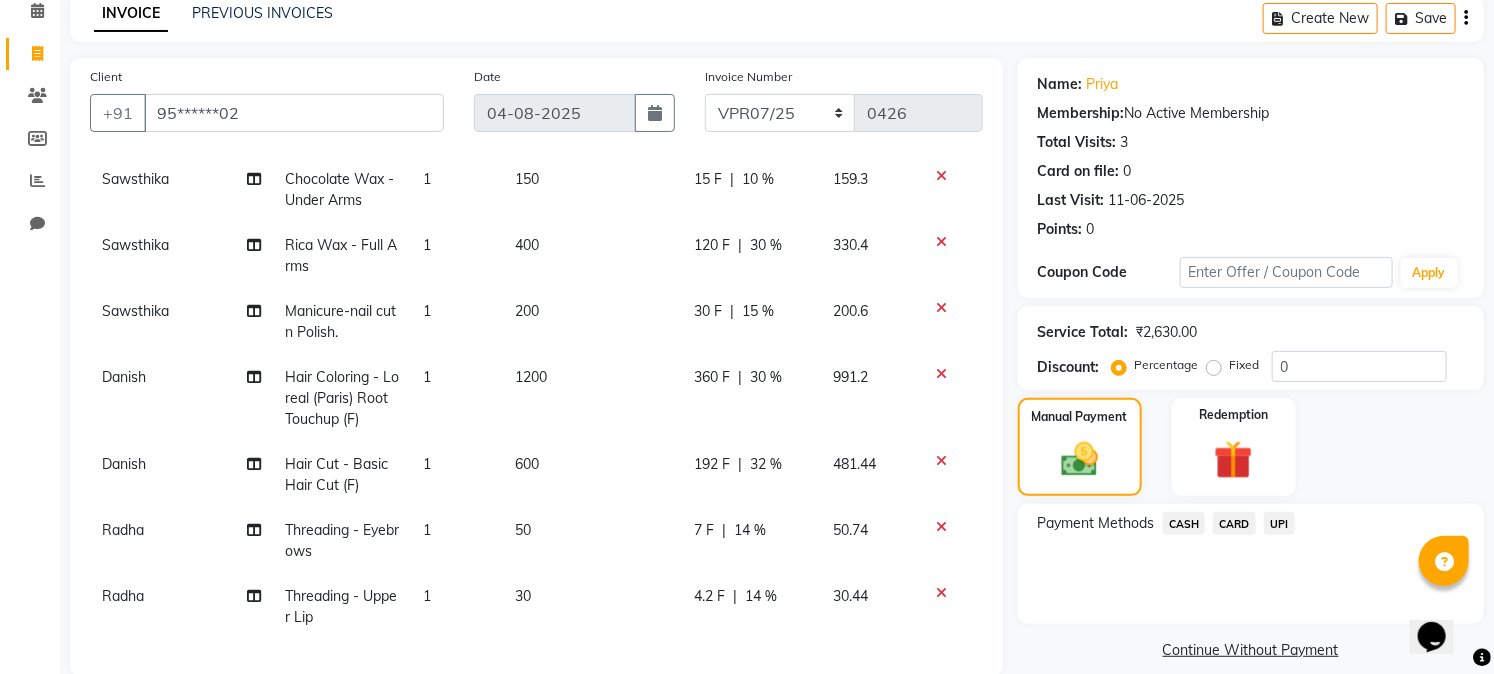 click on "UPI" 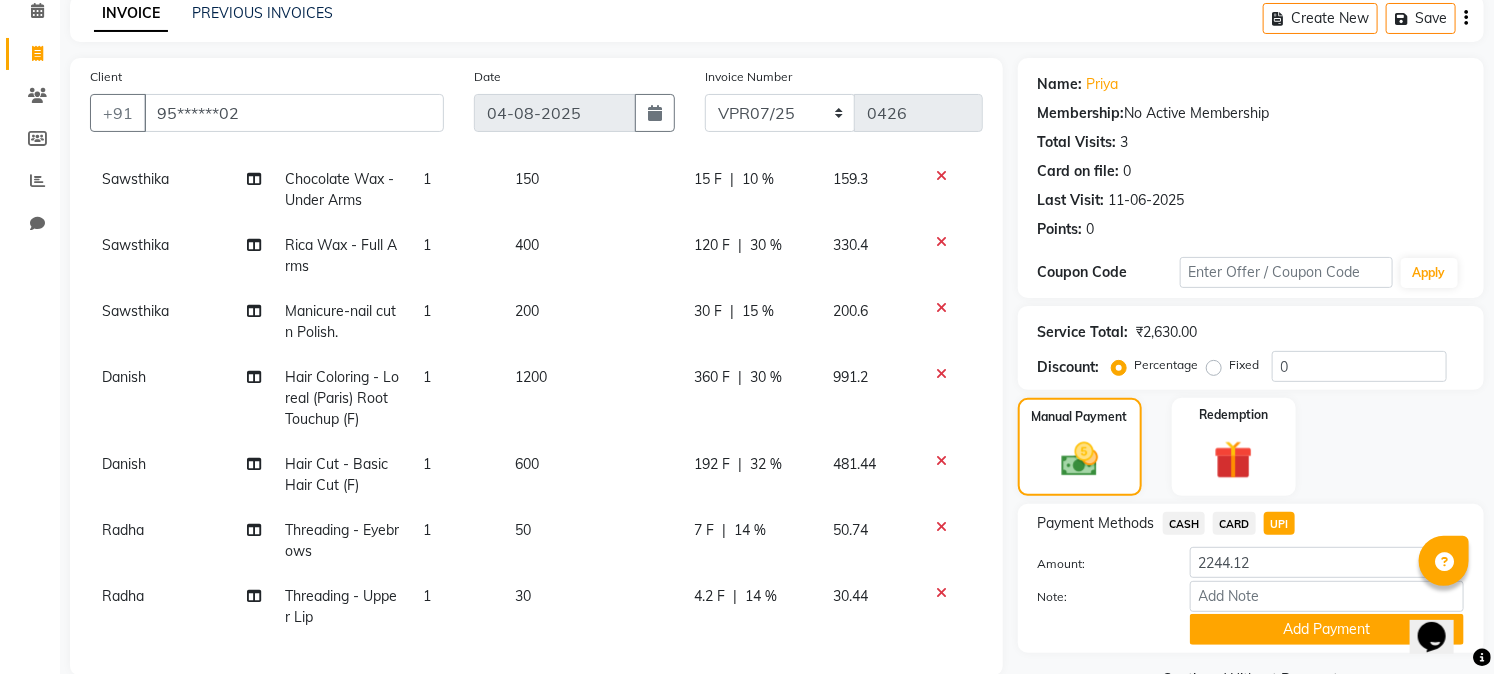 scroll, scrollTop: 425, scrollLeft: 0, axis: vertical 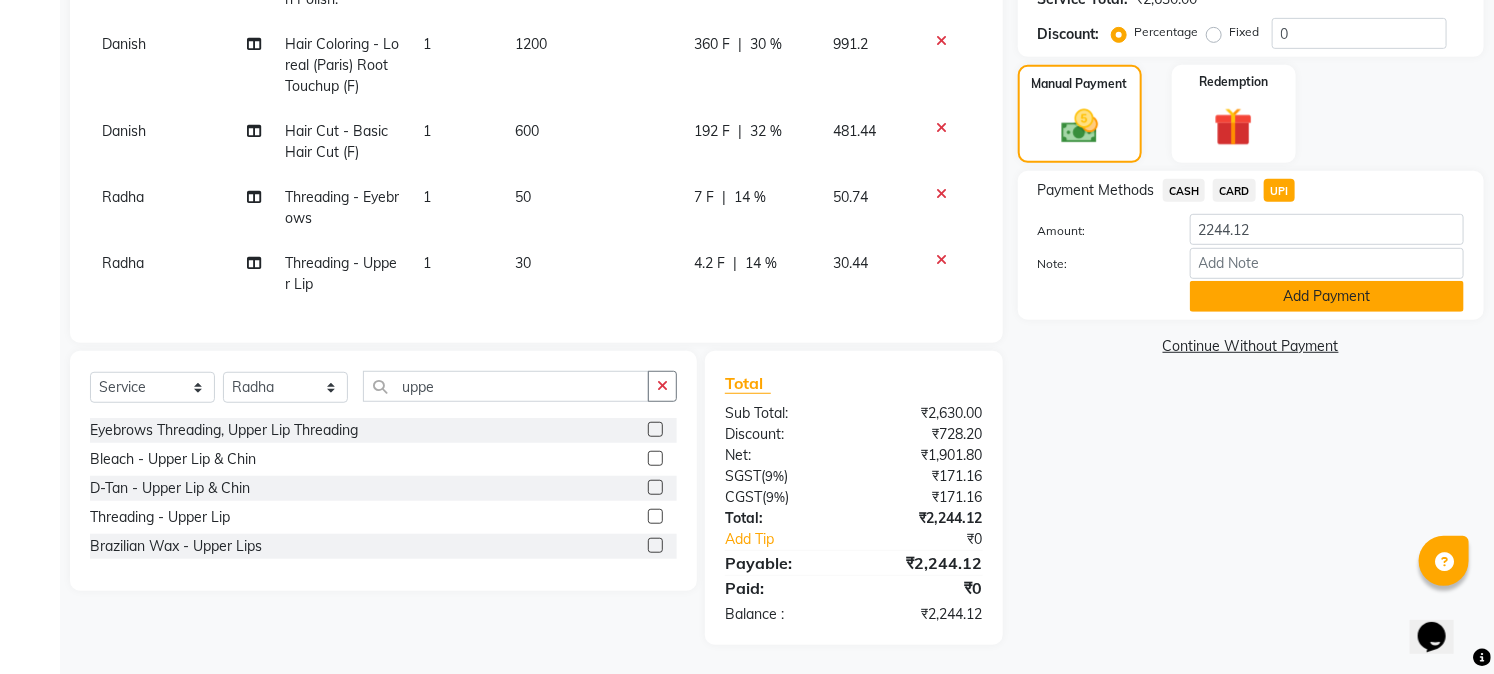 click on "Add Payment" 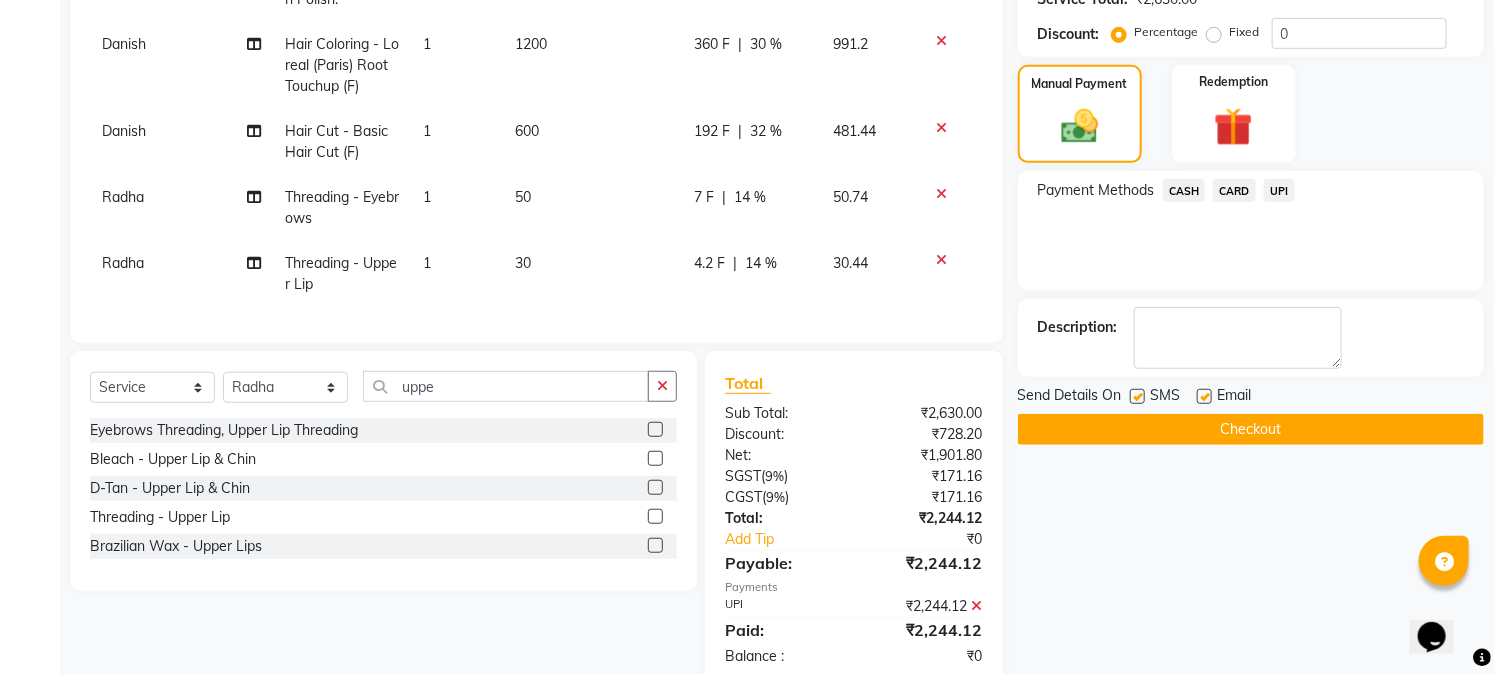 click on "Checkout" 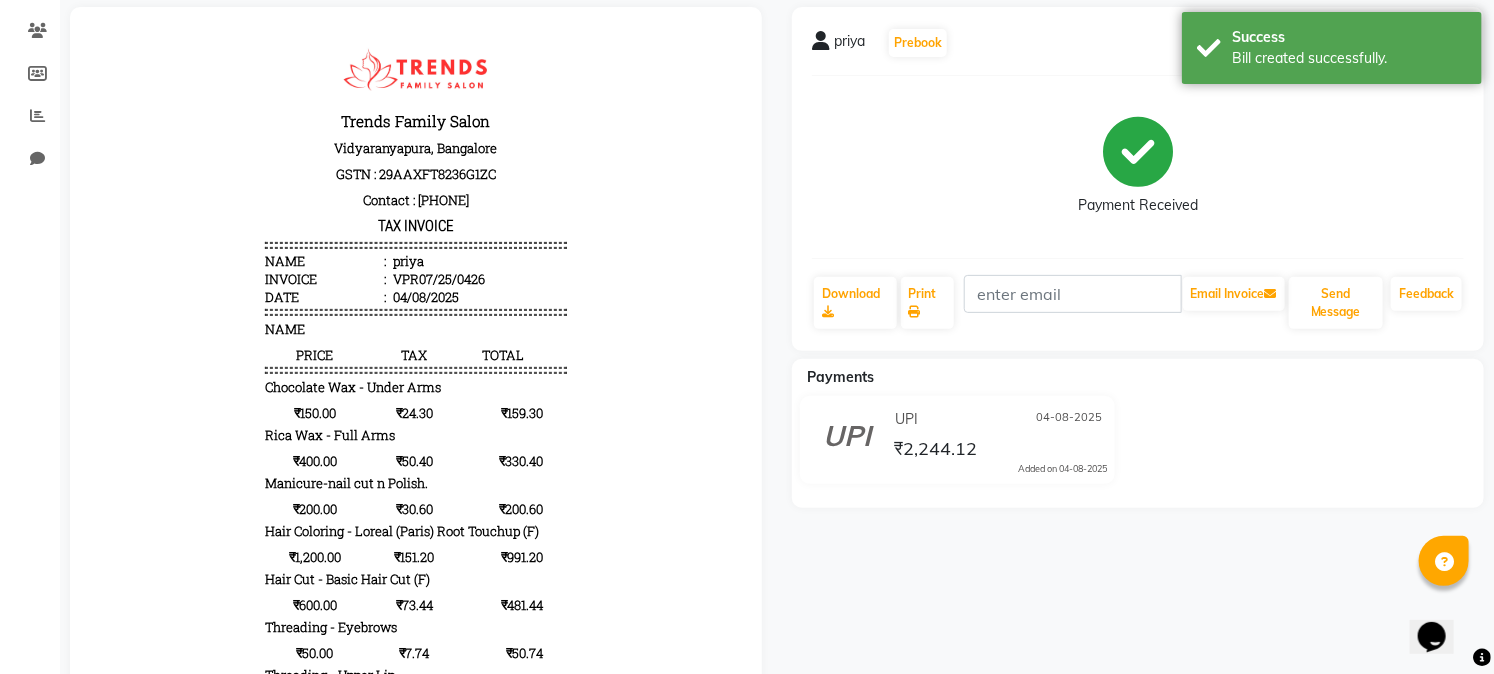 scroll, scrollTop: 222, scrollLeft: 0, axis: vertical 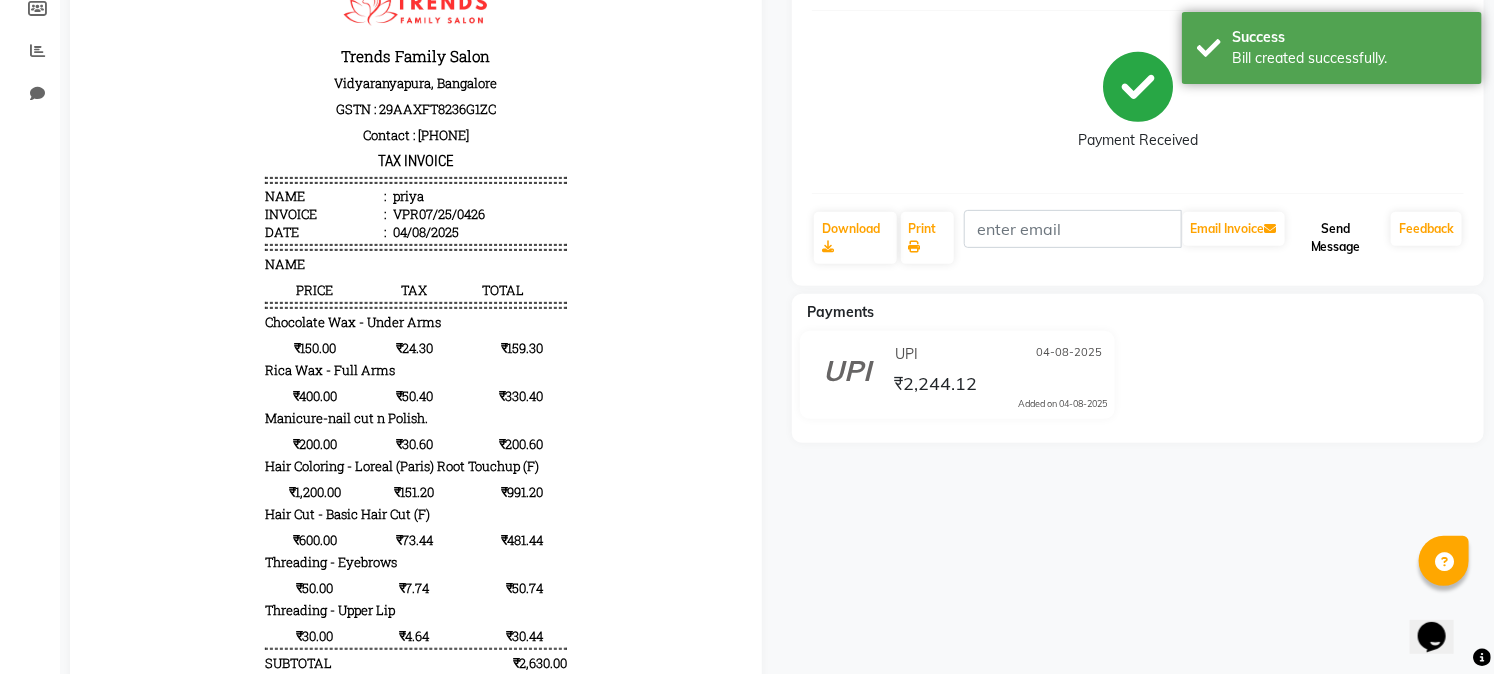 click on "Send Message" 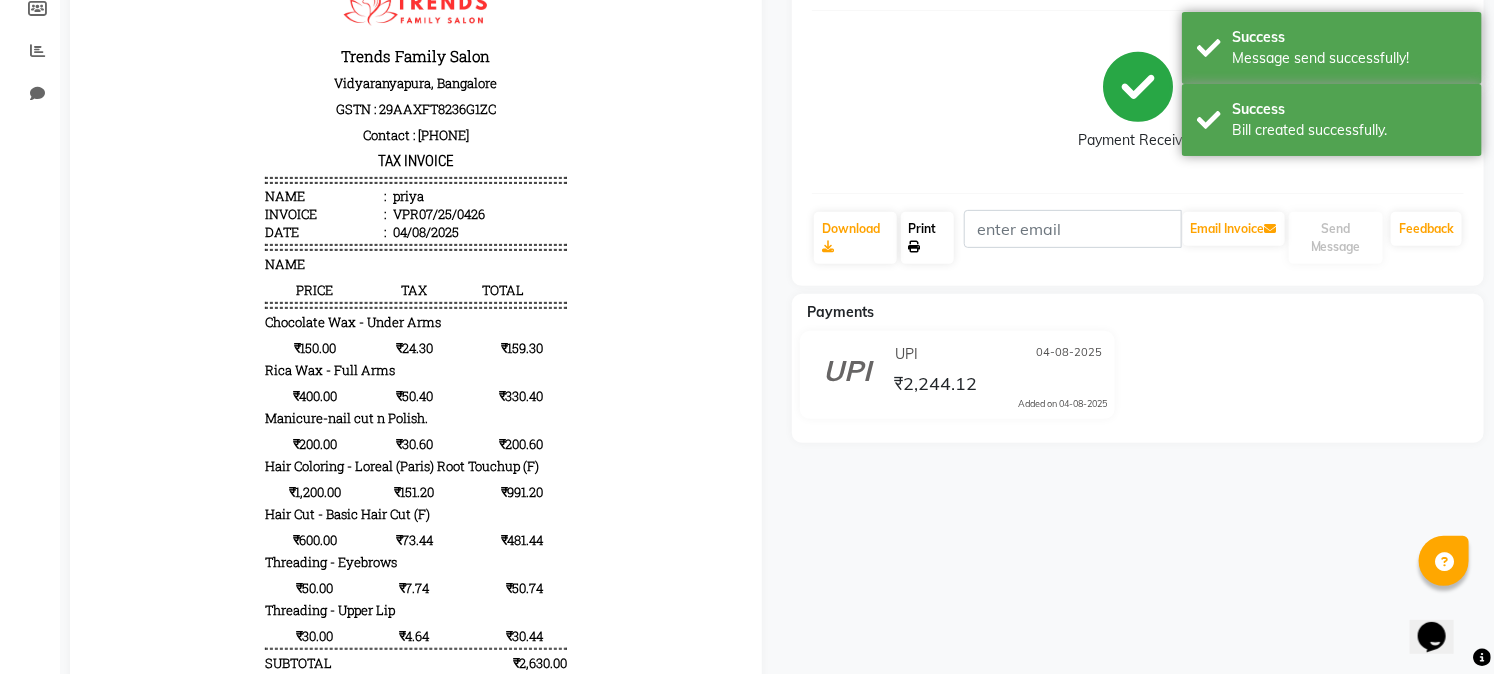 click on "Print" 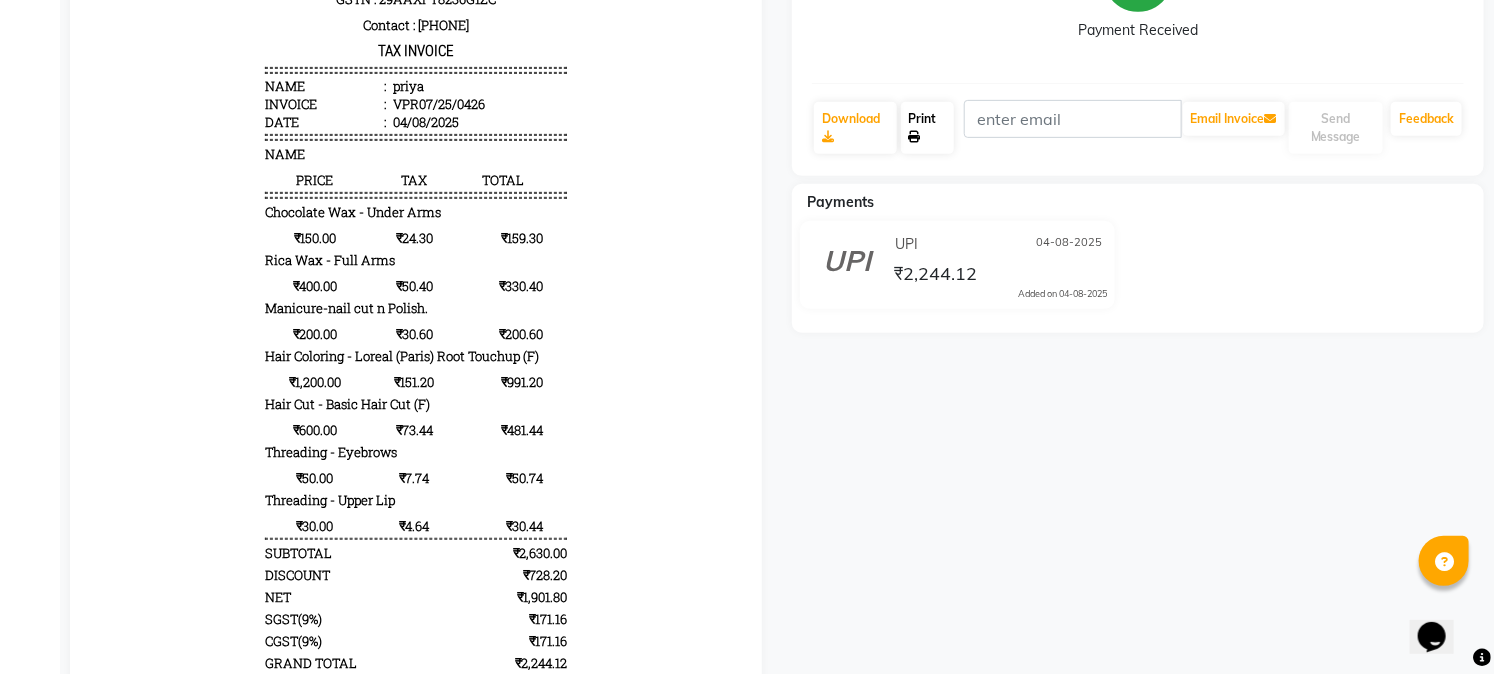 scroll, scrollTop: 77, scrollLeft: 0, axis: vertical 